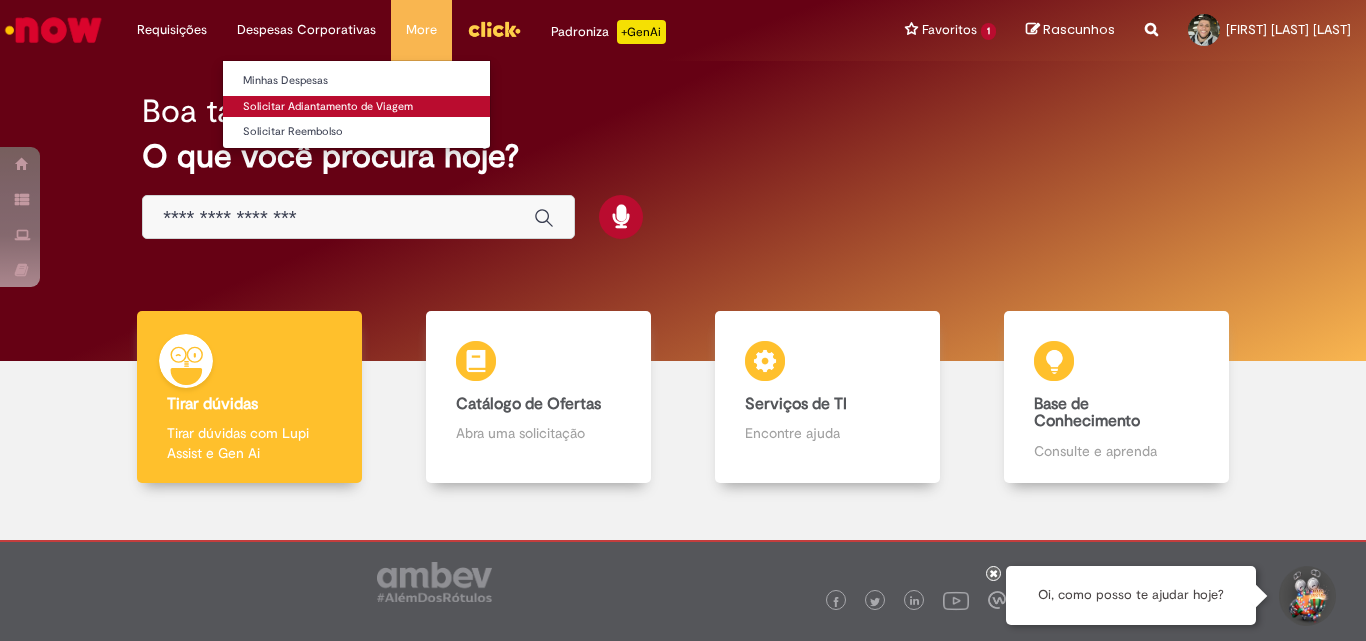 scroll, scrollTop: 0, scrollLeft: 0, axis: both 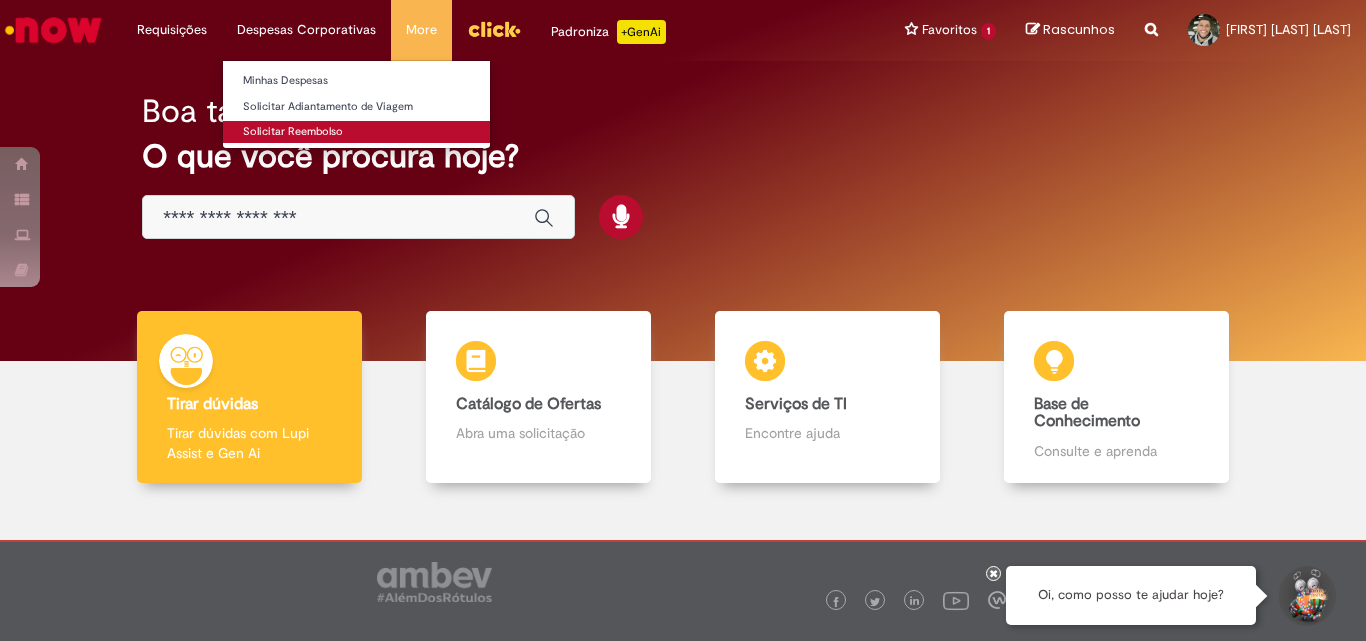 click on "Solicitar Reembolso" at bounding box center [356, 132] 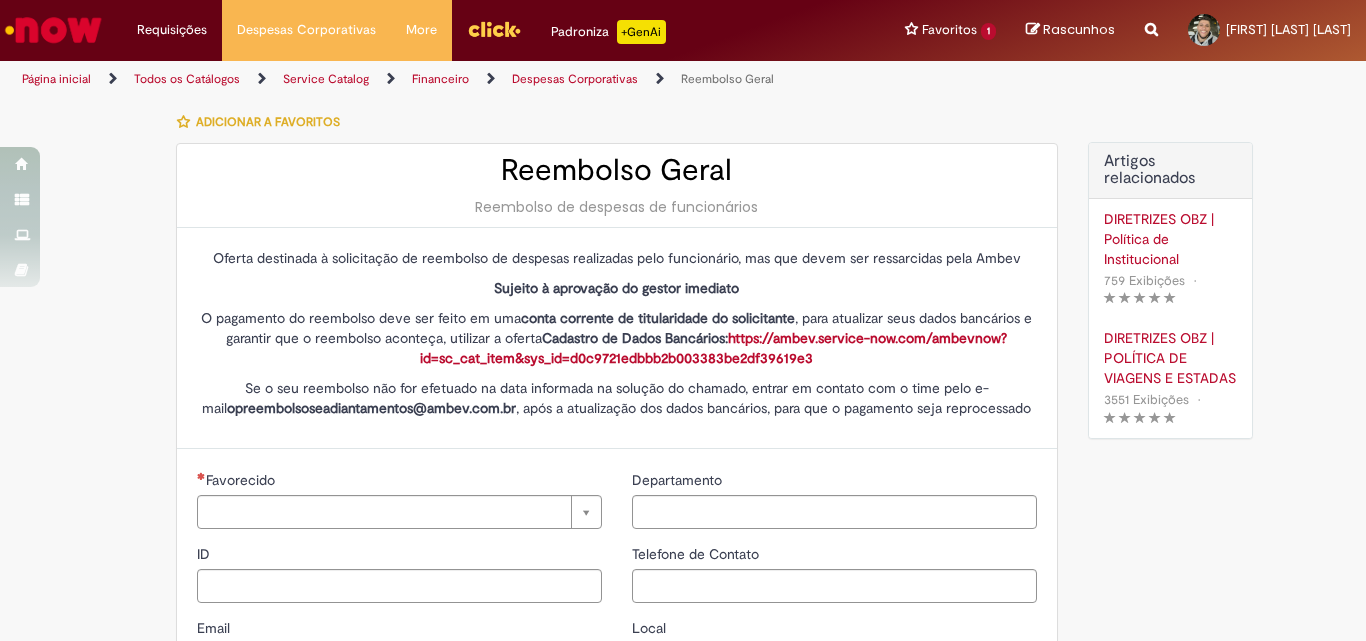type on "********" 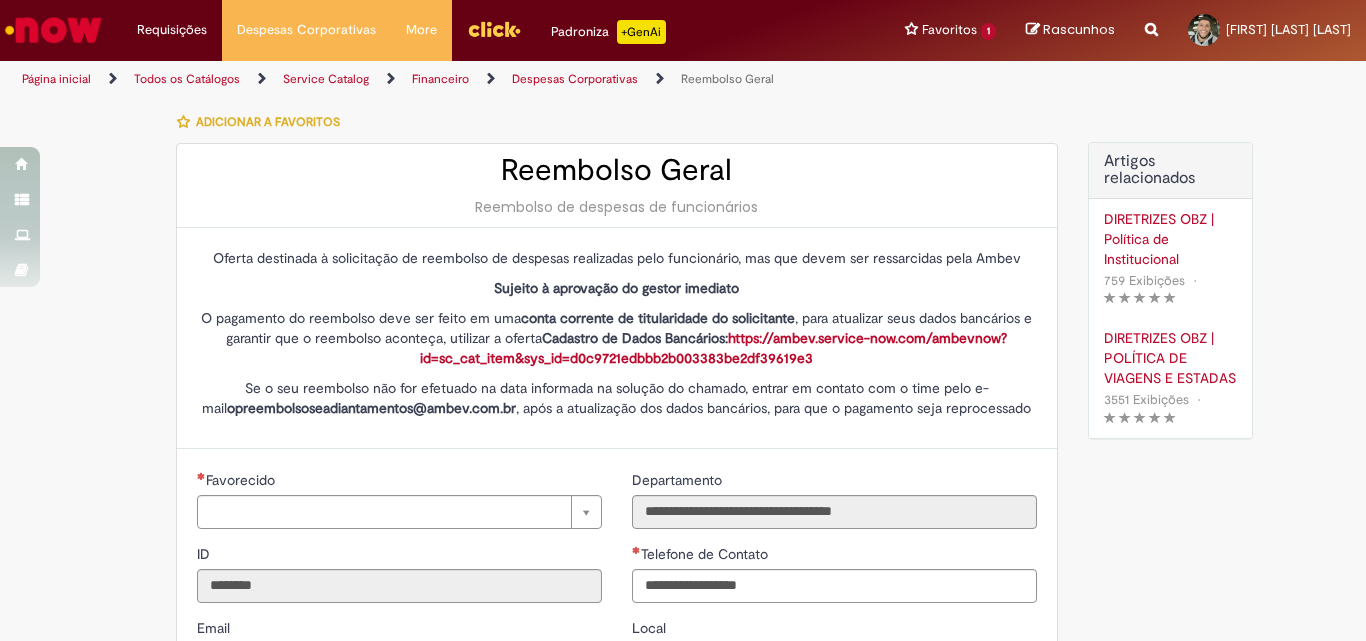 type on "**********" 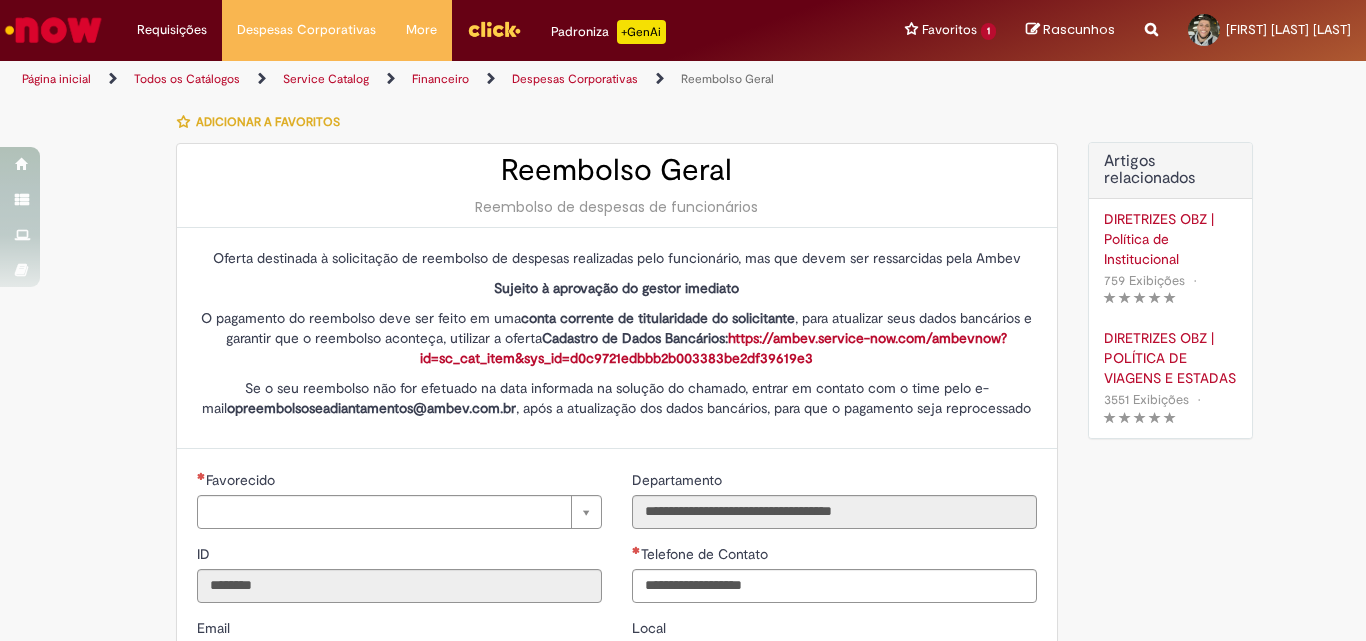 type on "**********" 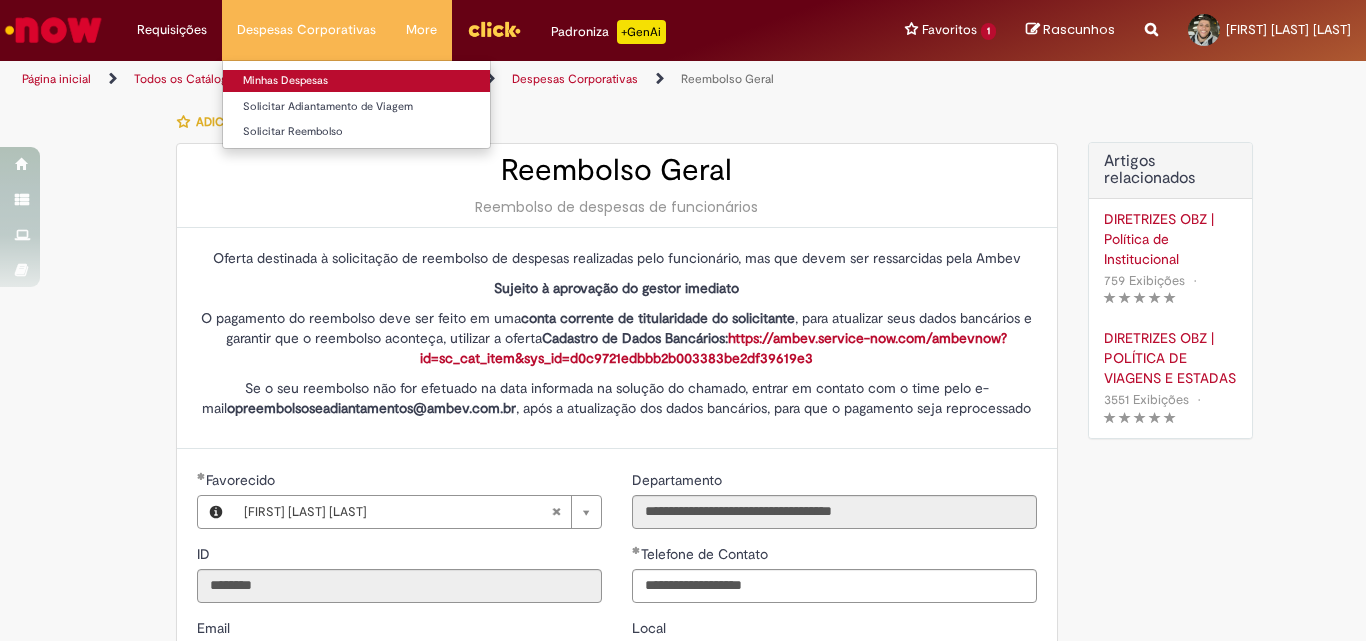 click on "Minhas Despesas" at bounding box center [356, 81] 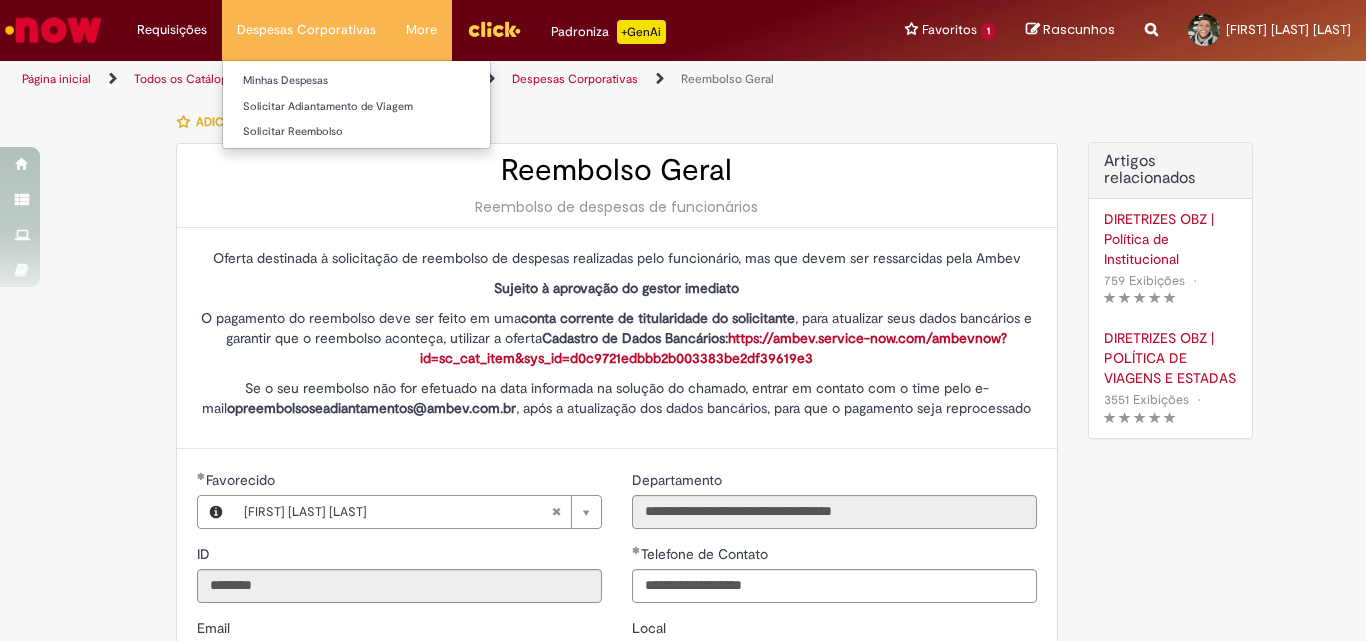 click on "Despesas Corporativas
Minhas Despesas
Solicitar Adiantamento de Viagem
Solicitar Reembolso" at bounding box center [306, 30] 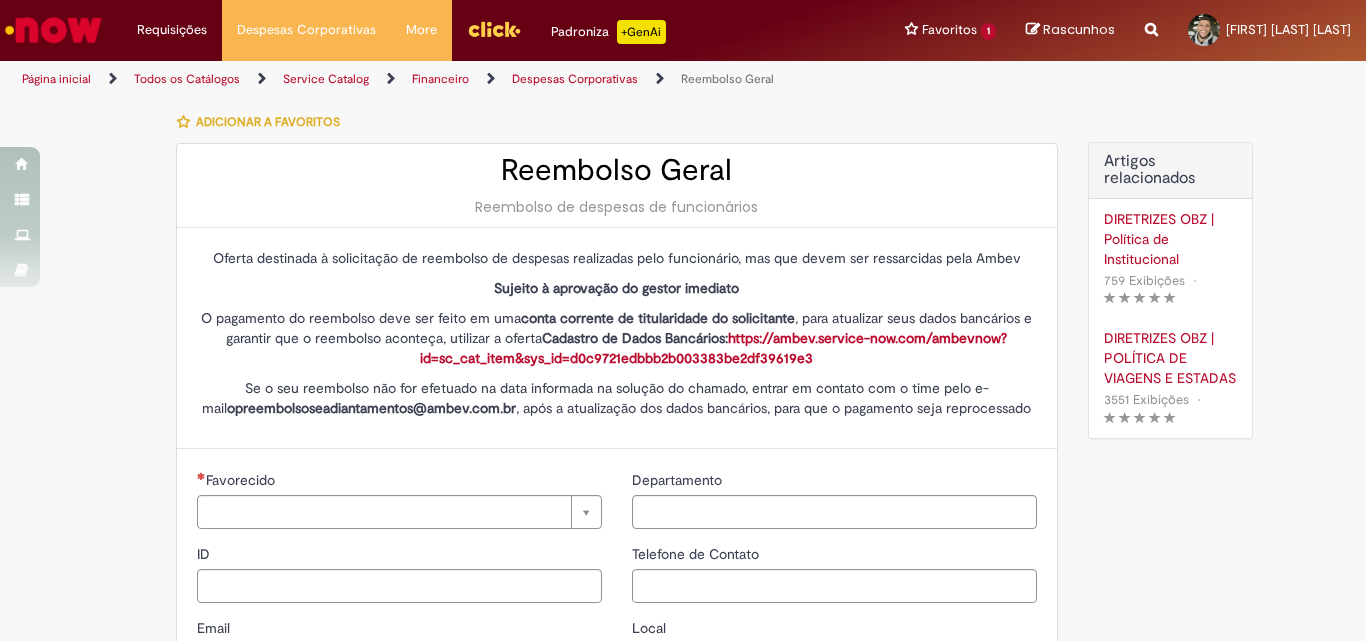 type on "********" 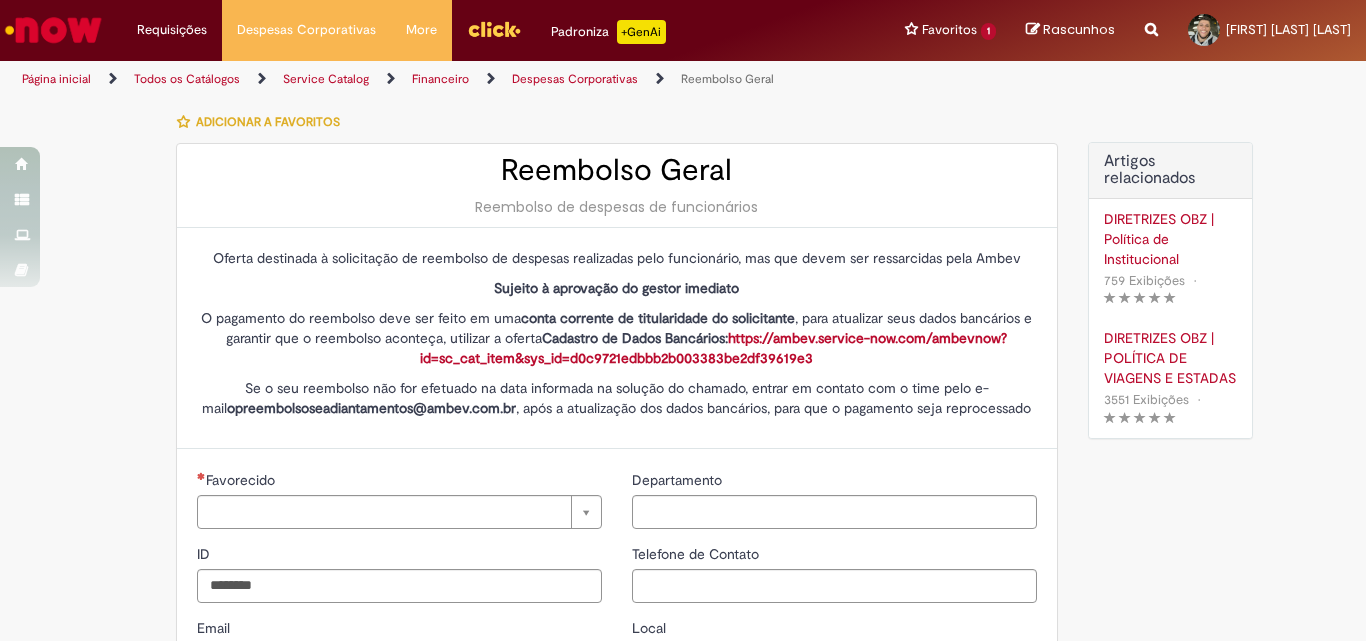 type on "**********" 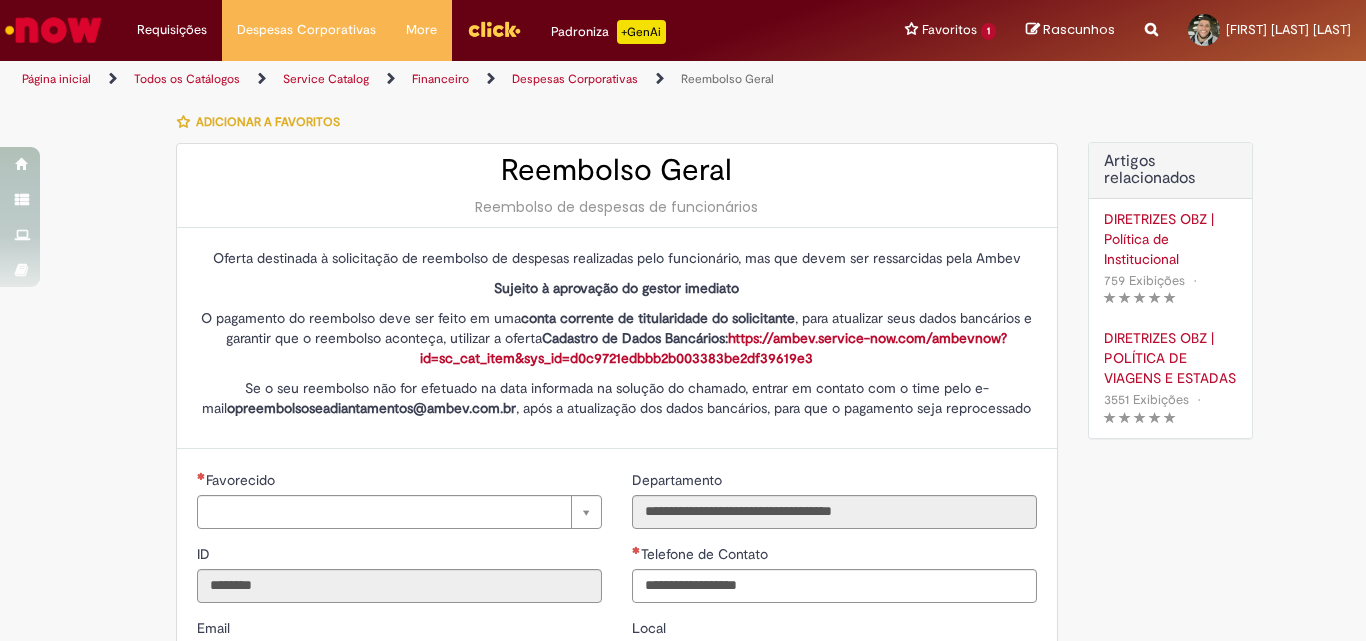 type on "**********" 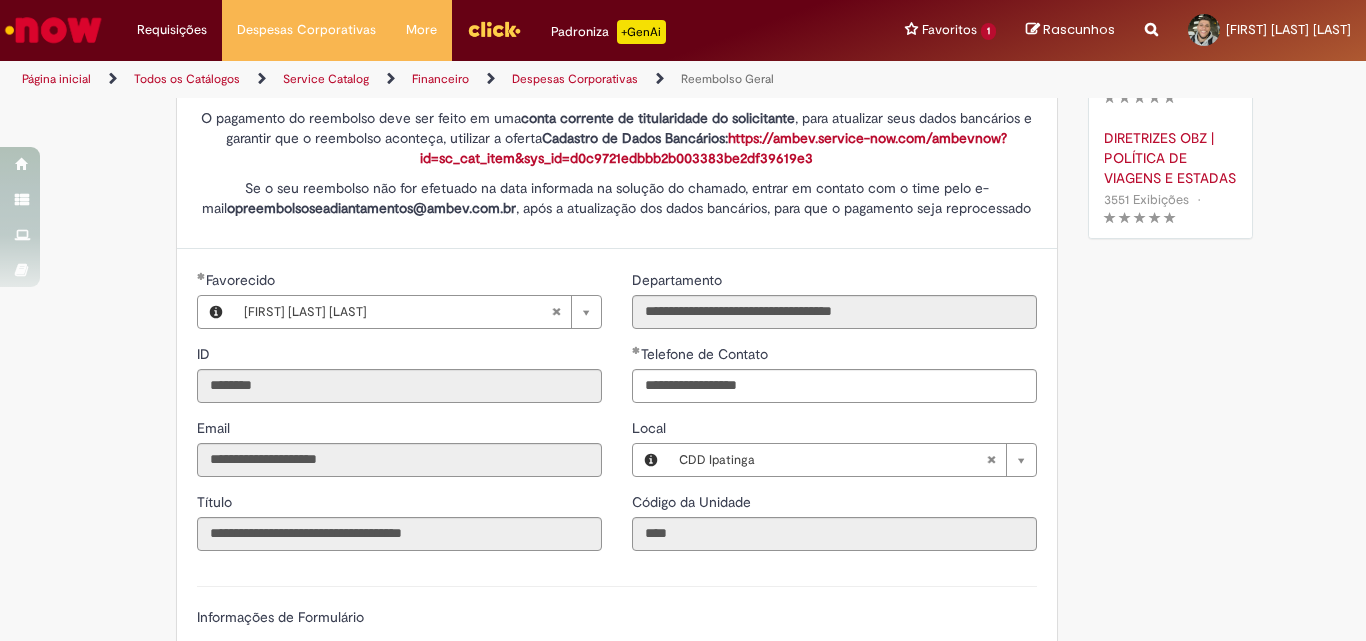 type on "**********" 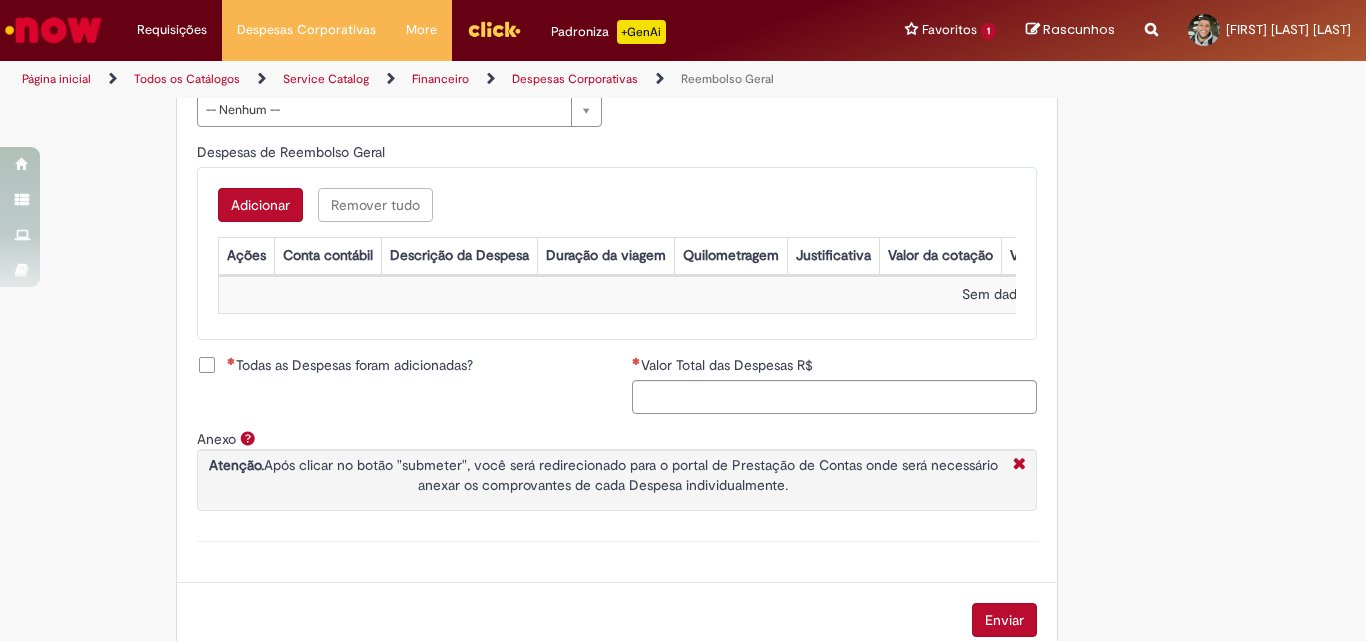 scroll, scrollTop: 700, scrollLeft: 0, axis: vertical 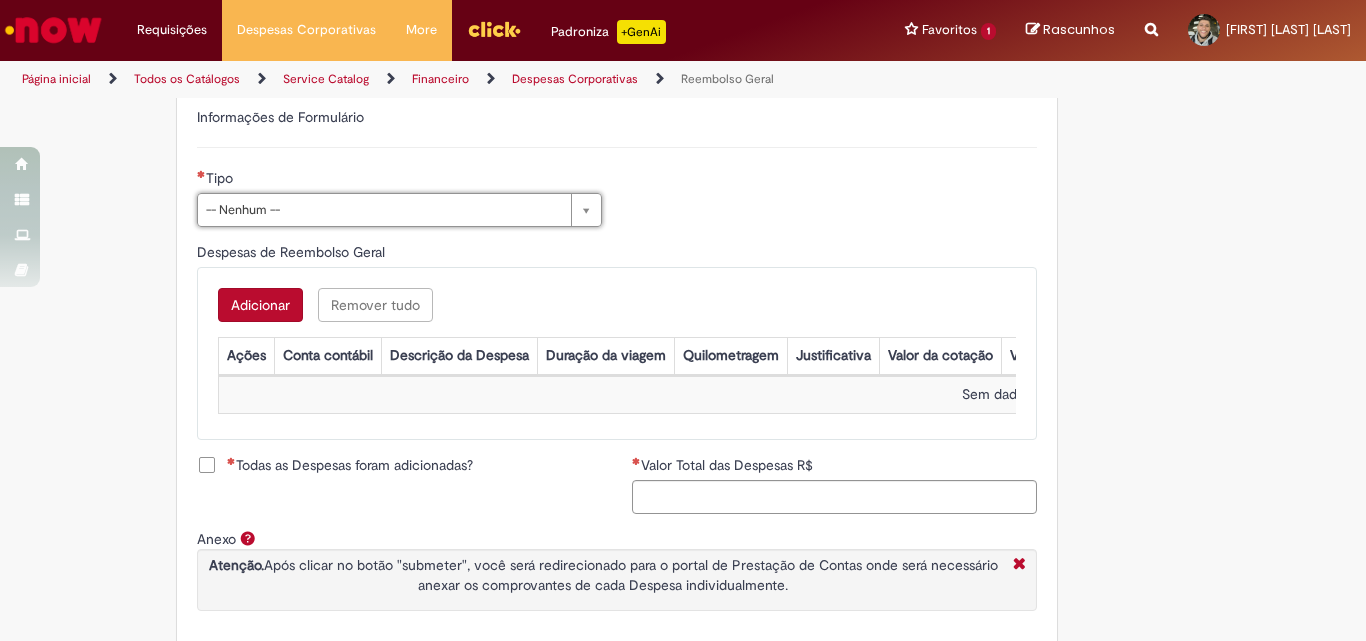 click on "**********" at bounding box center [617, 205] 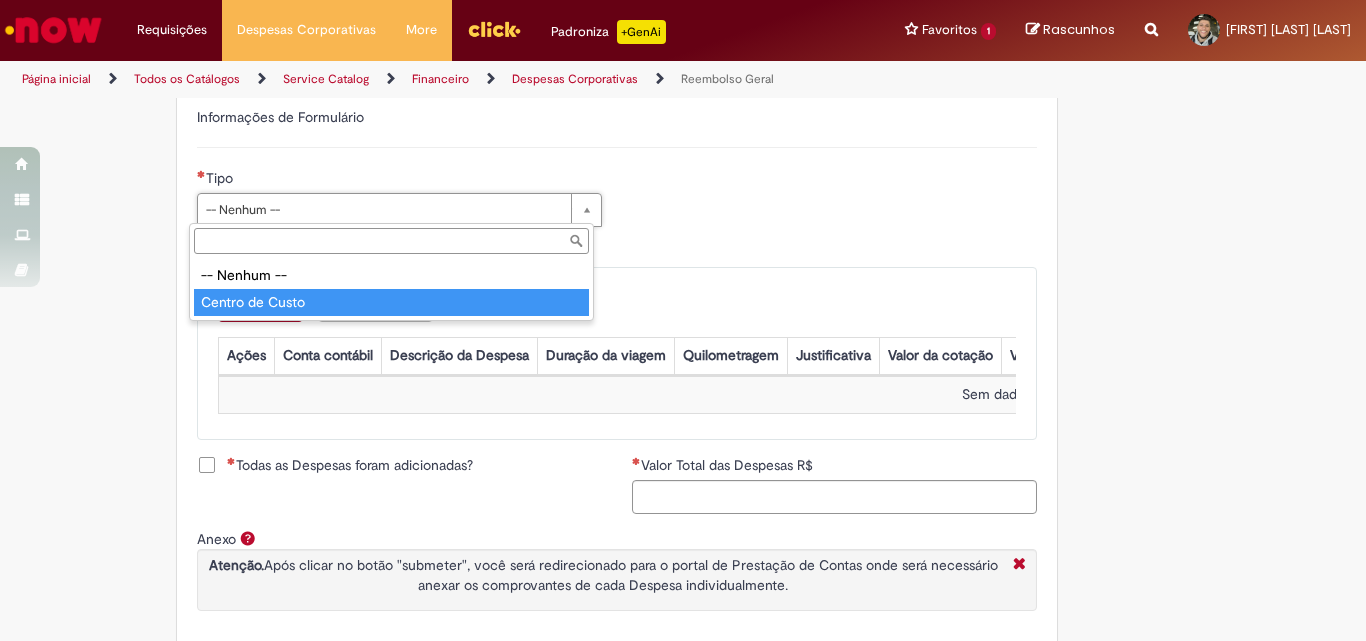 type on "**********" 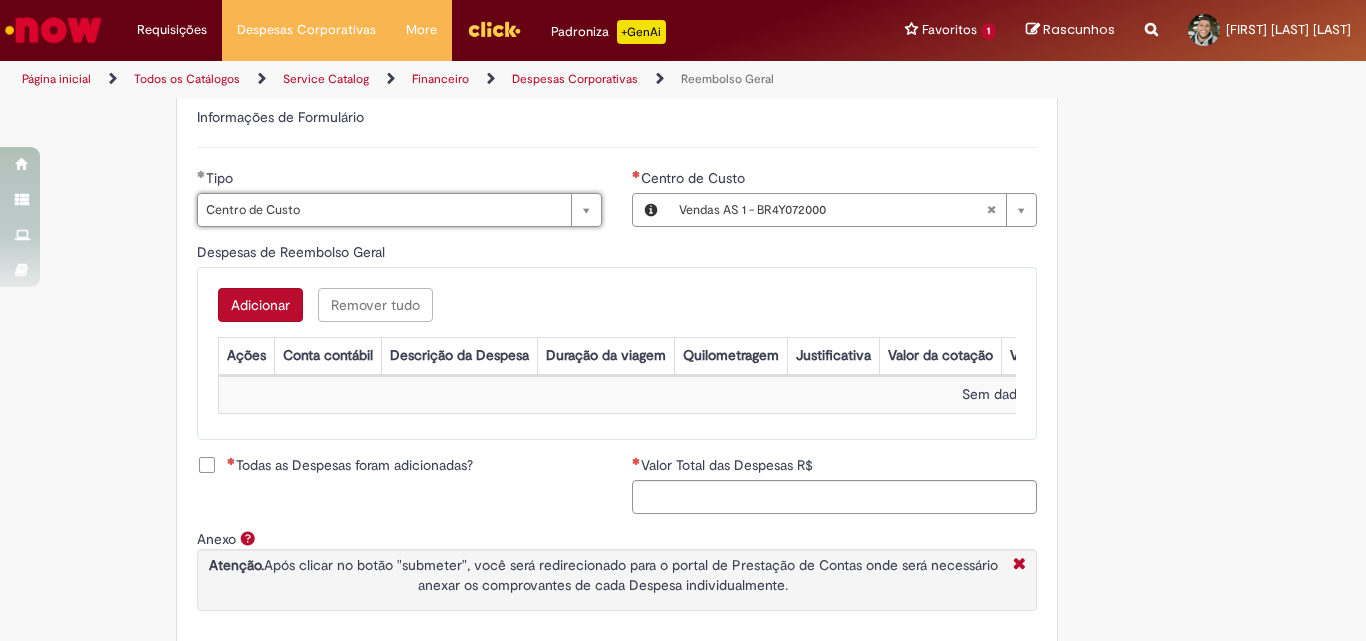 type on "**********" 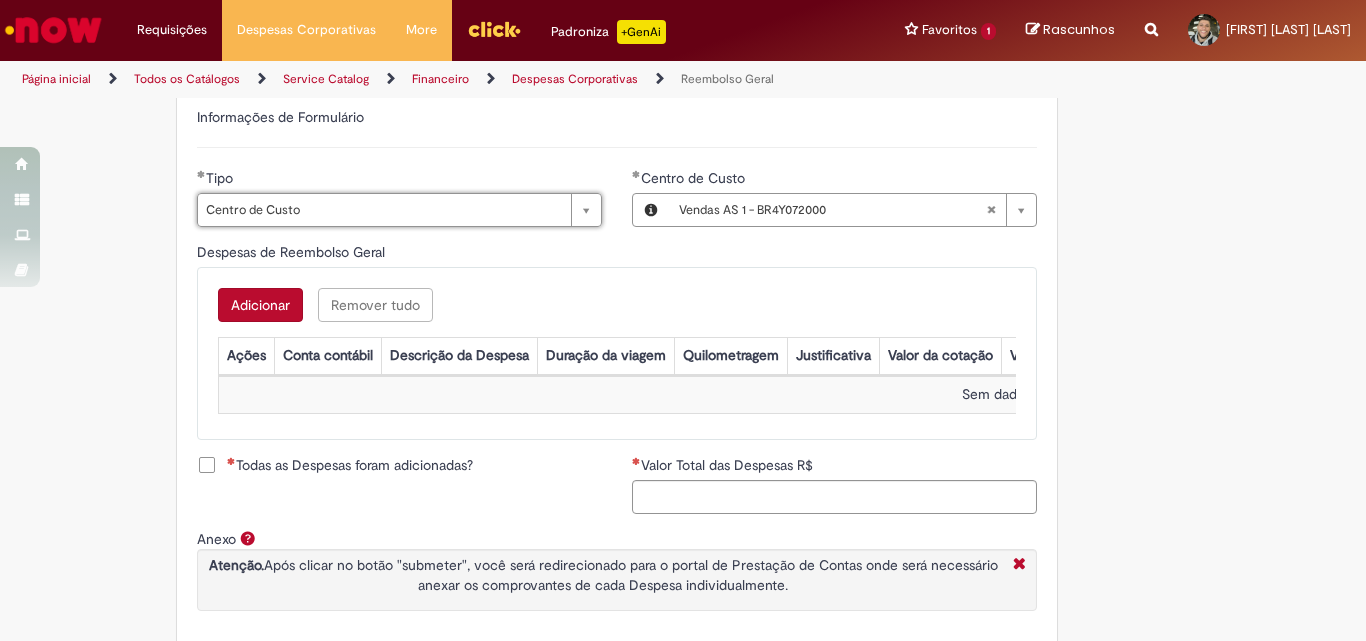 scroll, scrollTop: 800, scrollLeft: 0, axis: vertical 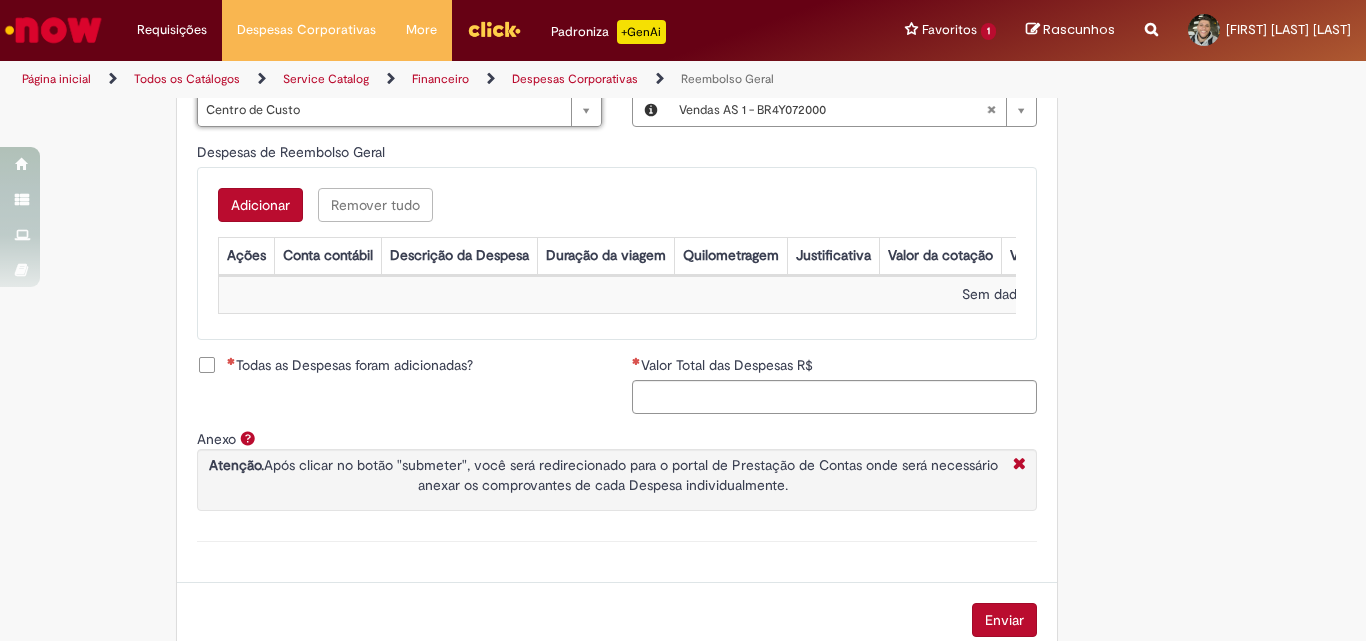 click on "Adicionar" at bounding box center (260, 205) 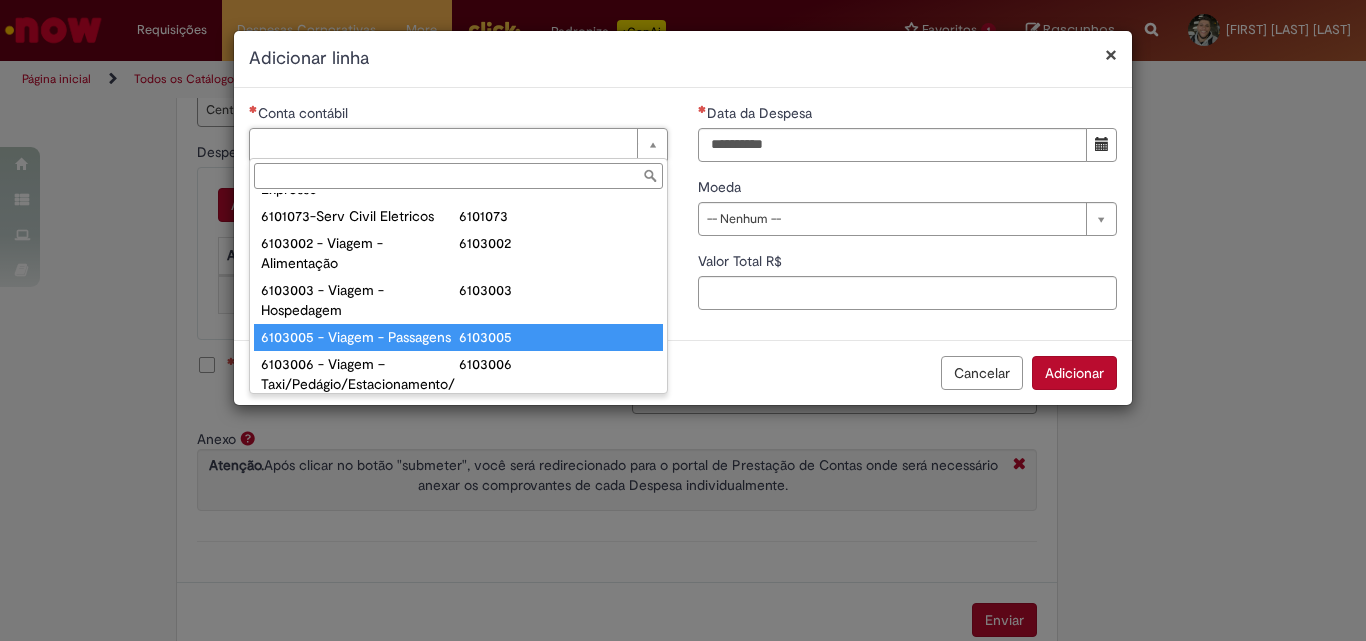 scroll, scrollTop: 821, scrollLeft: 0, axis: vertical 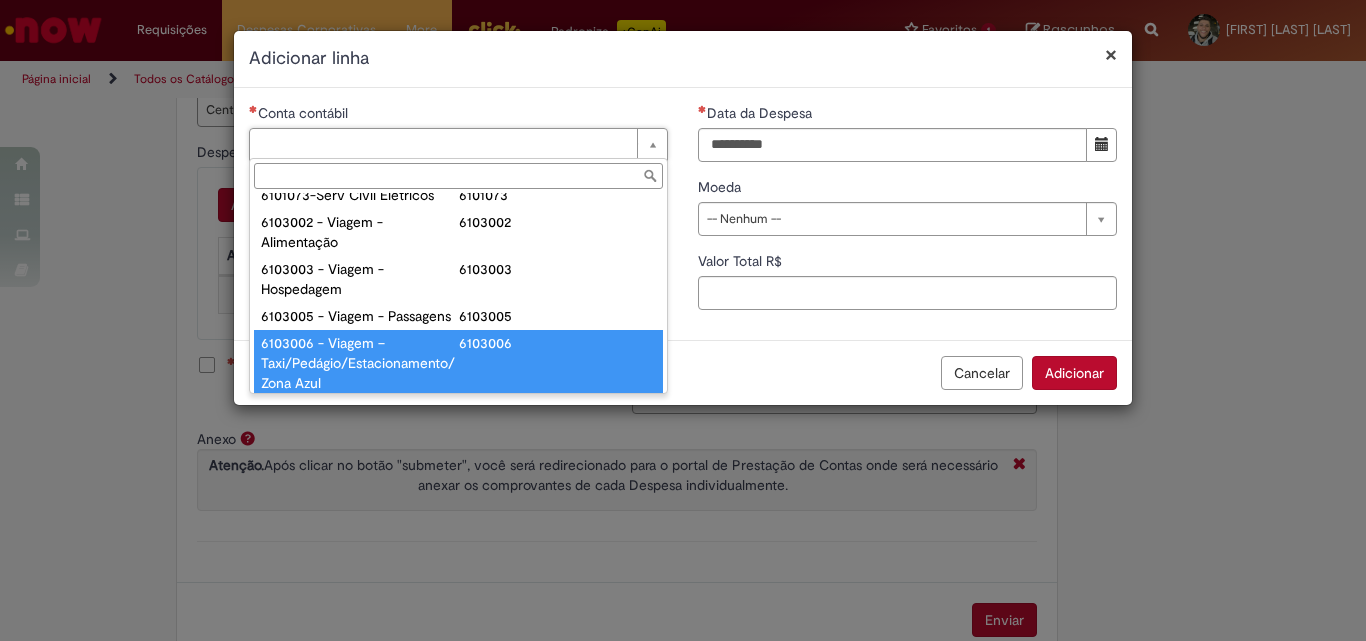type on "**********" 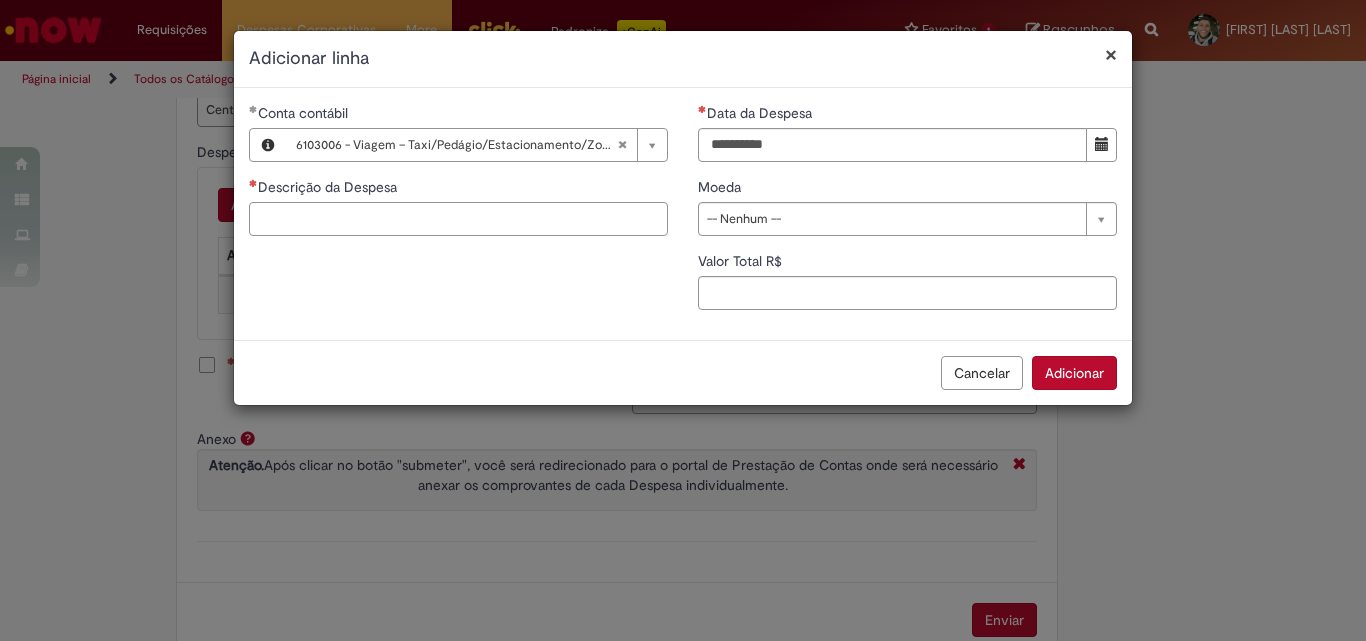 click on "Descrição da Despesa" at bounding box center [458, 219] 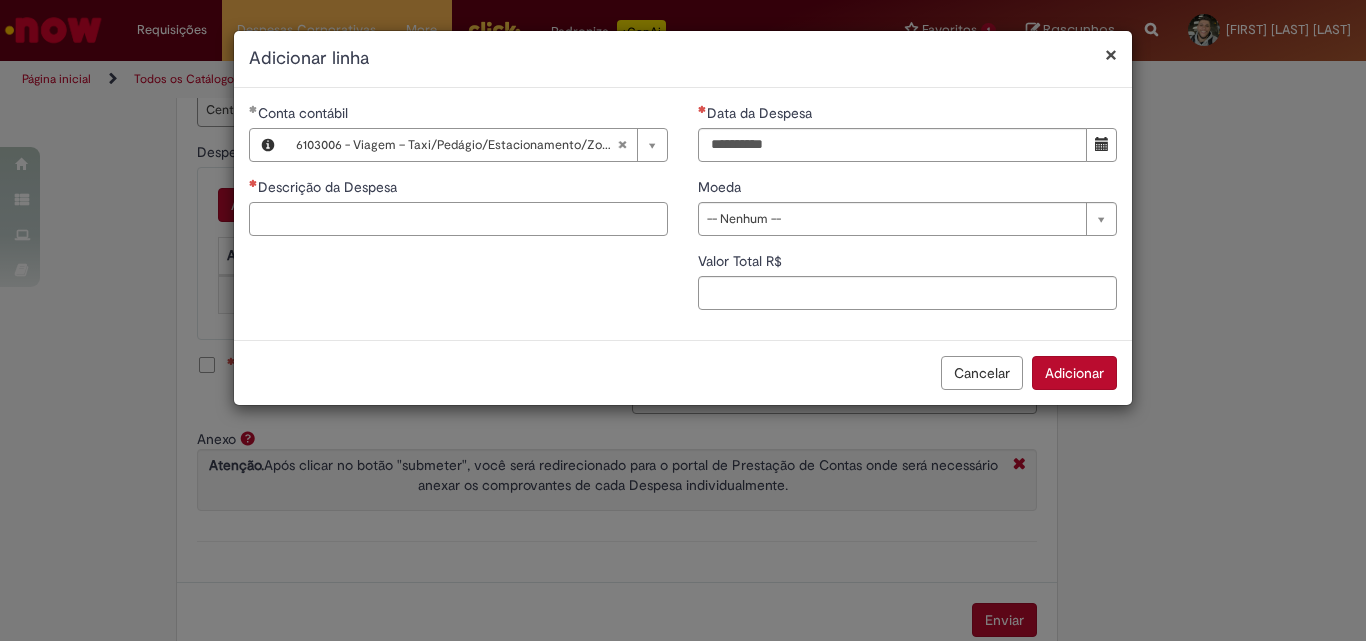 paste on "**********" 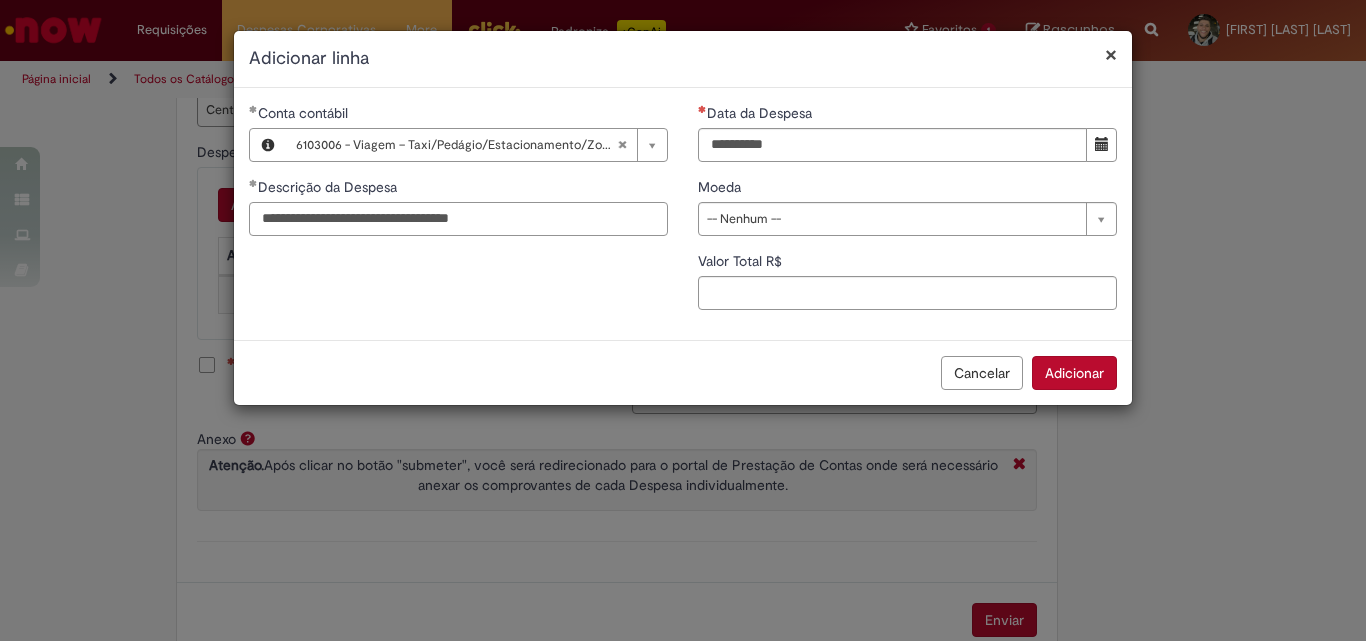 type on "**********" 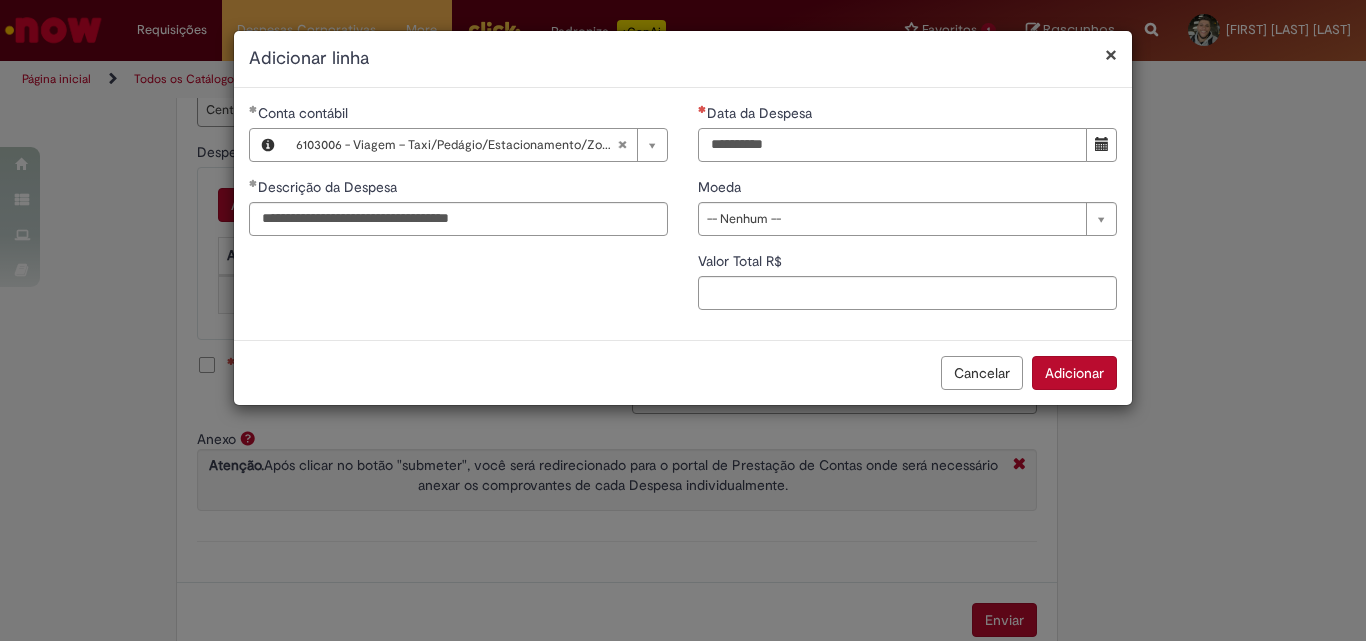 click on "Data da Despesa" at bounding box center [892, 145] 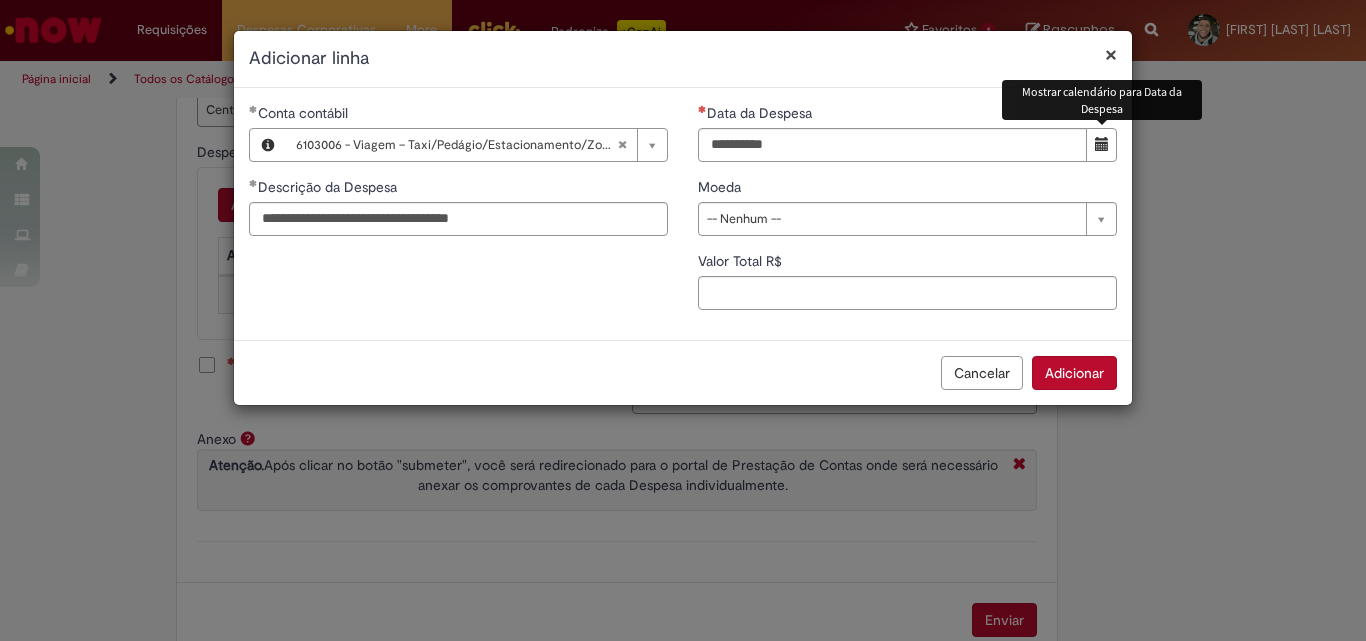 click at bounding box center (1102, 144) 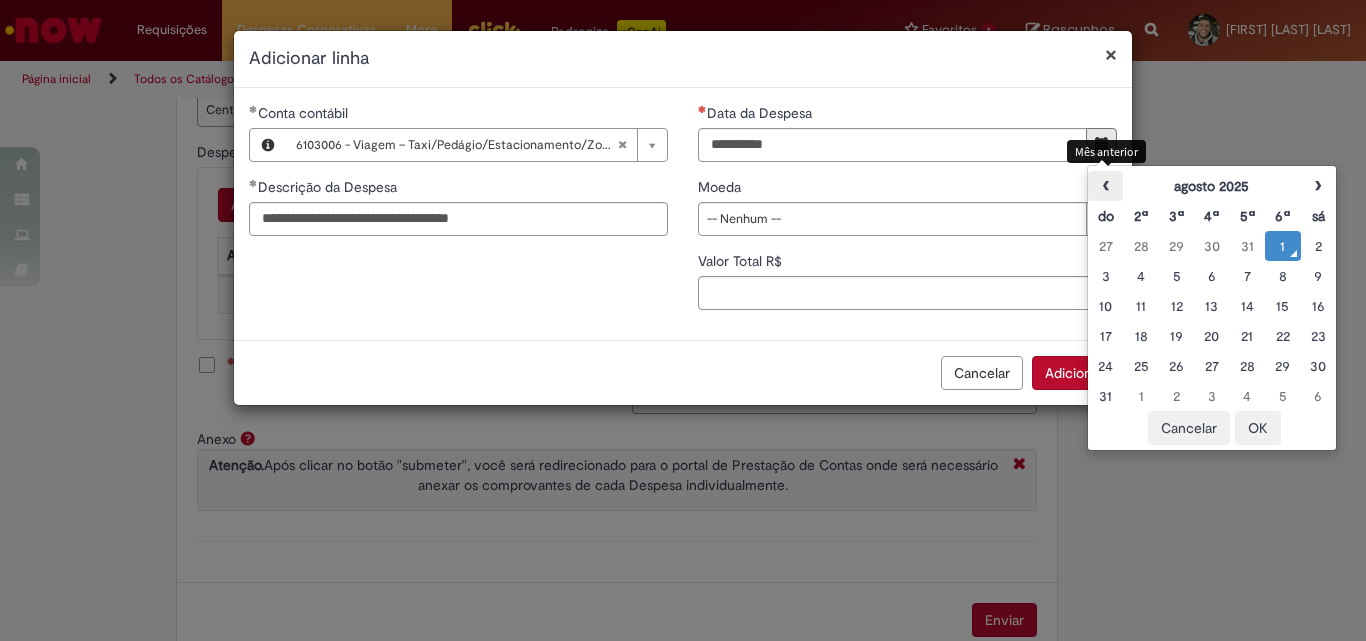 click on "‹" at bounding box center (1105, 186) 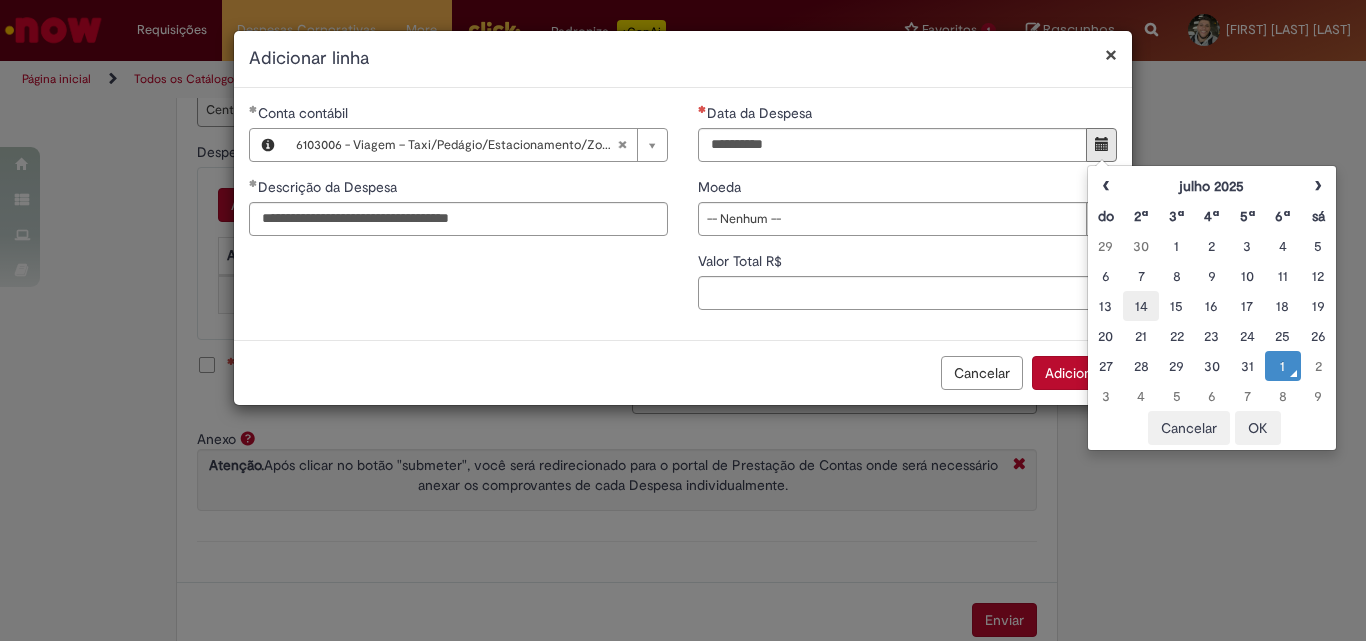 click on "14" at bounding box center (1140, 306) 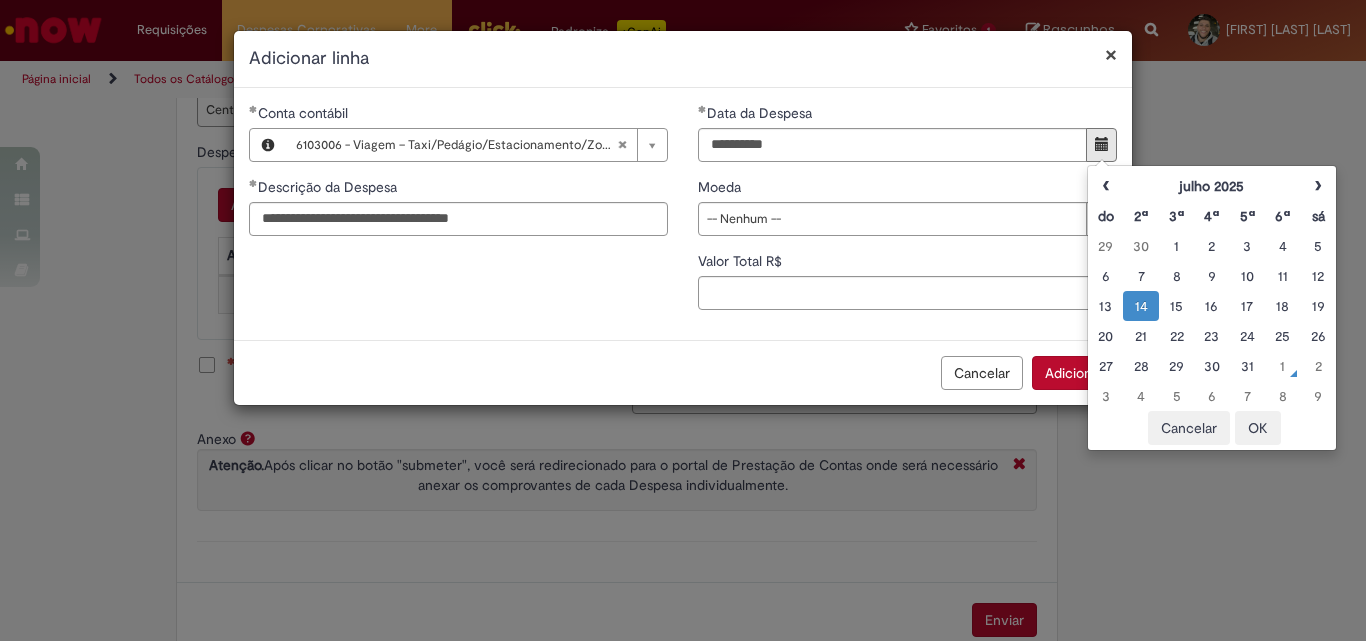 click on "OK" at bounding box center (1258, 428) 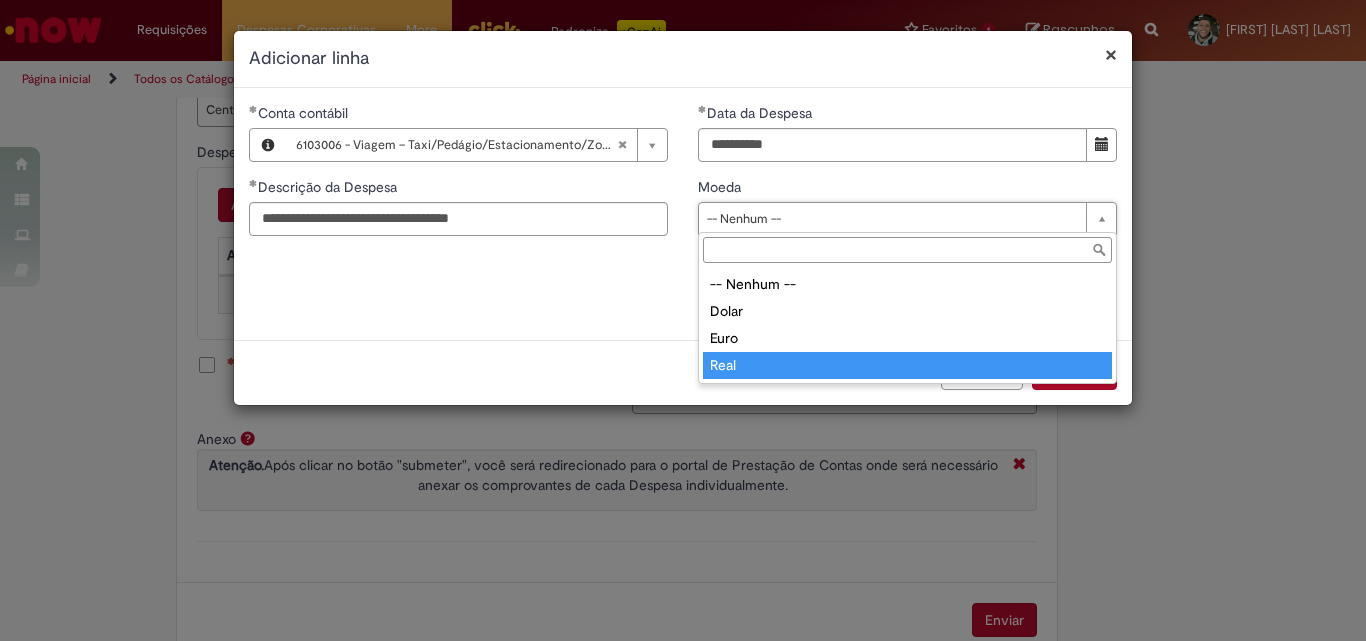 type on "****" 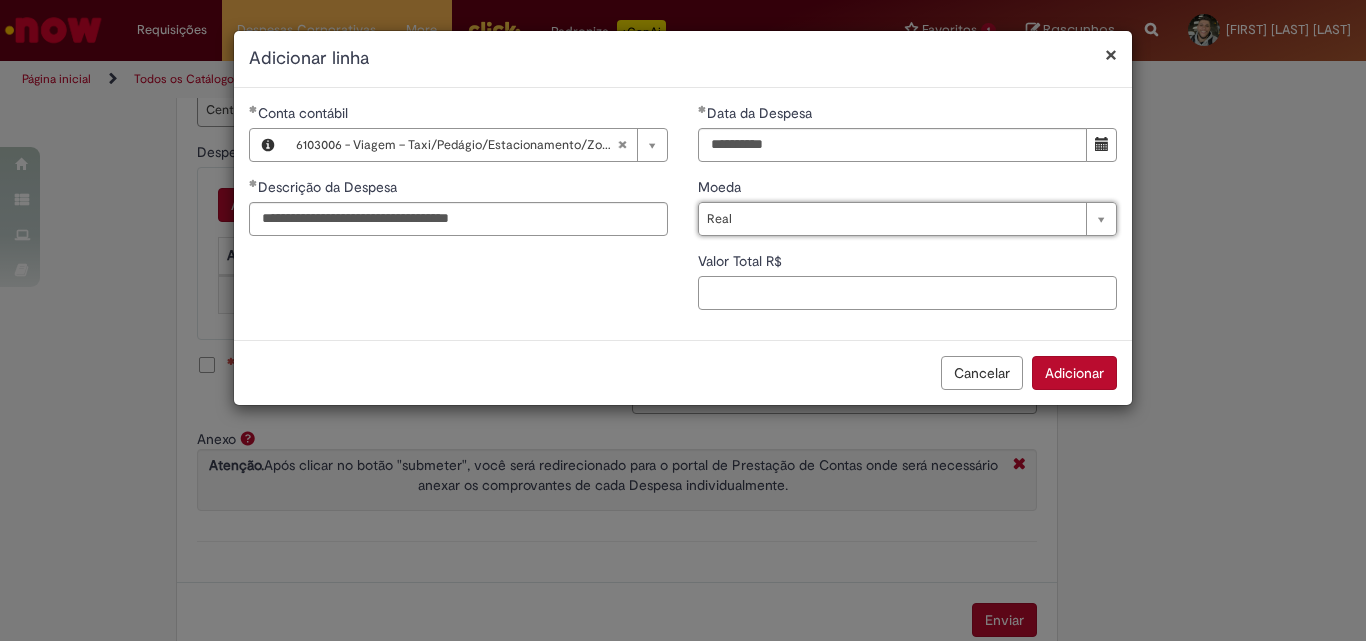 click on "Valor Total R$" at bounding box center (907, 293) 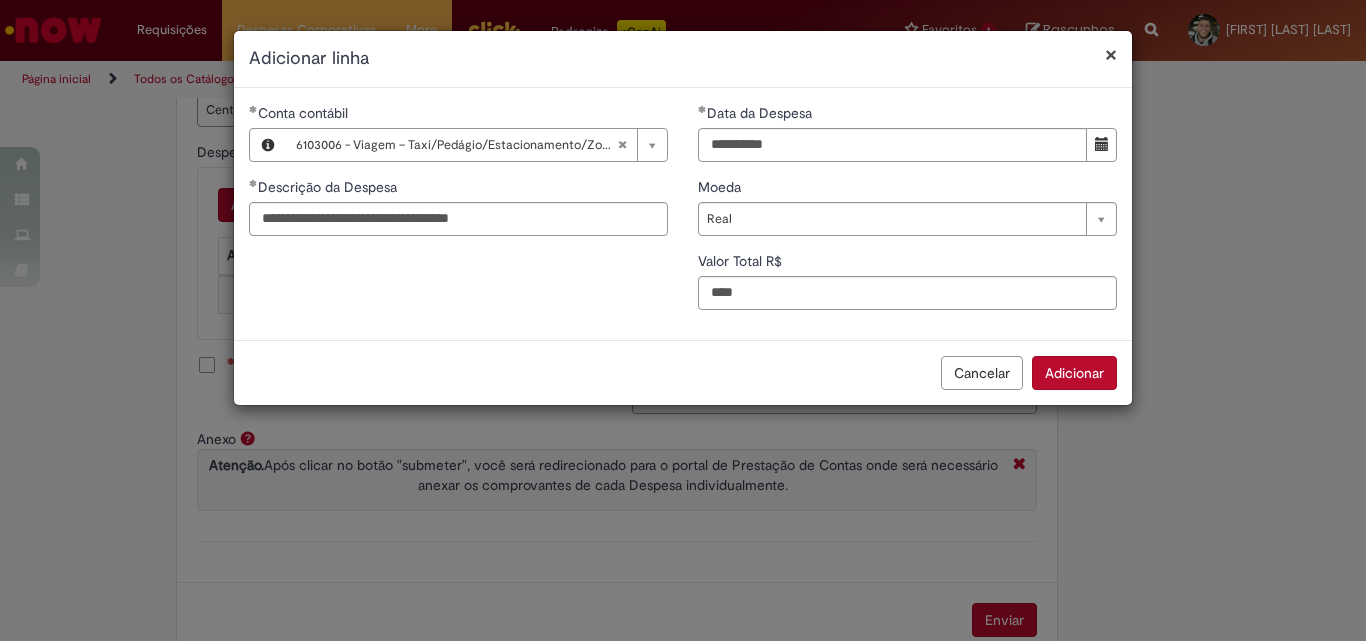 type on "*" 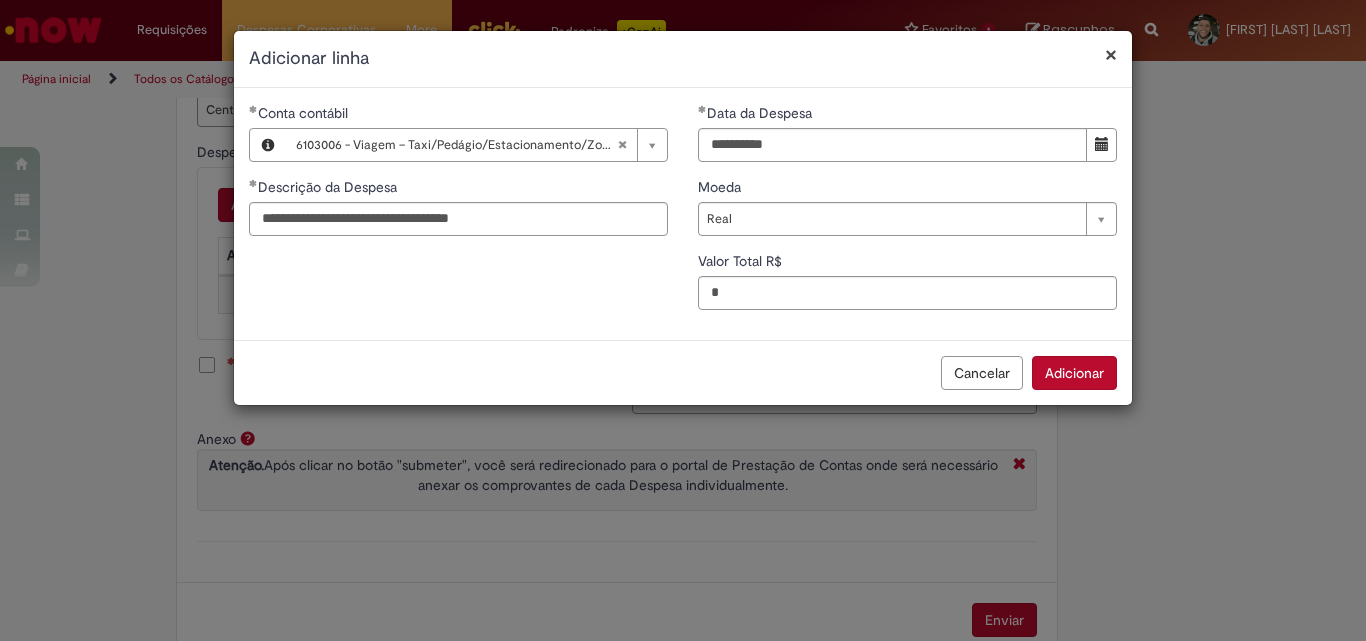 click on "Adicionar" at bounding box center (1074, 373) 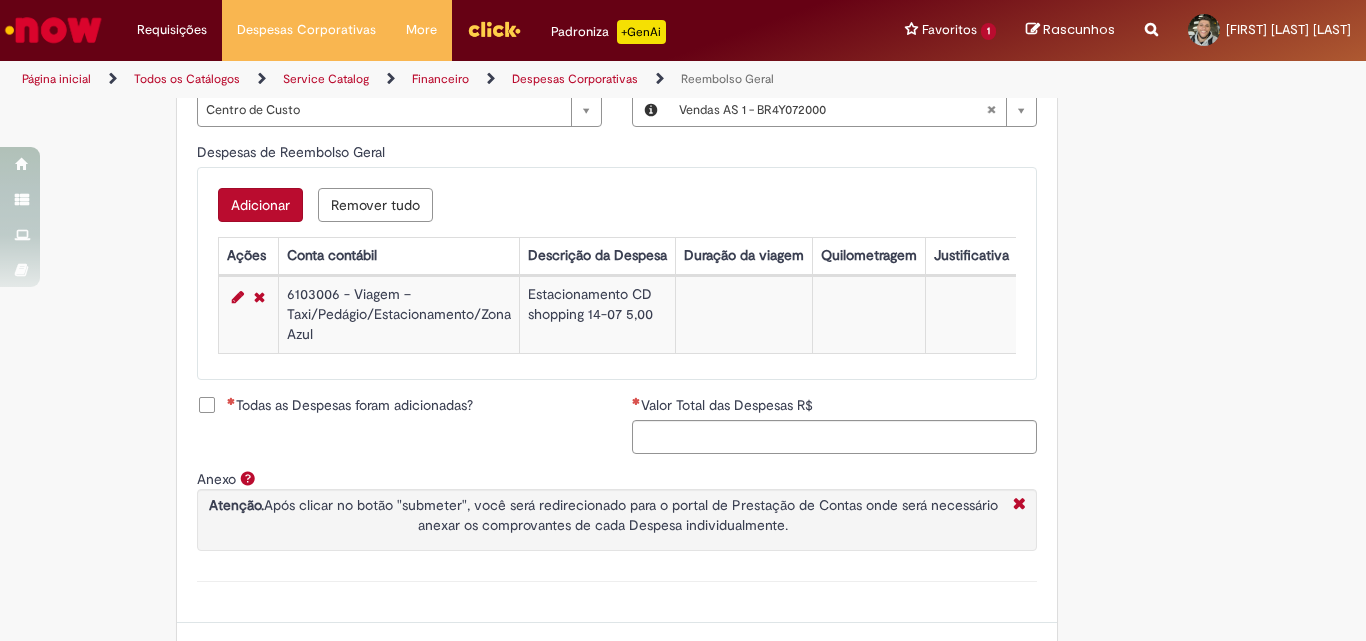 click on "Adicionar" at bounding box center [260, 205] 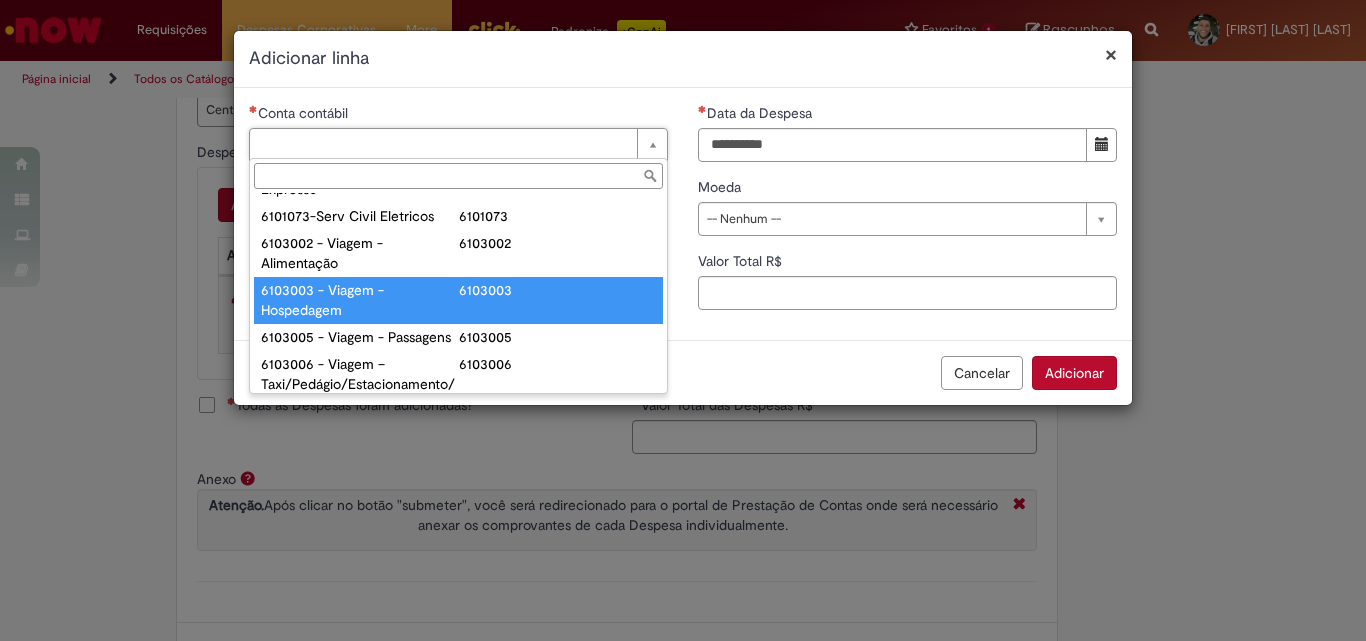 scroll, scrollTop: 821, scrollLeft: 0, axis: vertical 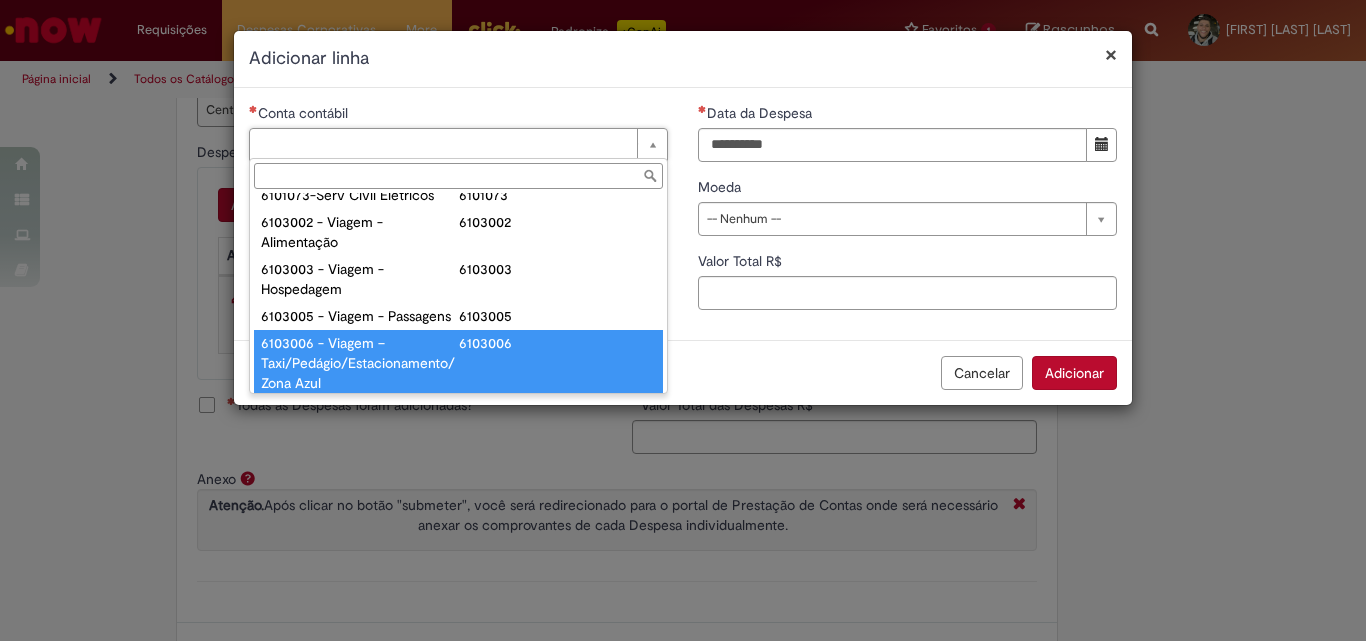 type on "**********" 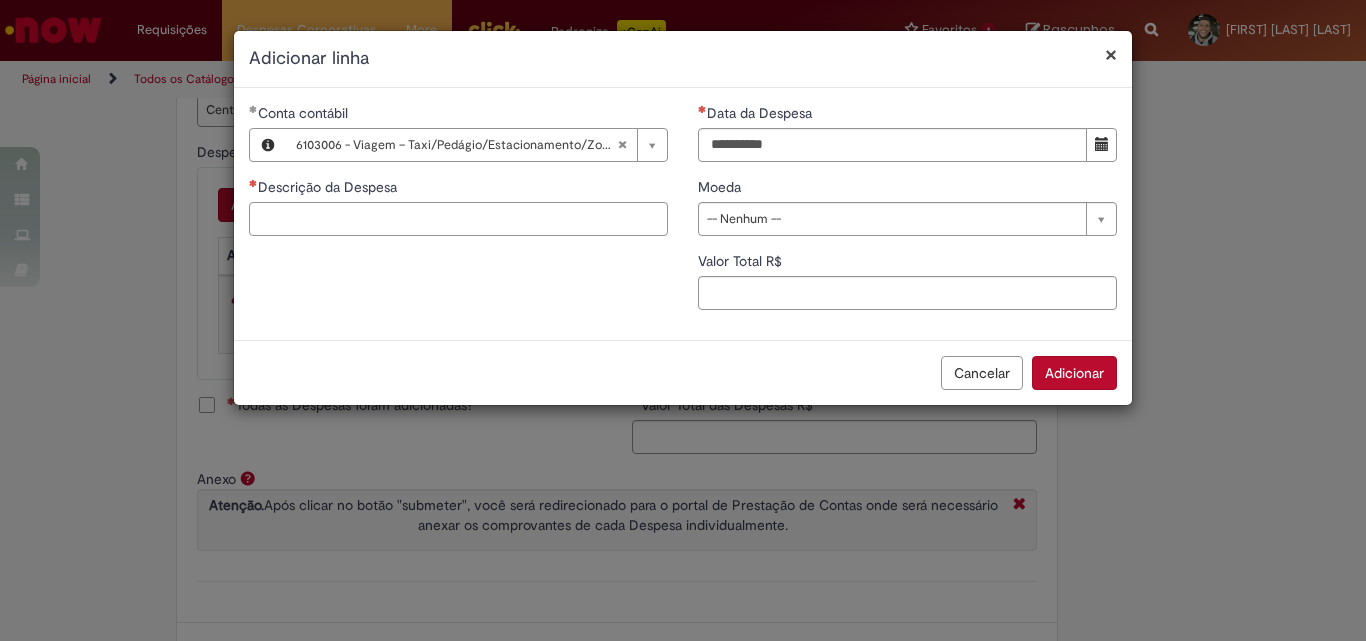 click on "Descrição da Despesa" at bounding box center (458, 219) 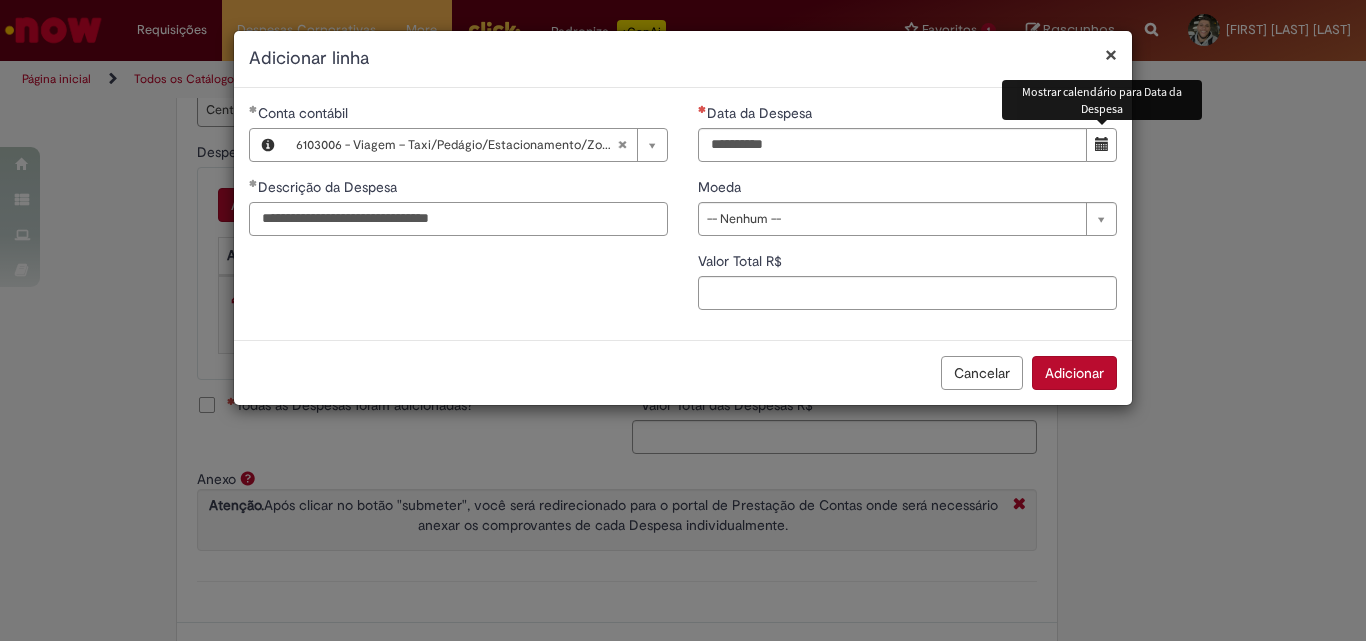 type on "**********" 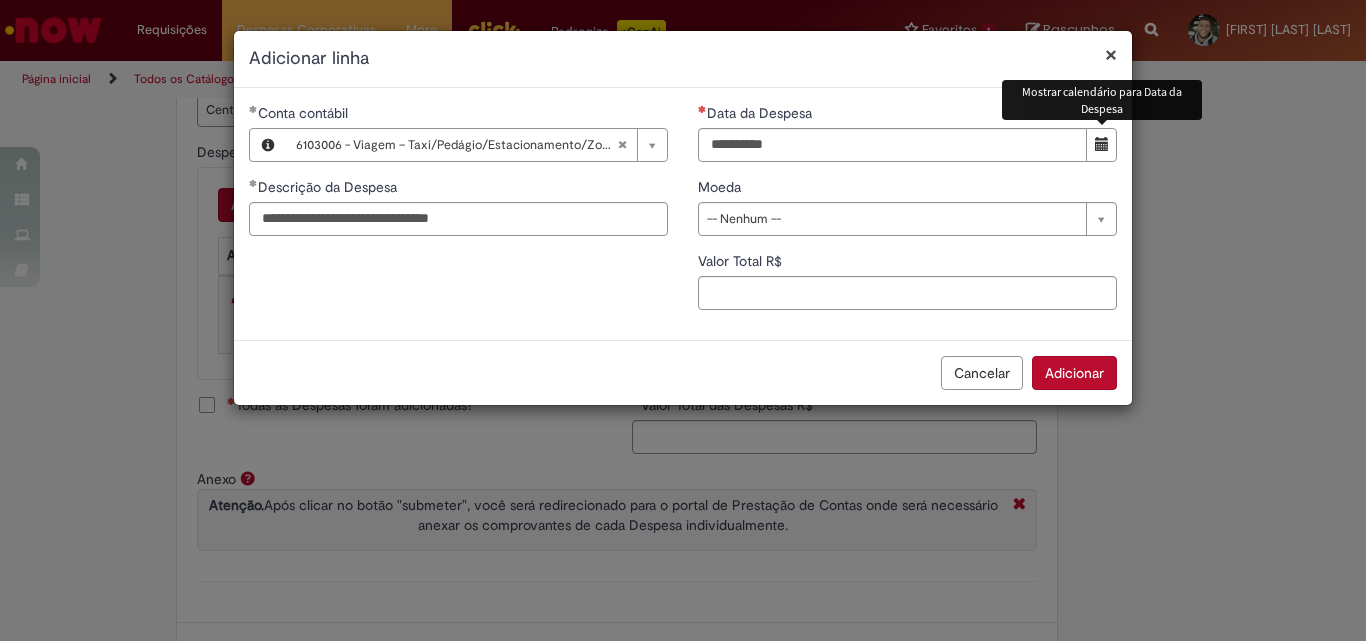 click at bounding box center (1102, 144) 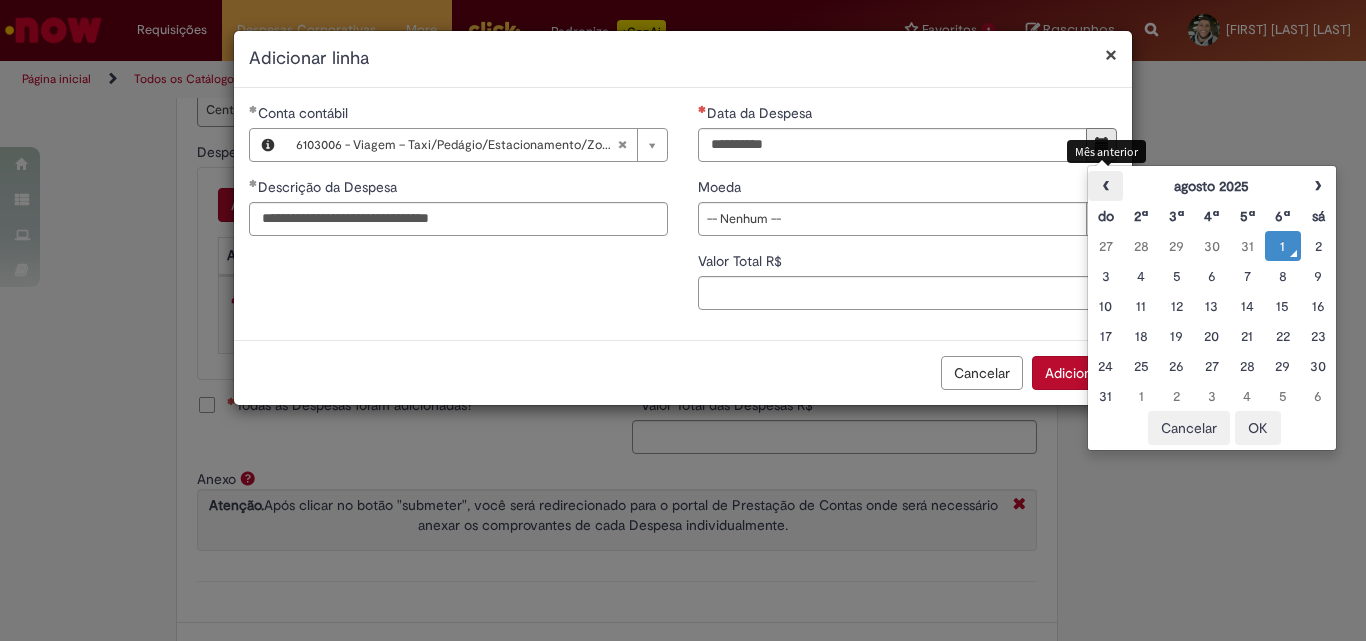 click on "‹" at bounding box center (1105, 186) 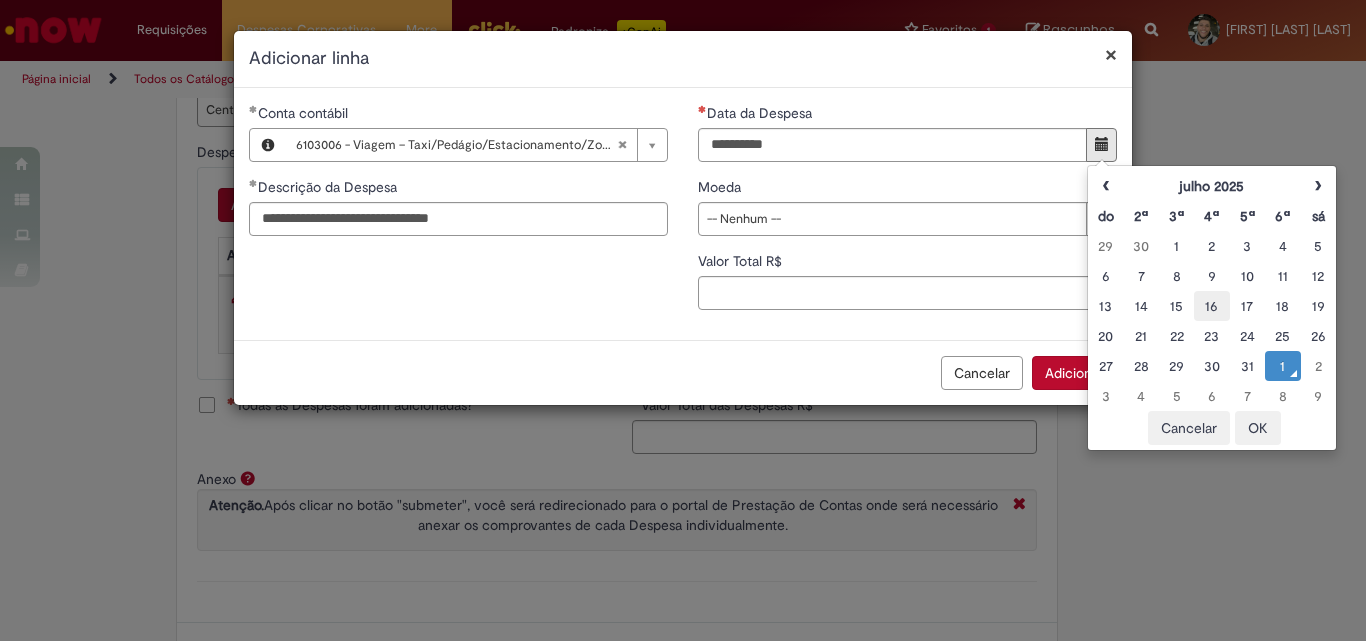 click on "16" at bounding box center (1211, 306) 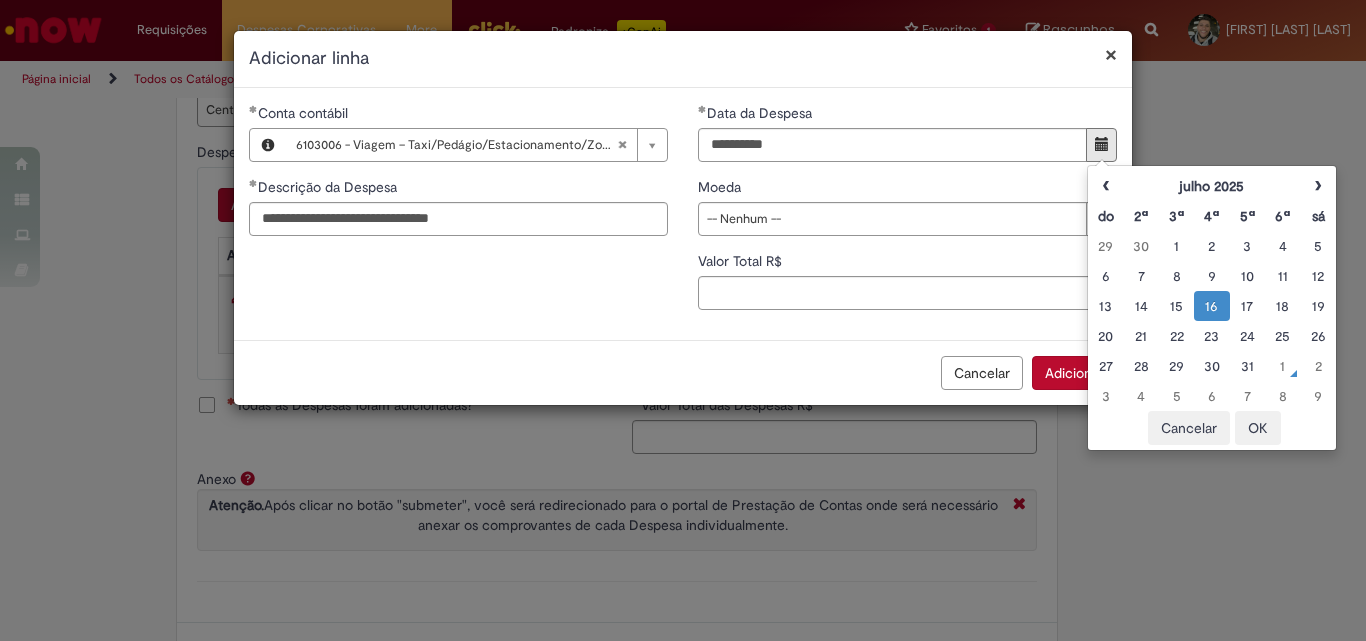 drag, startPoint x: 1278, startPoint y: 434, endPoint x: 1269, endPoint y: 420, distance: 16.643316 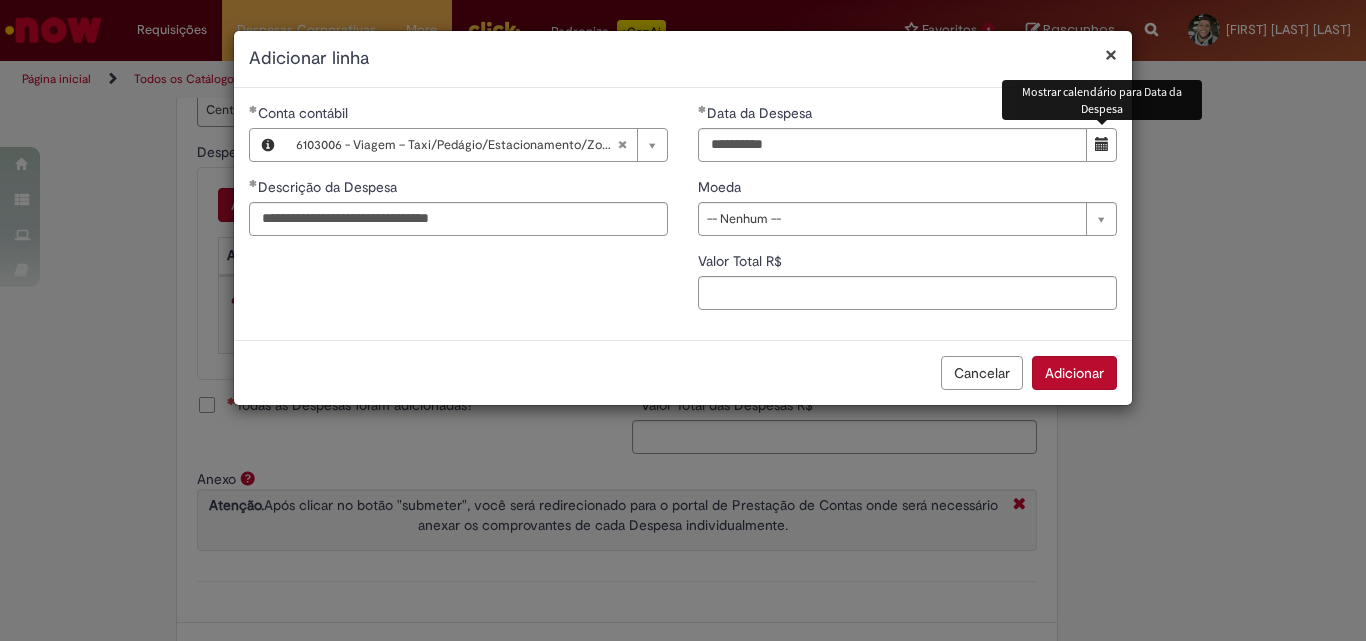 click on "**********" at bounding box center [907, 214] 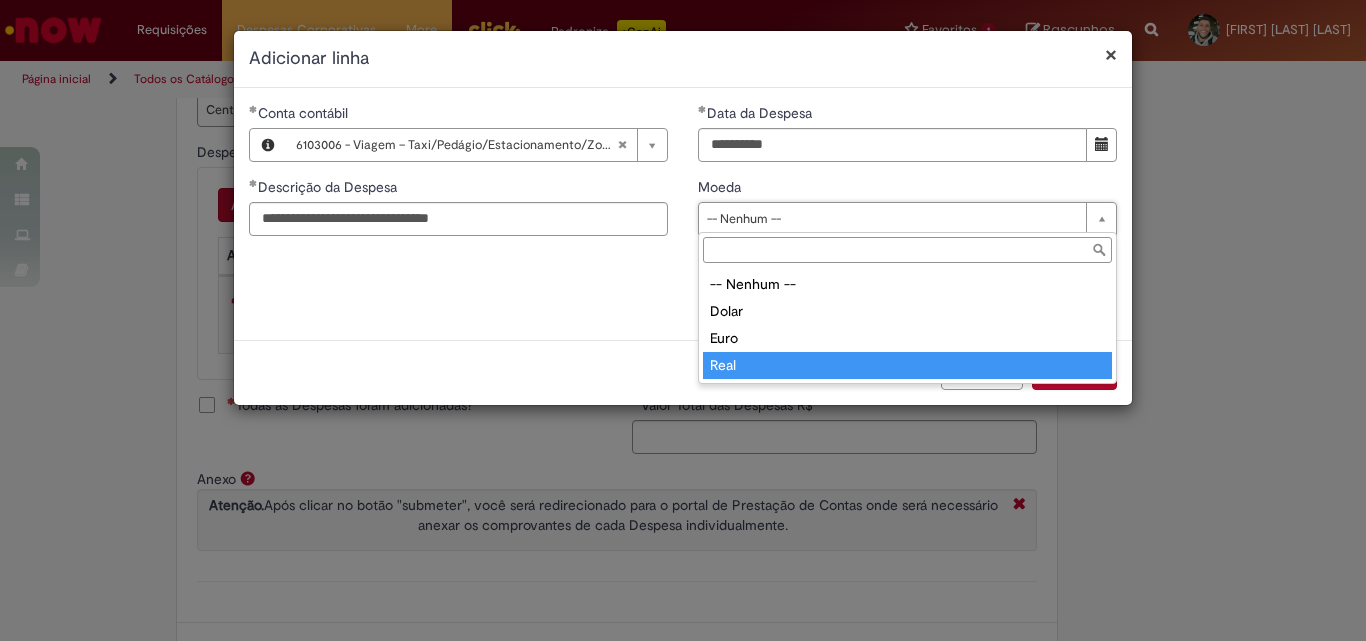 type on "****" 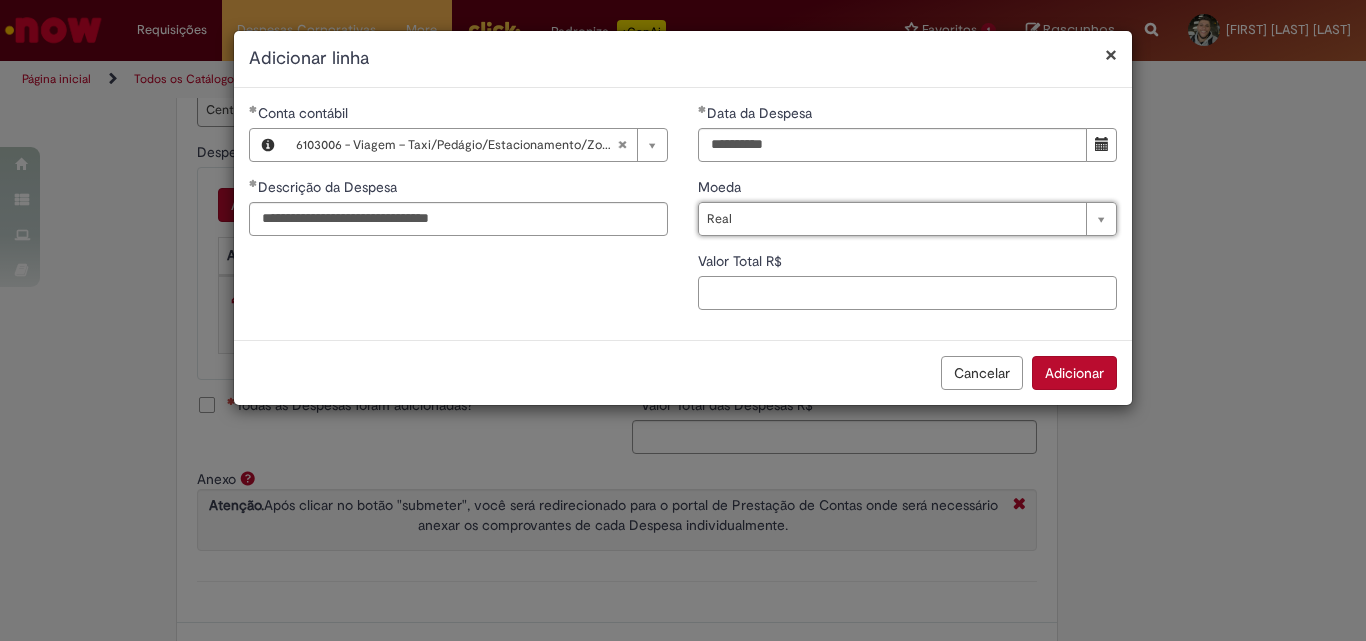 click on "Valor Total R$" at bounding box center (907, 293) 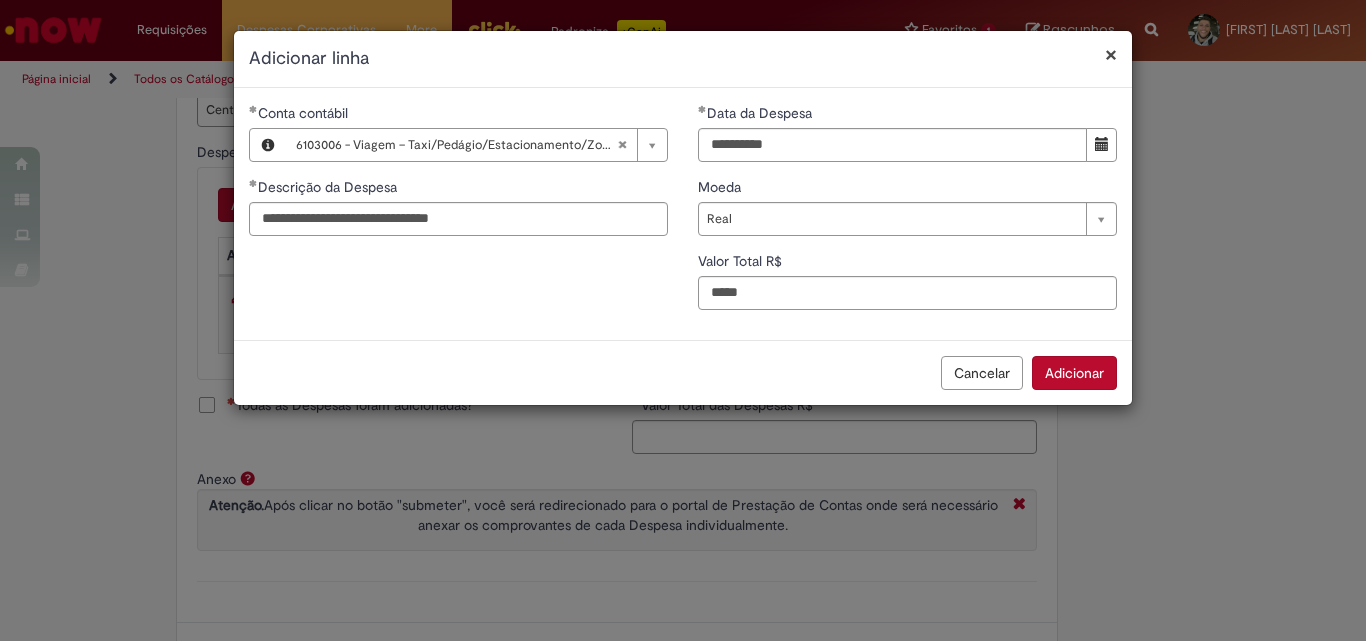 click on "Adicionar" at bounding box center (1074, 373) 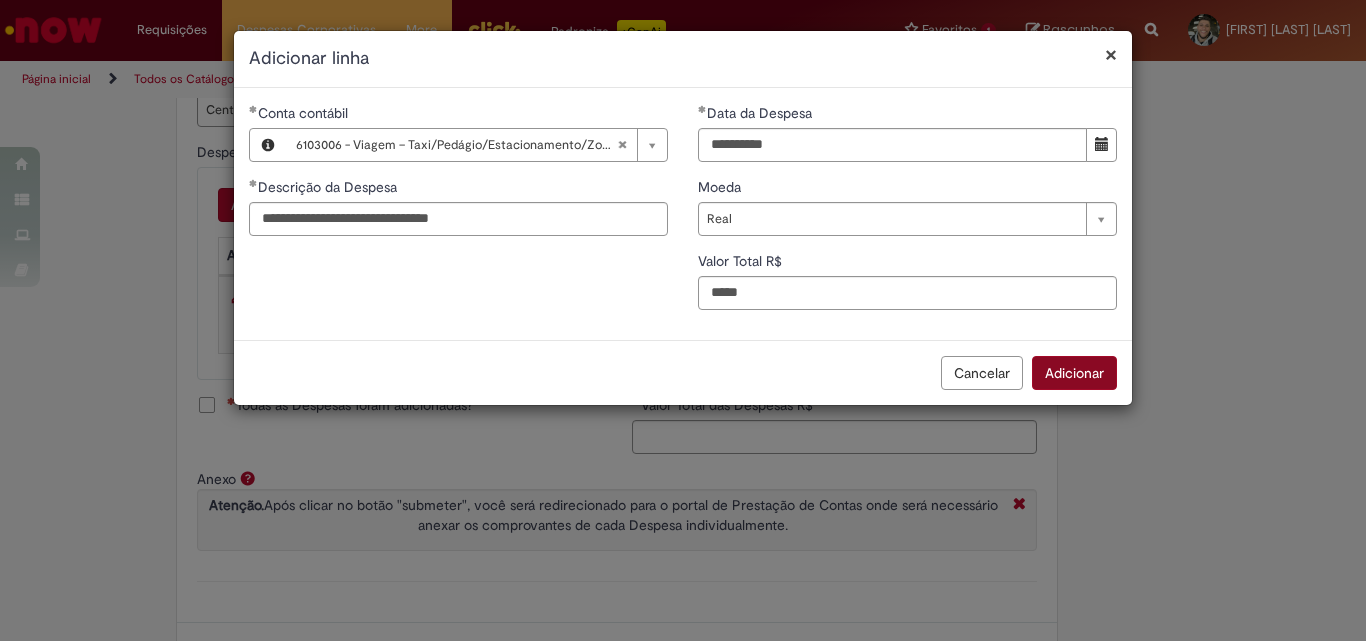 type on "****" 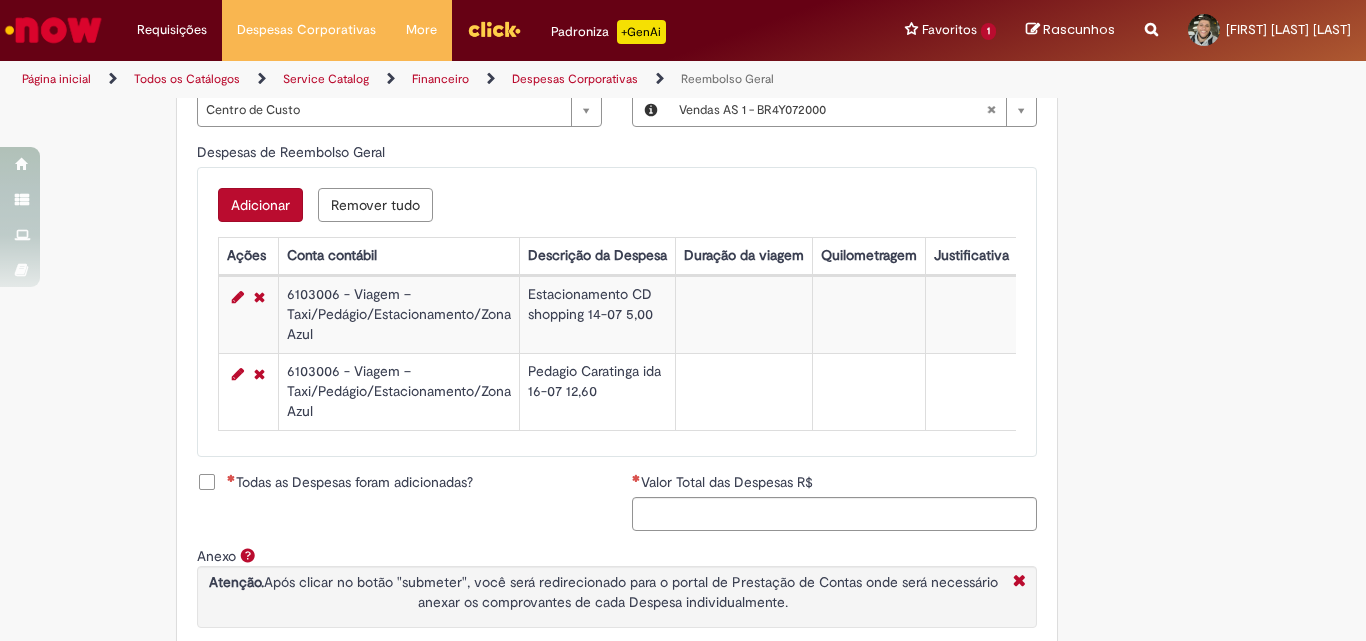 click on "Adicionar" at bounding box center (260, 205) 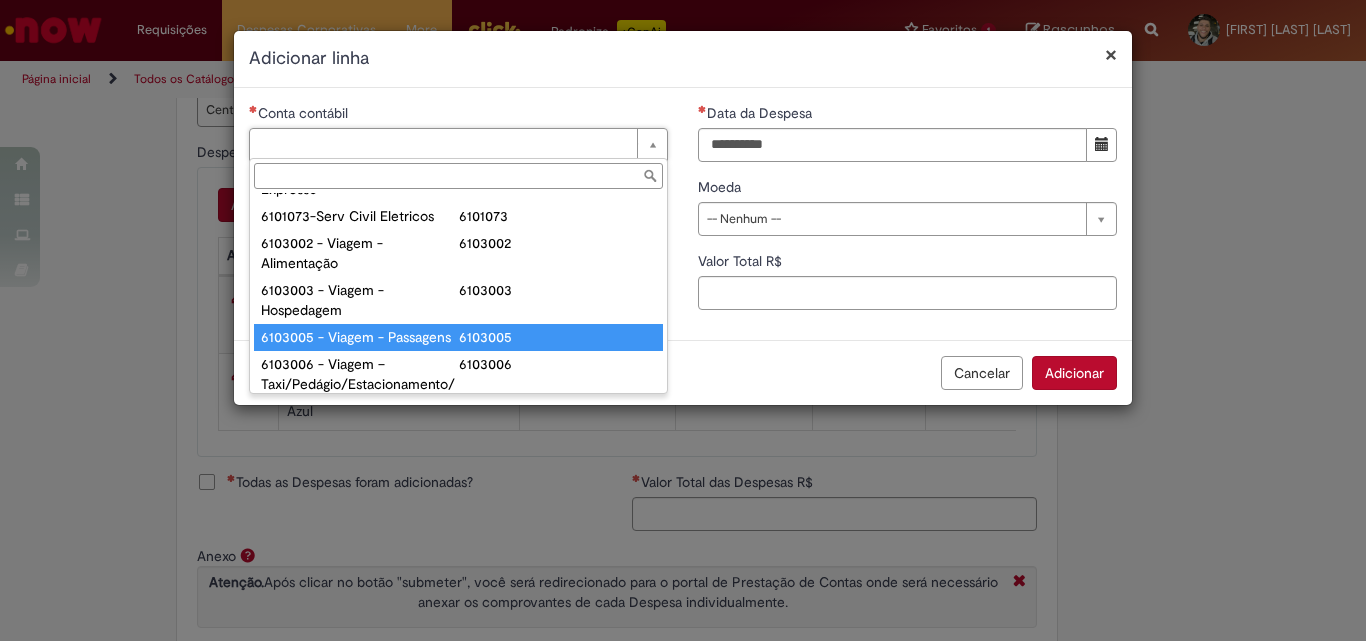 scroll, scrollTop: 821, scrollLeft: 0, axis: vertical 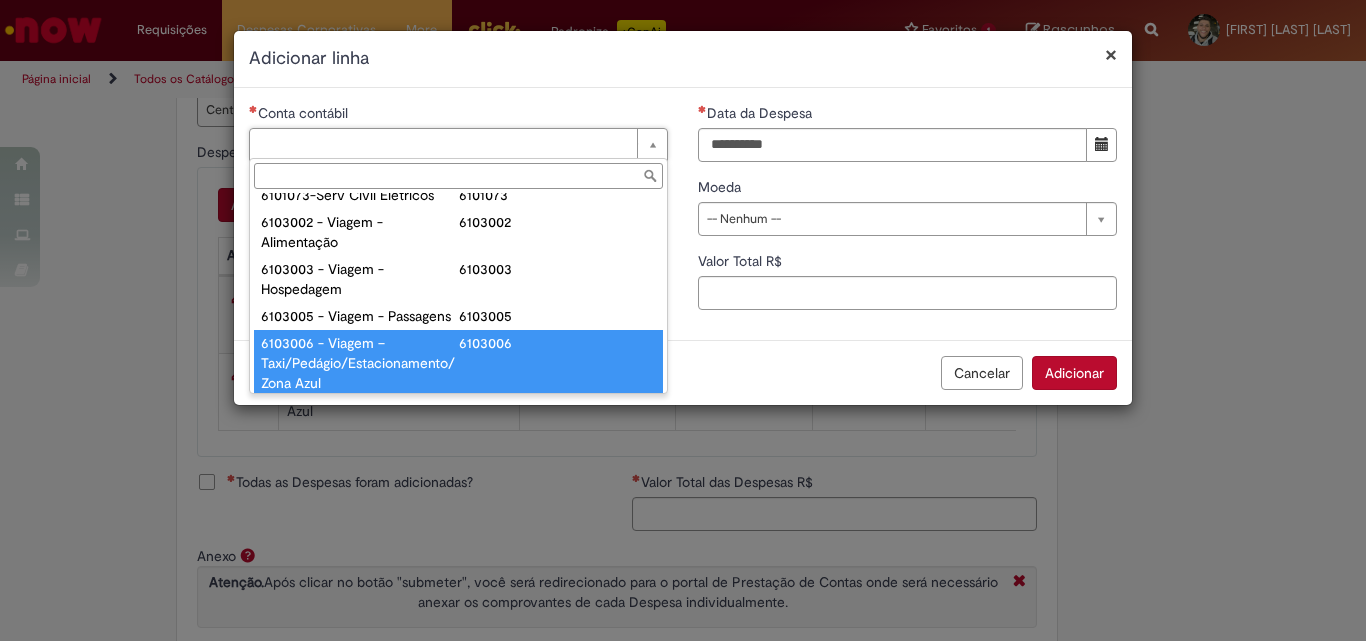 type on "**********" 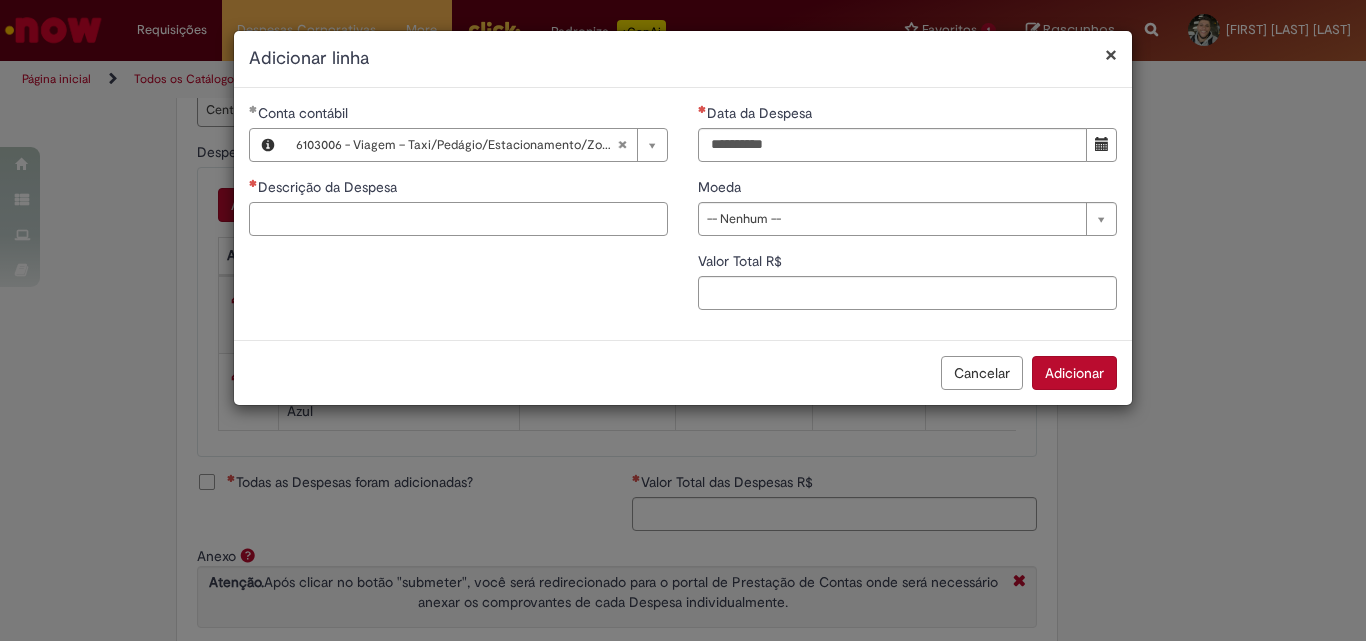 click on "Descrição da Despesa" at bounding box center (458, 219) 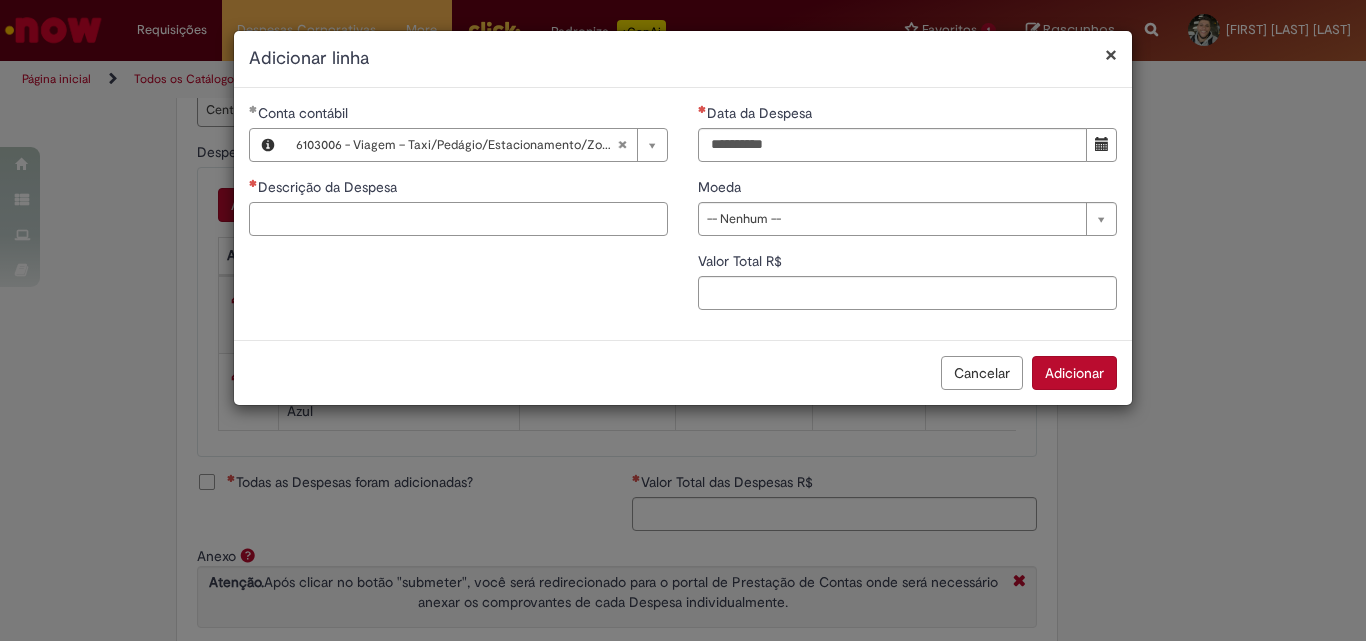 paste on "**********" 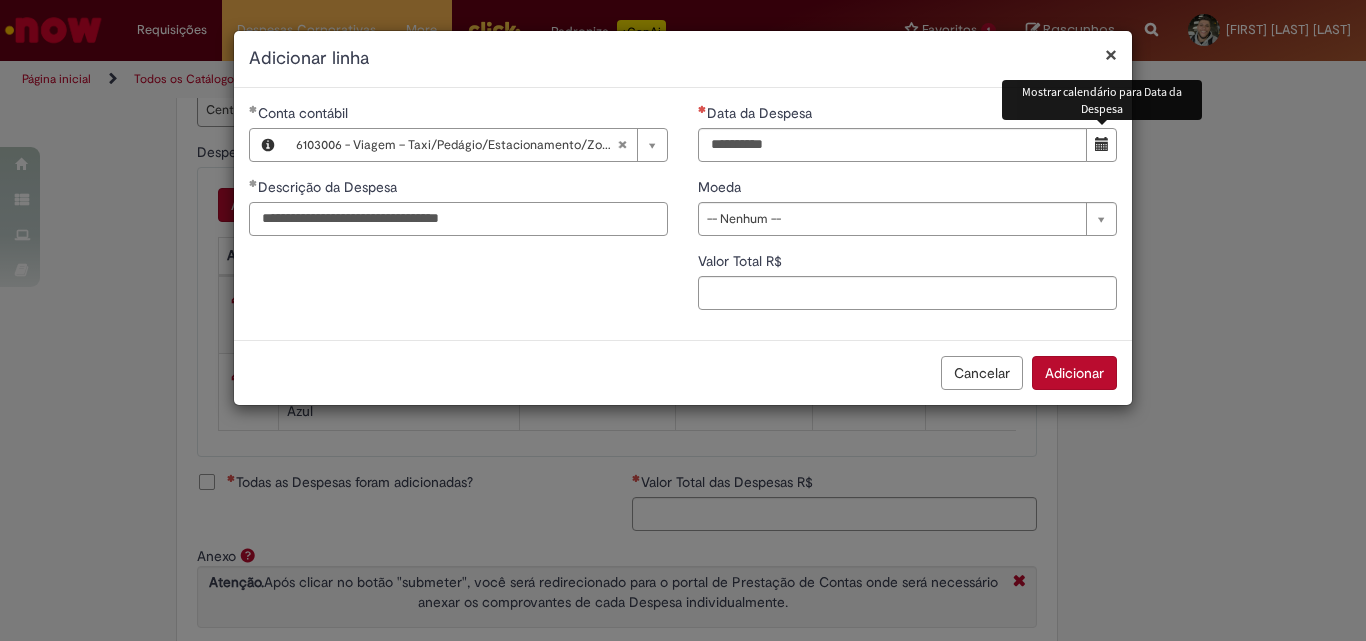 type on "**********" 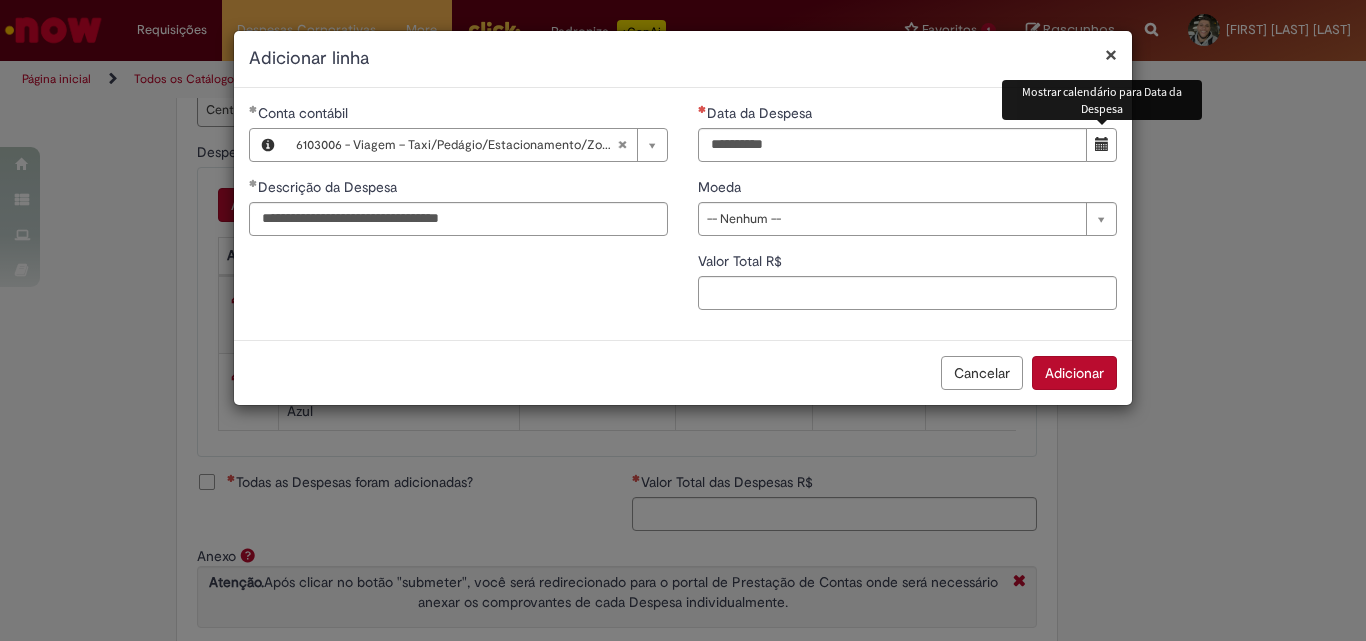 click at bounding box center (1102, 144) 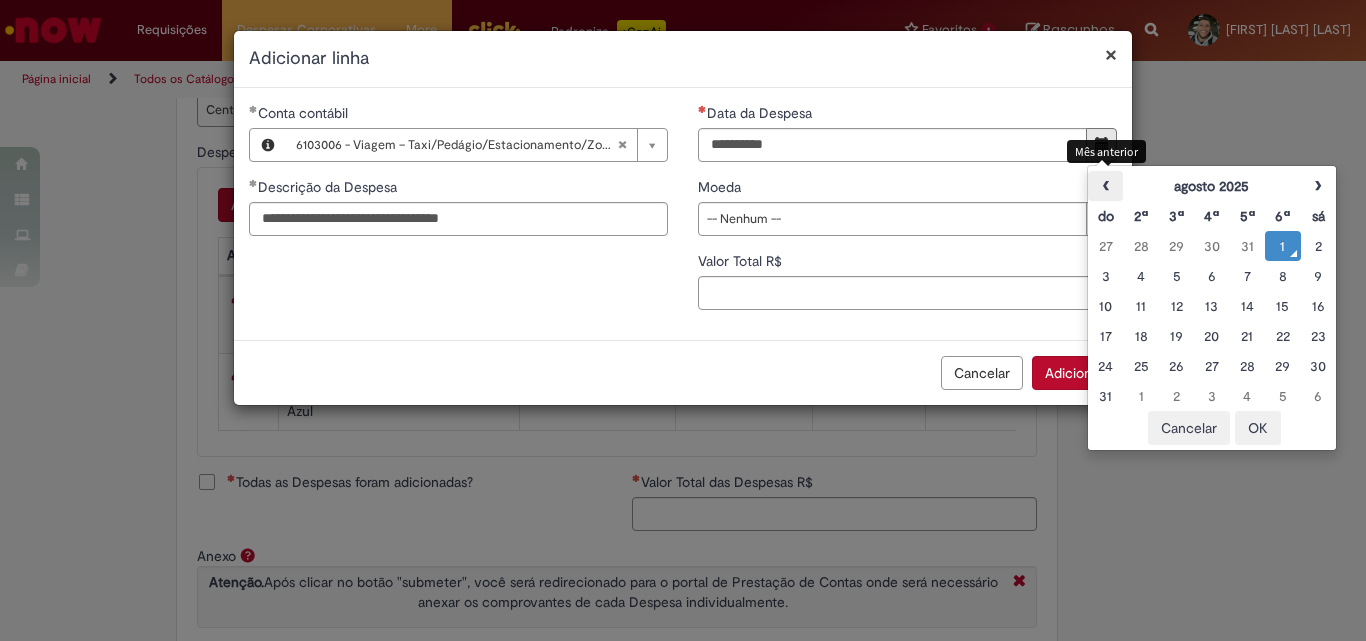 click on "‹" at bounding box center [1105, 186] 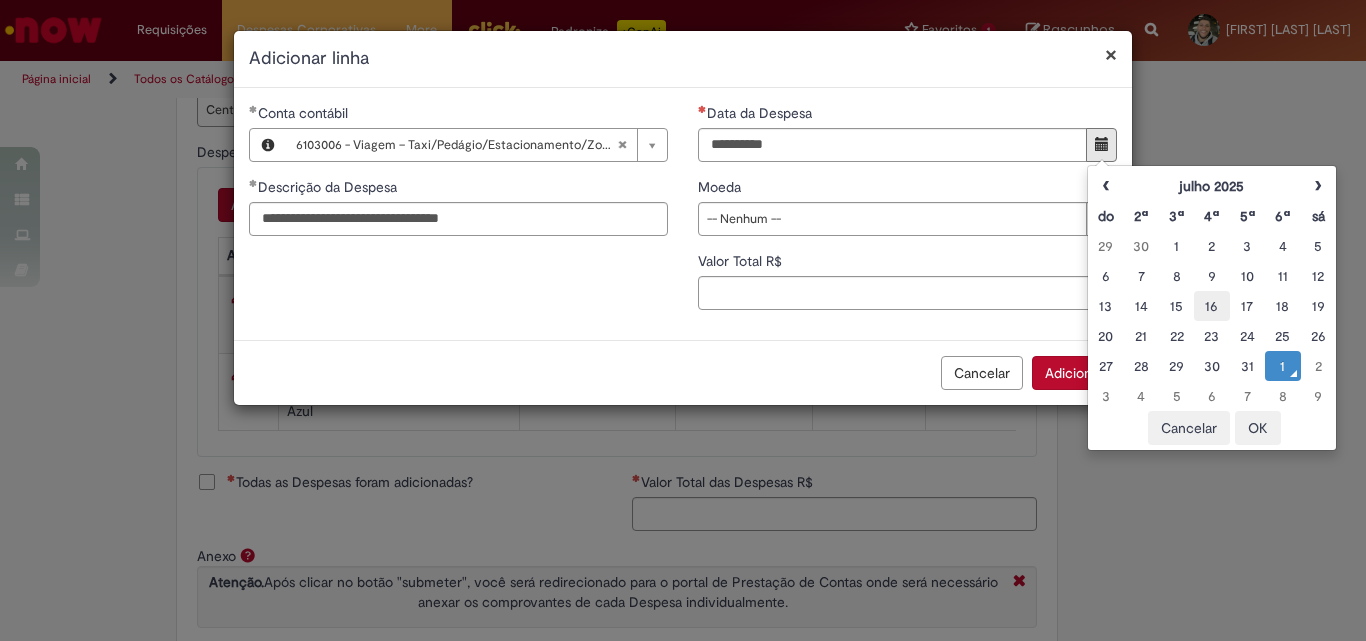 click on "16" at bounding box center [1211, 306] 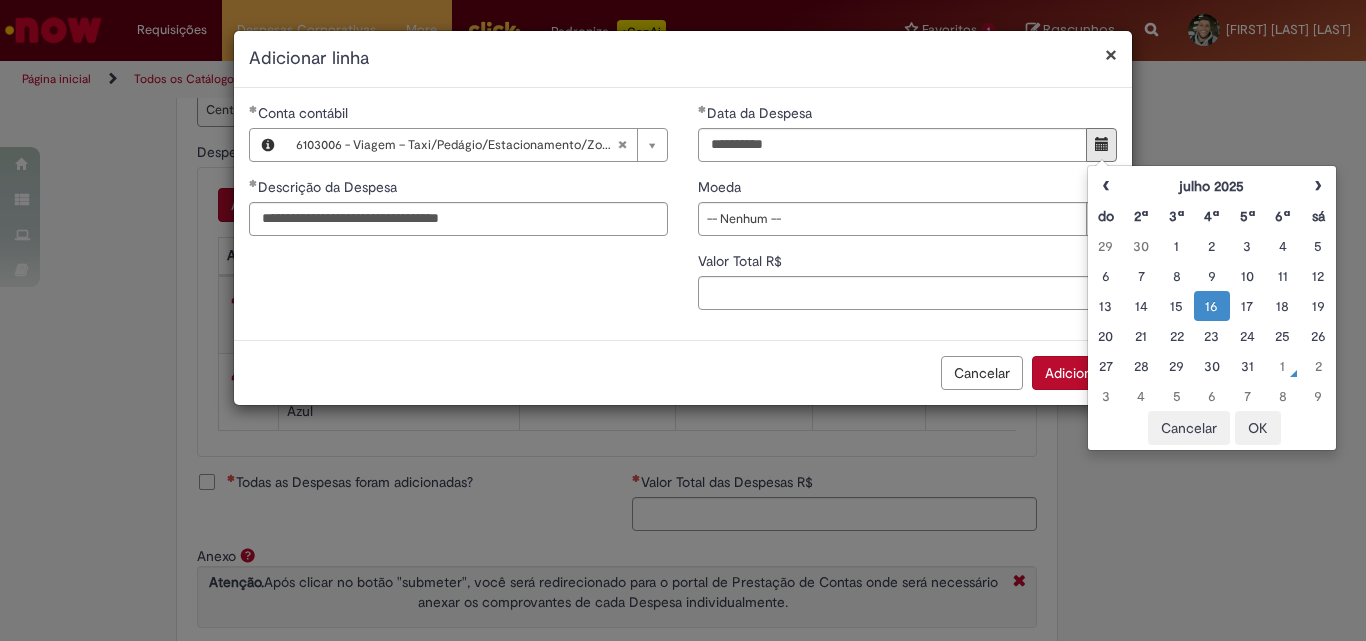click on "OK" at bounding box center [1258, 428] 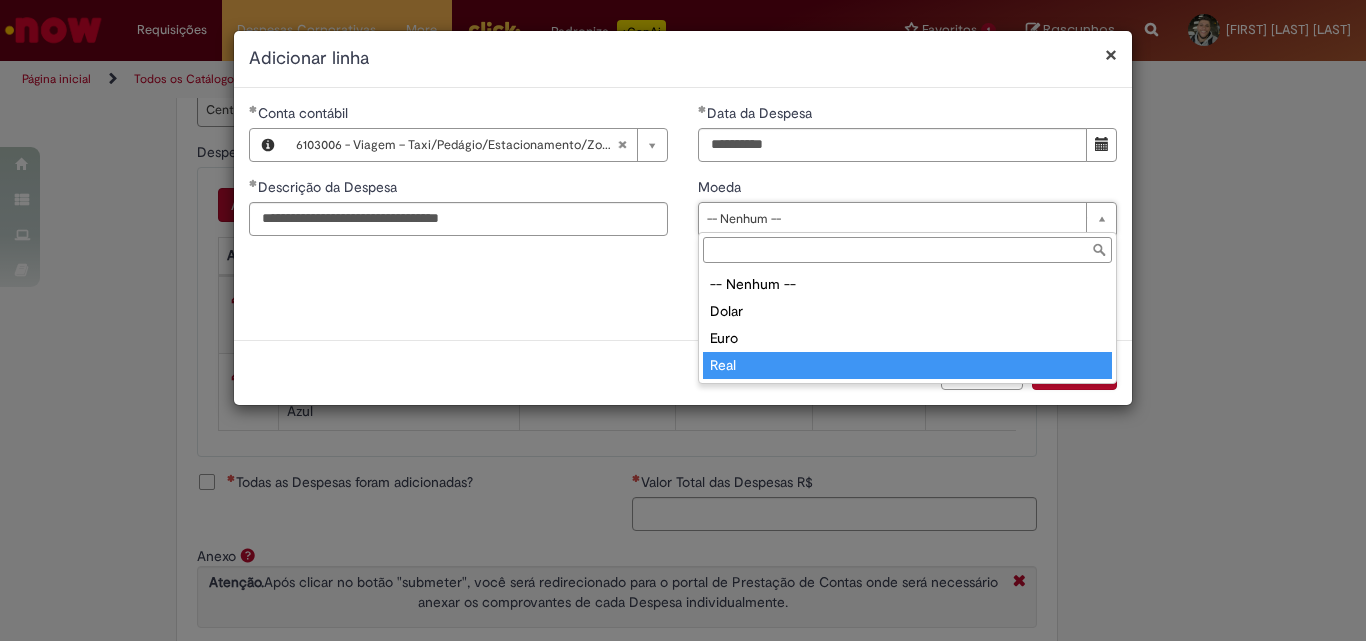 type on "****" 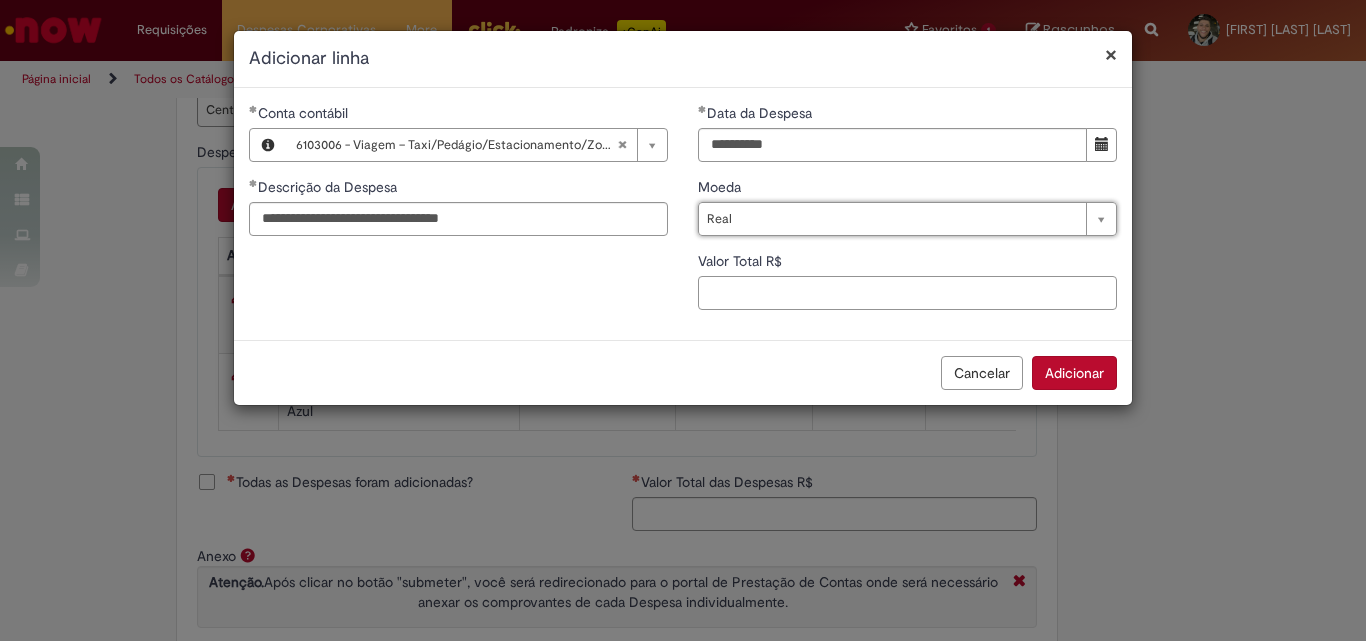 click on "Valor Total R$" at bounding box center (907, 293) 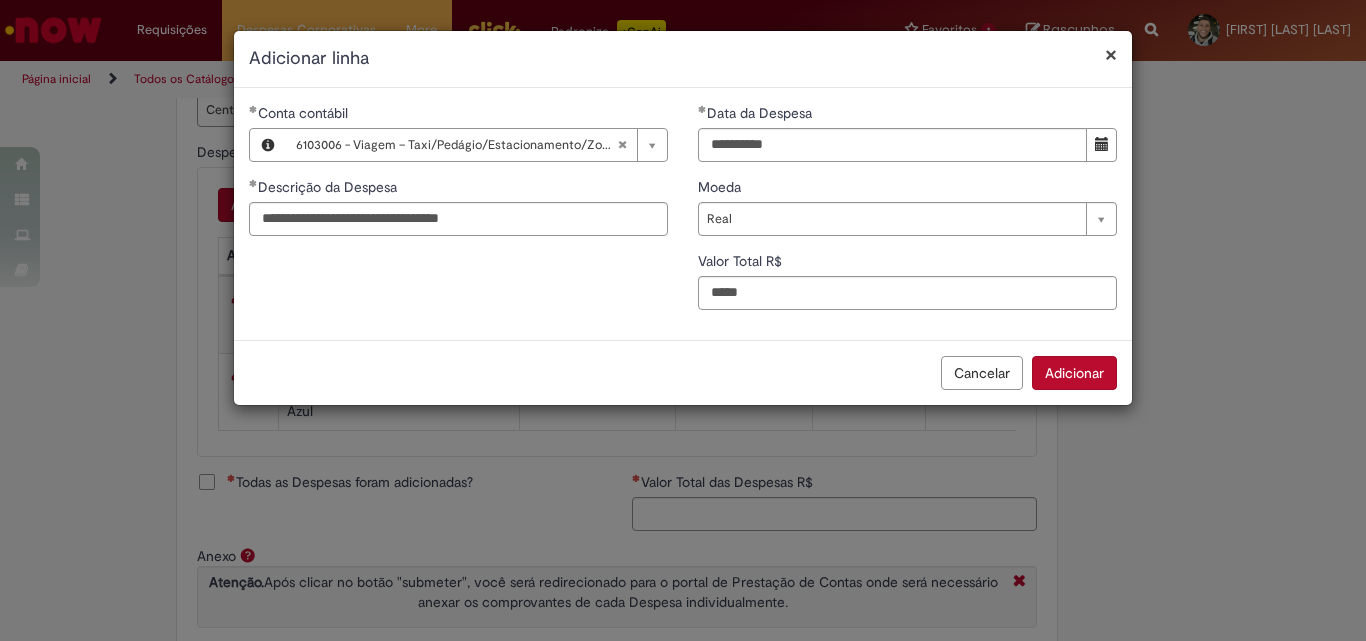 click on "Cancelar   Adicionar" at bounding box center [683, 372] 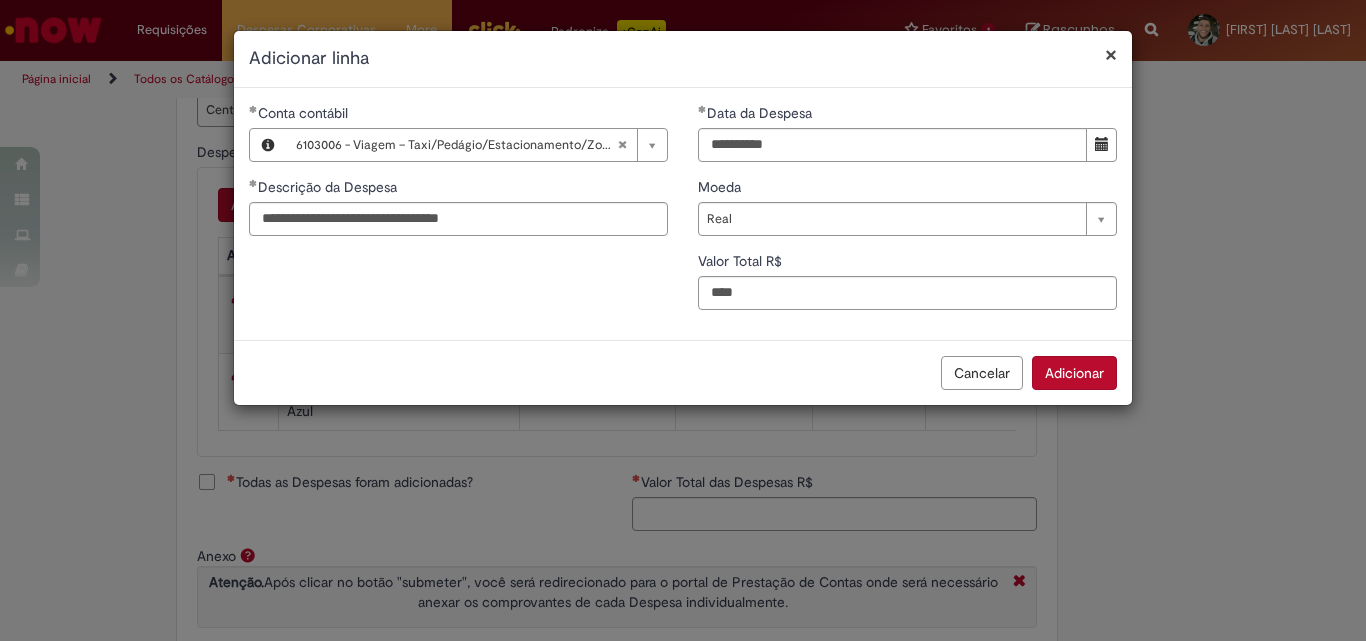 click on "Adicionar" at bounding box center (1074, 373) 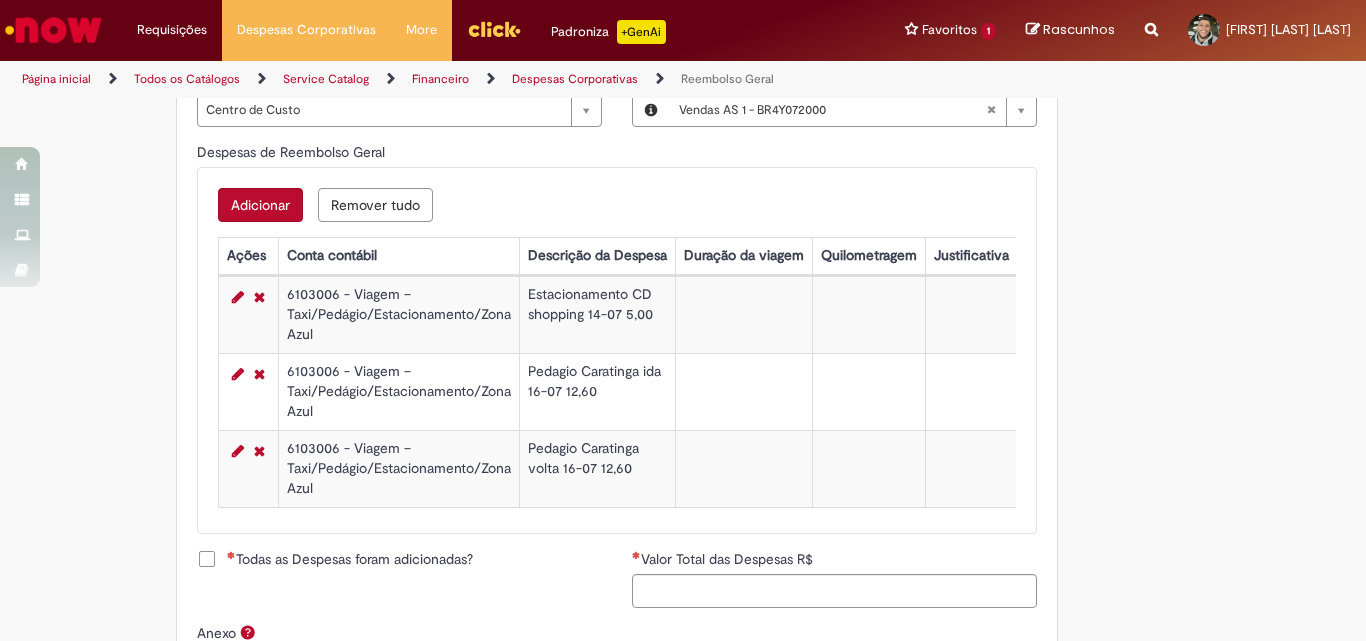 click on "Adicionar" at bounding box center (260, 205) 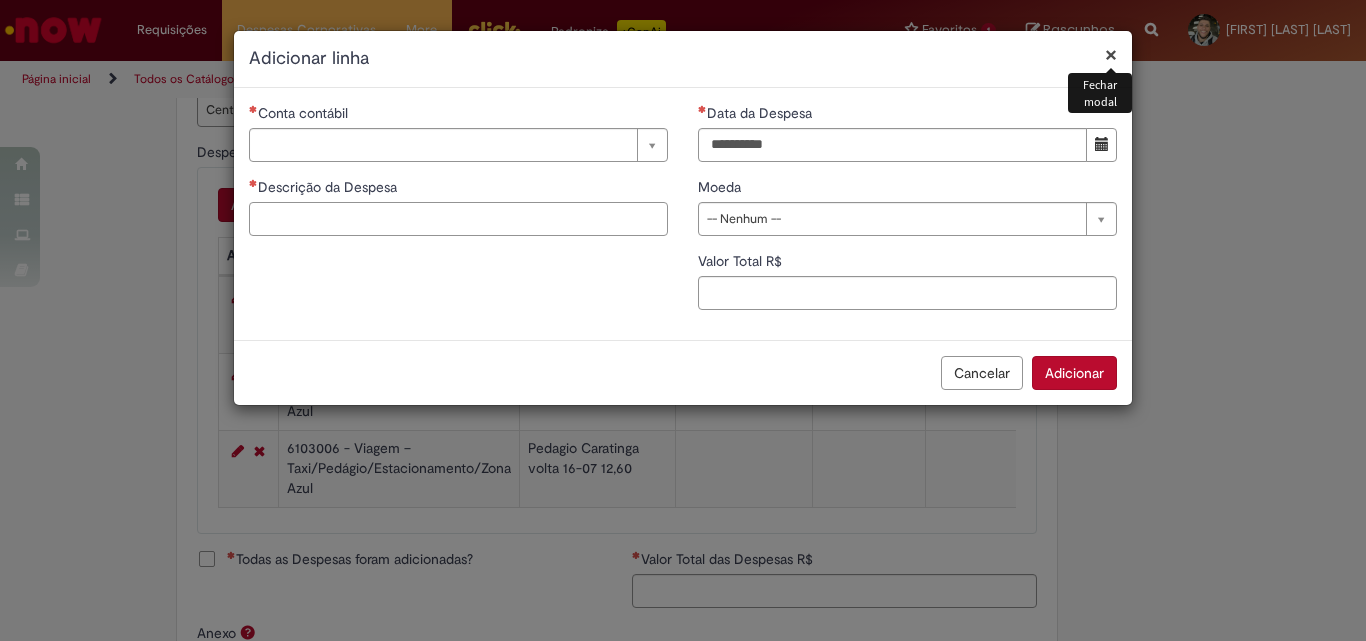 click on "Descrição da Despesa" at bounding box center (458, 219) 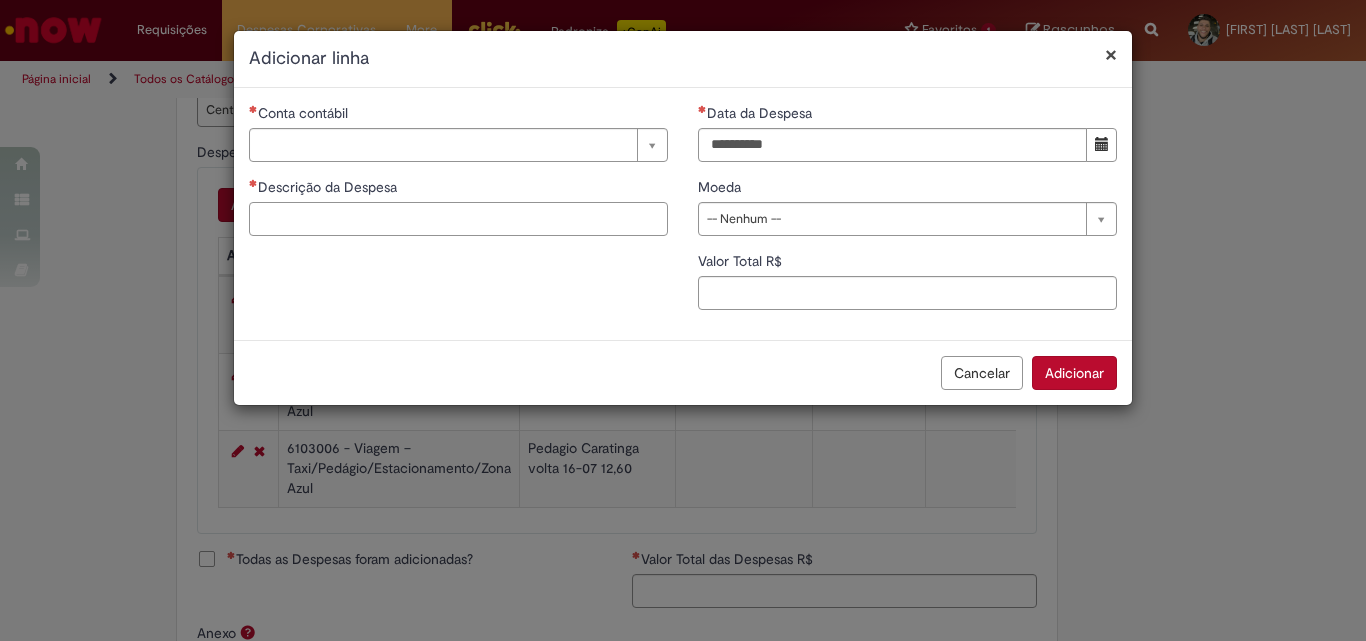paste on "**********" 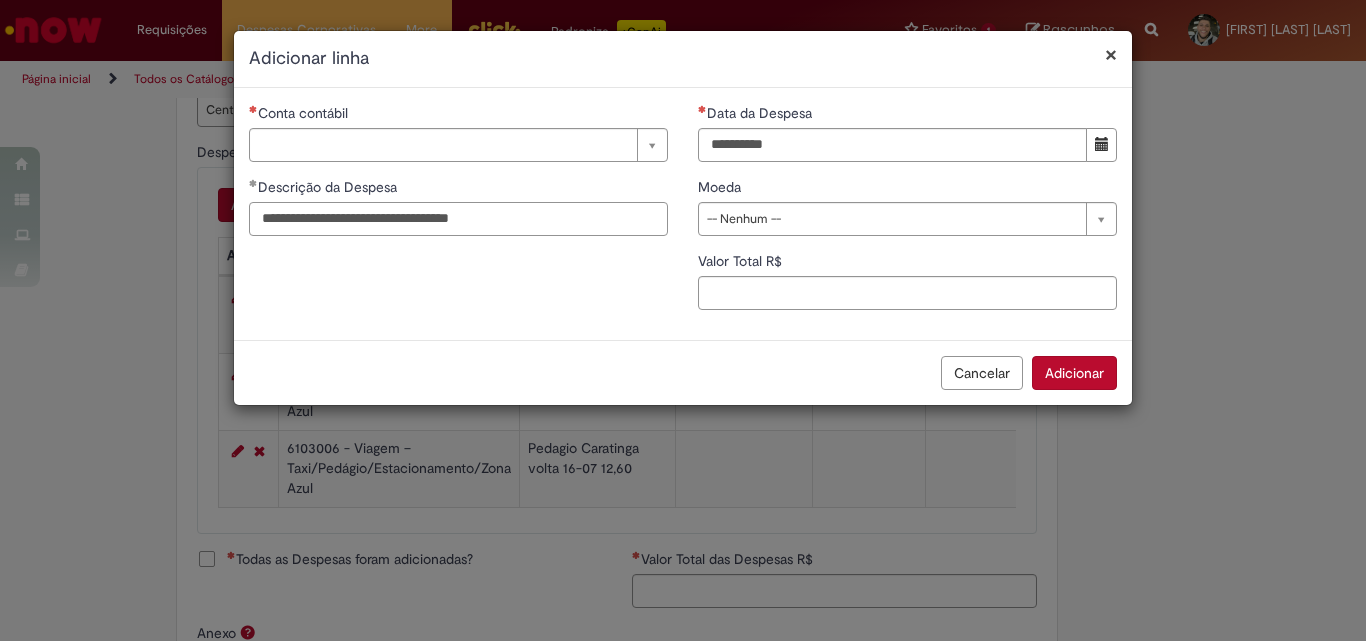 type on "**********" 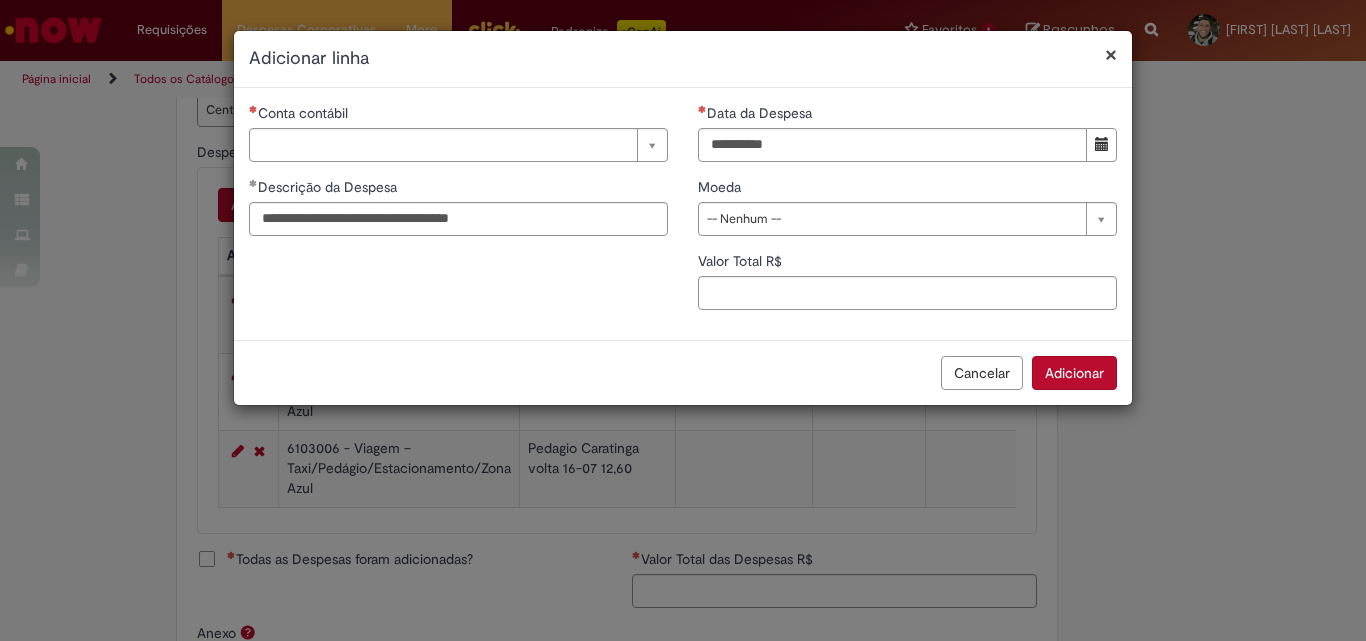 click on "Conta contábil Pesquisar usando lista Conta contábil Descrição da Despesa Duração da viagem Quilometragem Justificativa Valor da cotação Valor por Litro" at bounding box center (458, 177) 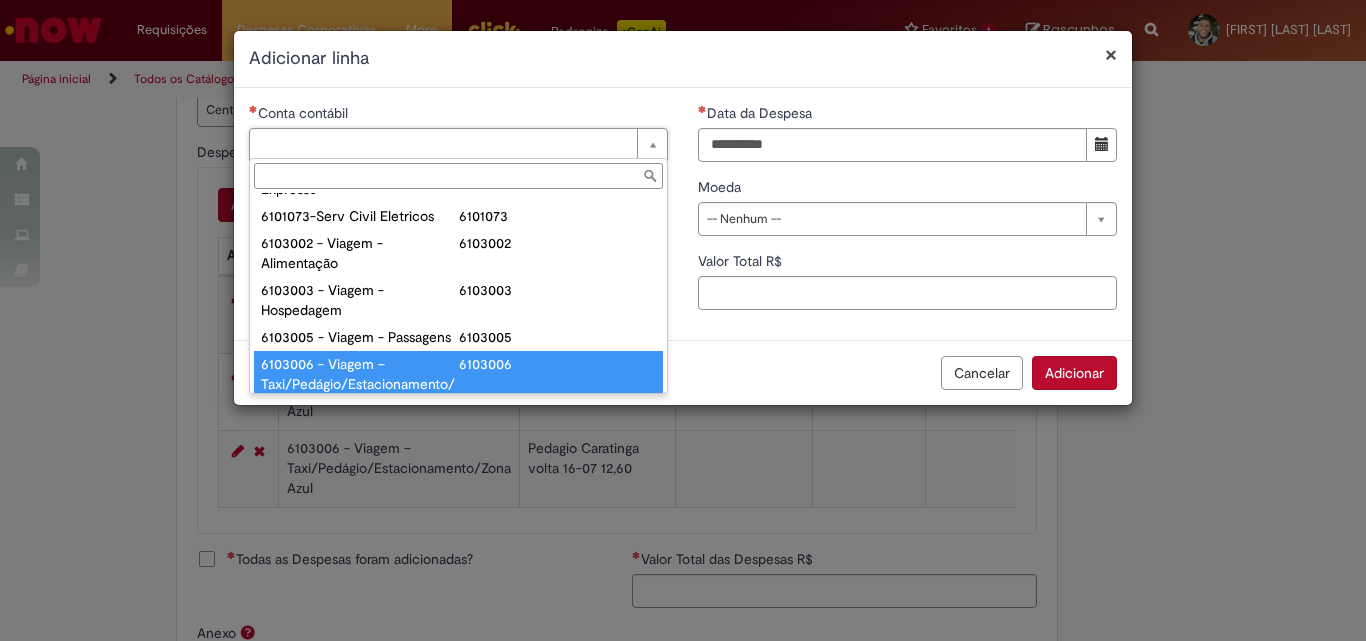 scroll, scrollTop: 821, scrollLeft: 0, axis: vertical 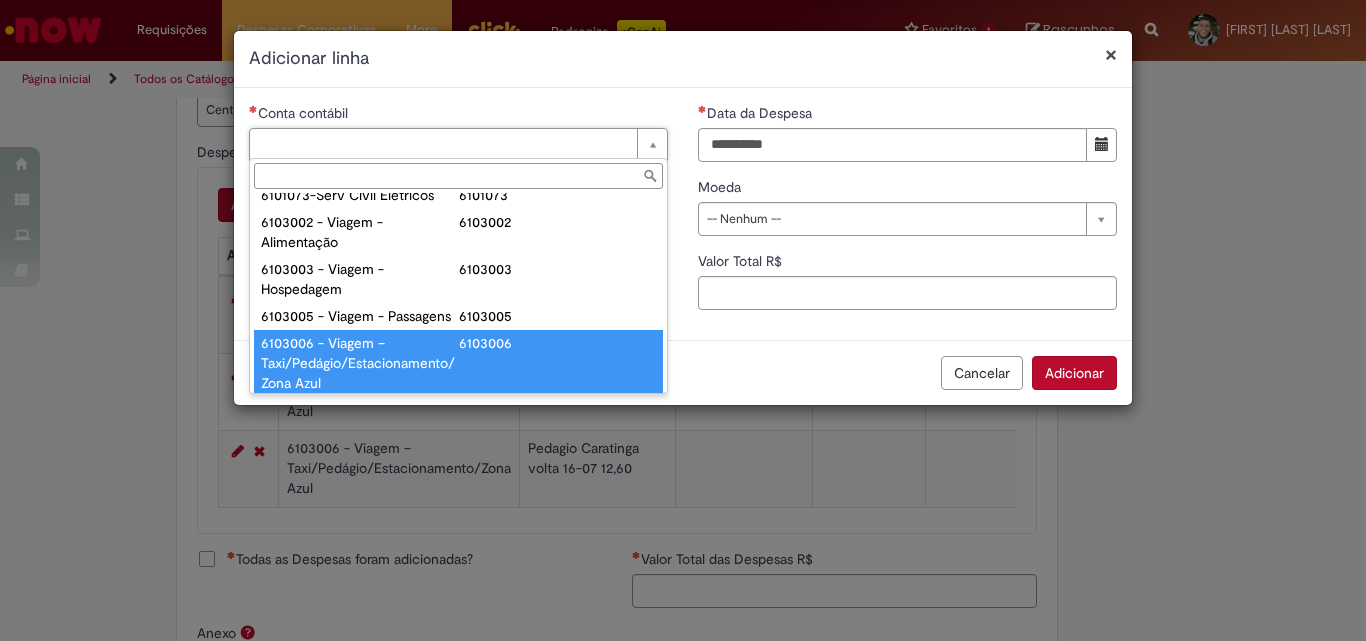 type on "**********" 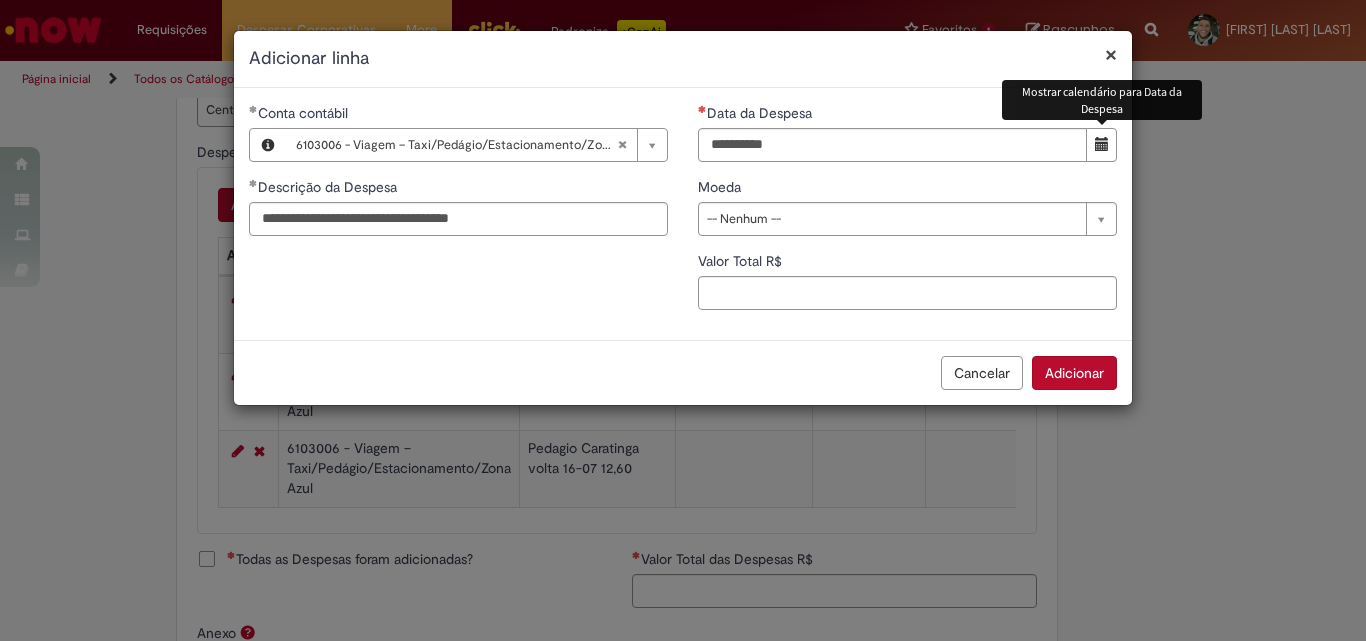 click at bounding box center (1101, 145) 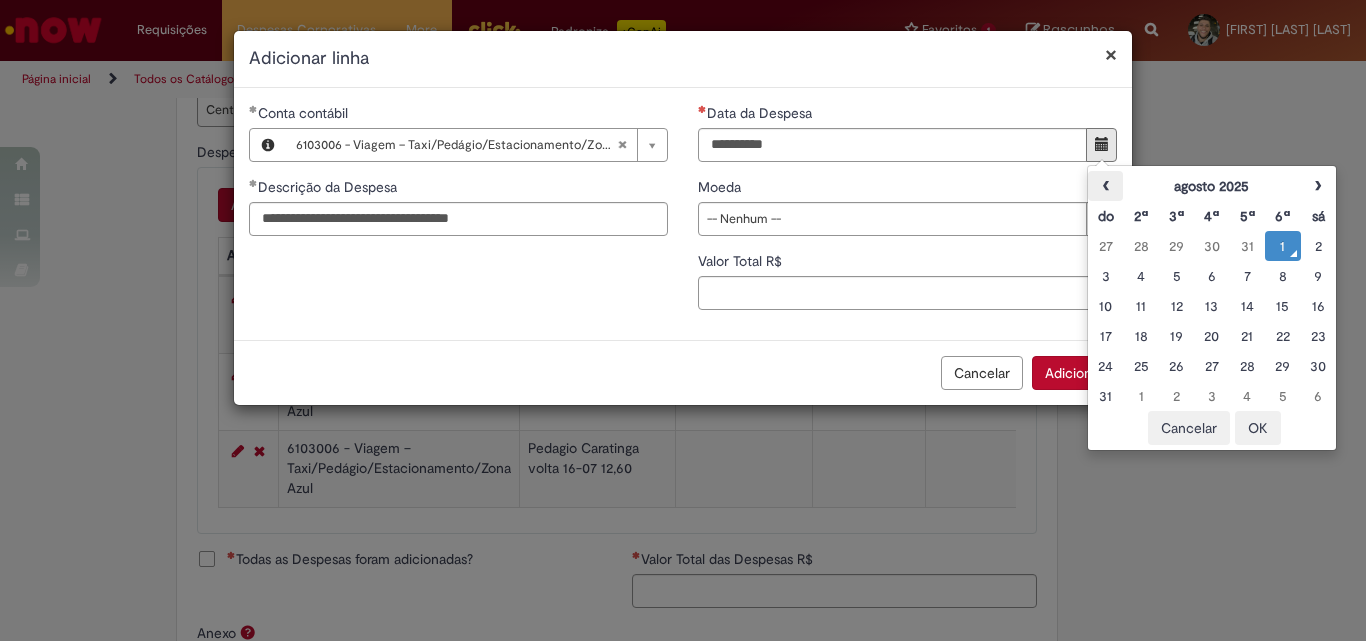 click on "‹" at bounding box center [1105, 186] 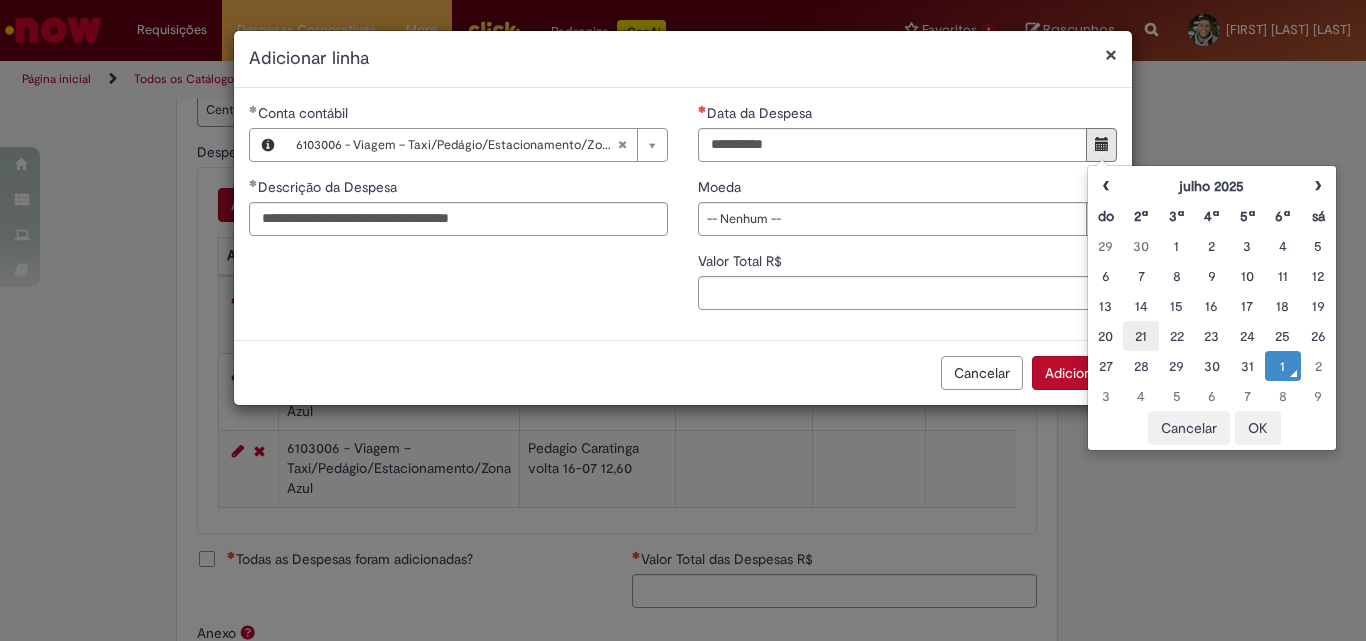 click on "21" at bounding box center (1140, 336) 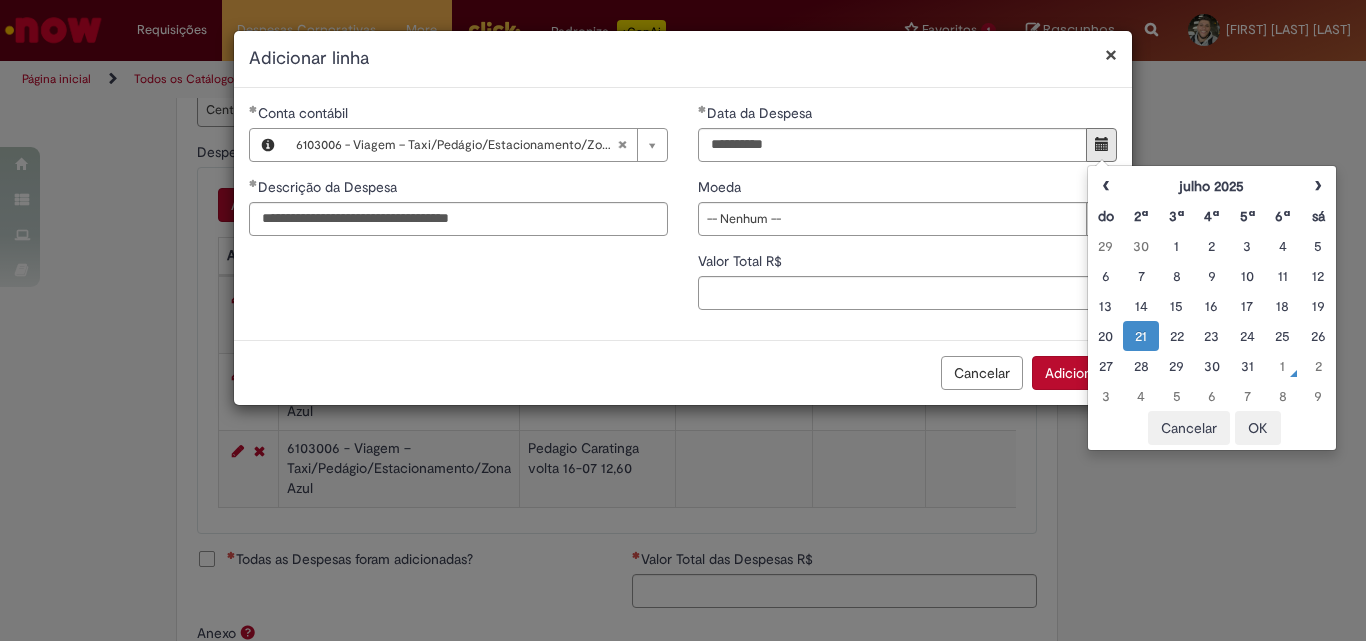 click on "OK" at bounding box center (1258, 428) 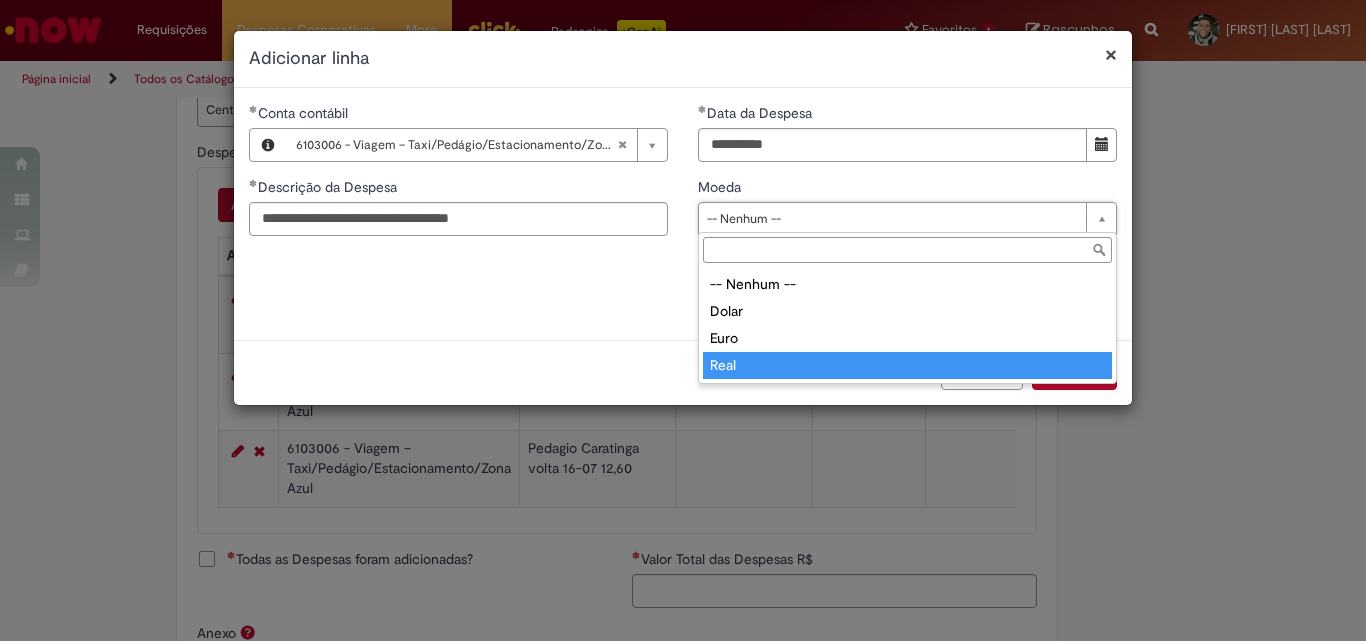type on "****" 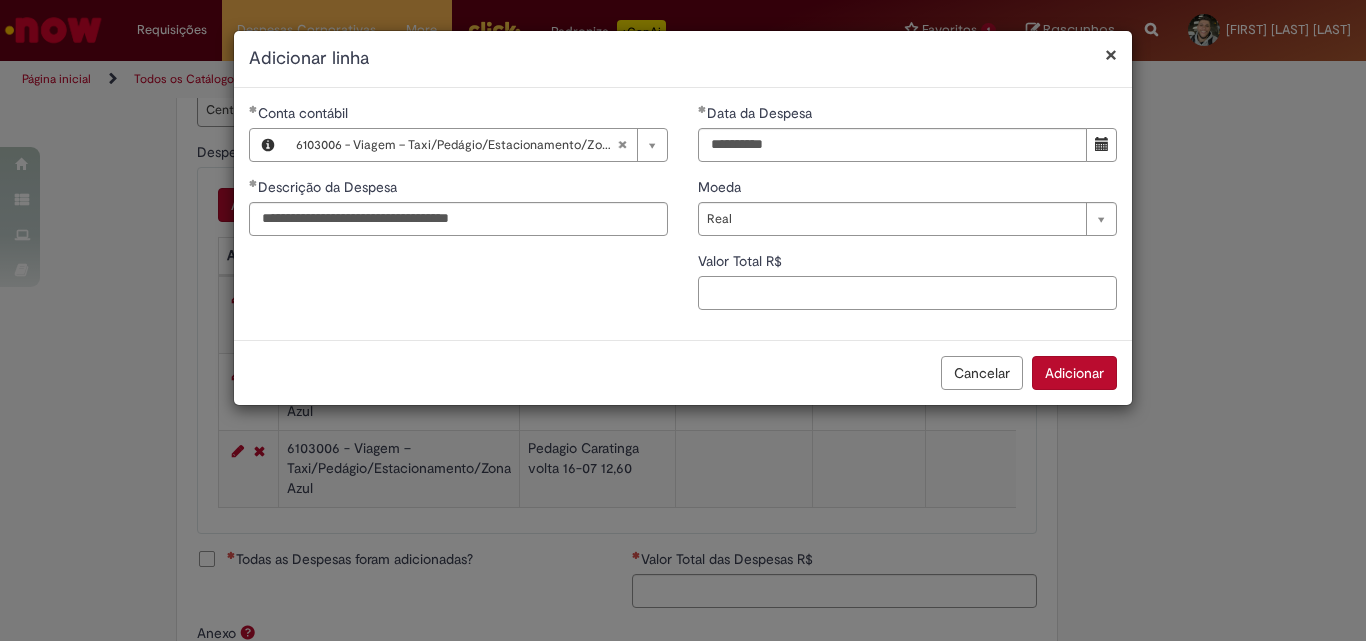 click on "Valor Total R$" at bounding box center [907, 293] 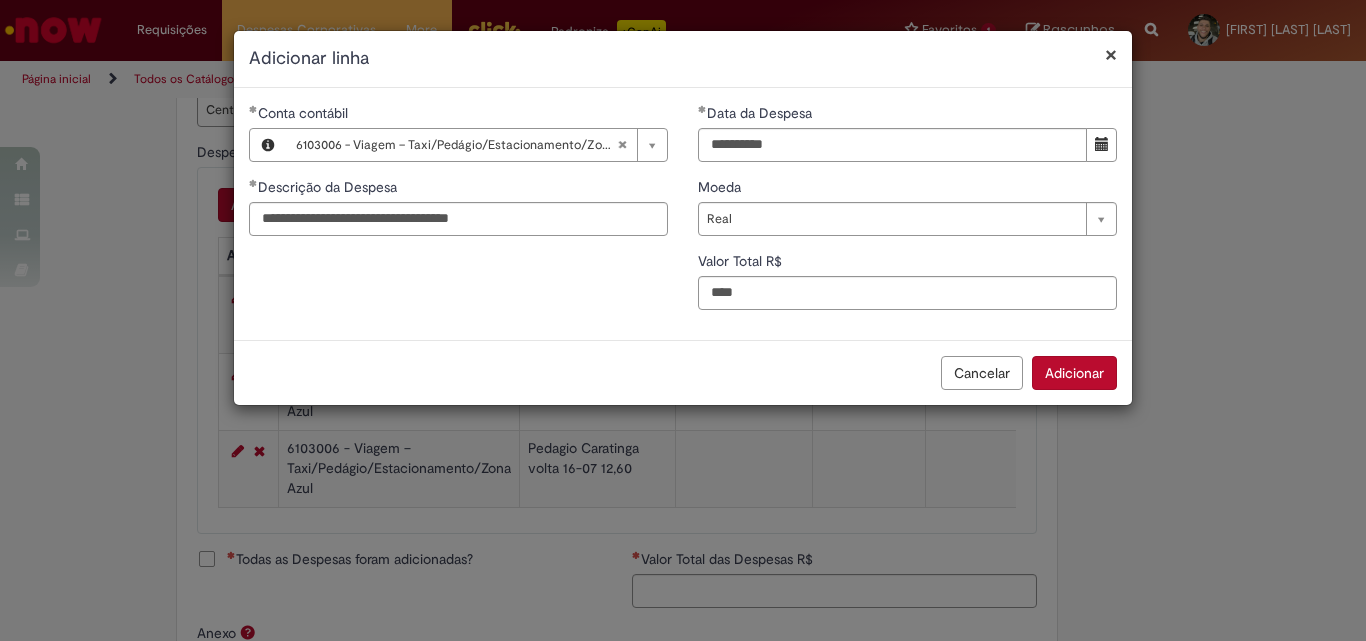 type on "*" 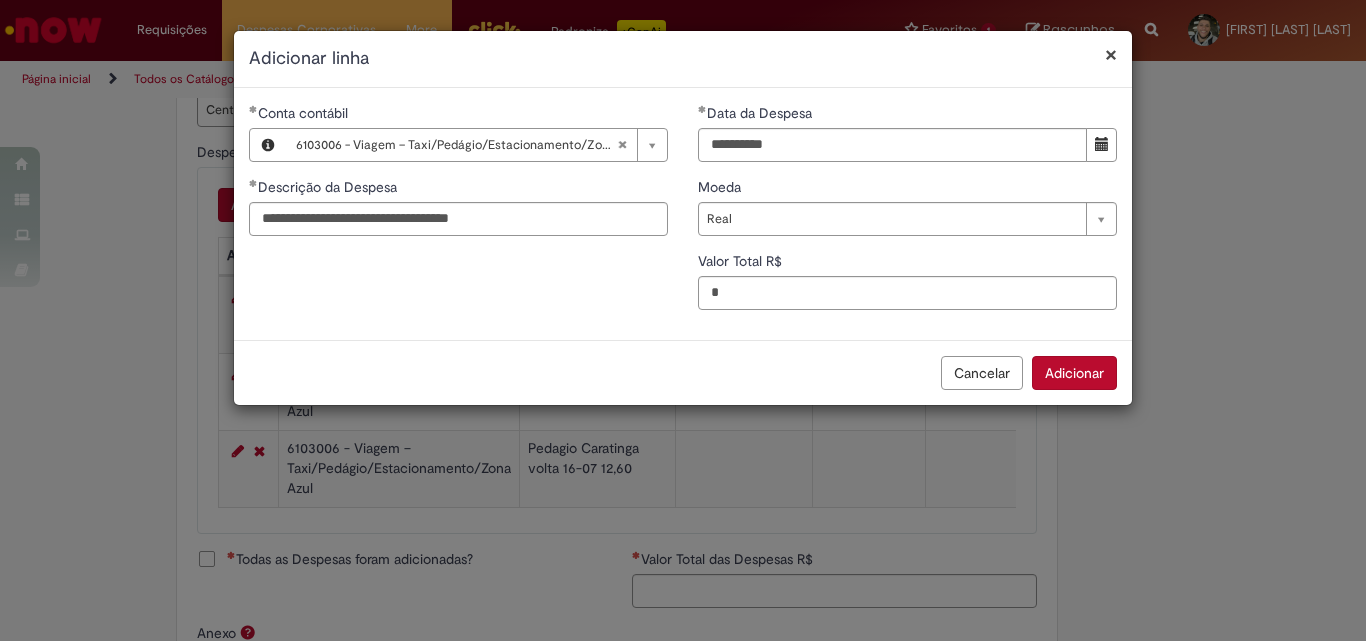 click on "Adicionar" at bounding box center [1074, 373] 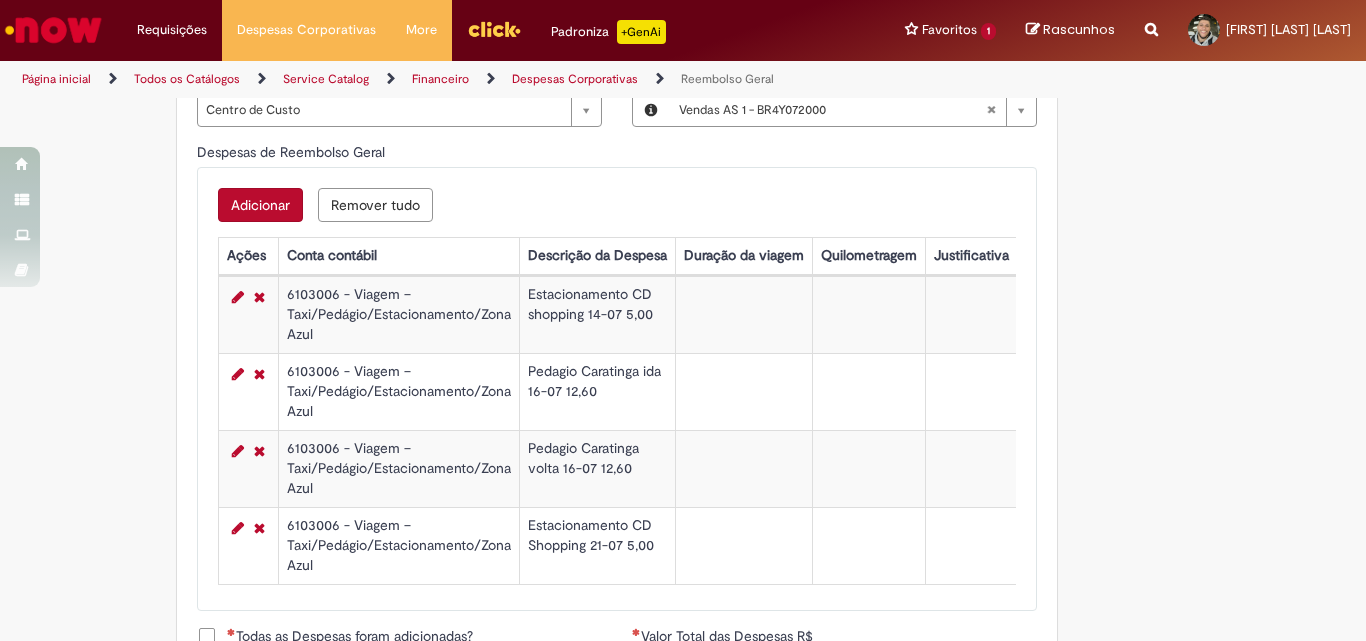 click on "Adicionar" at bounding box center [260, 205] 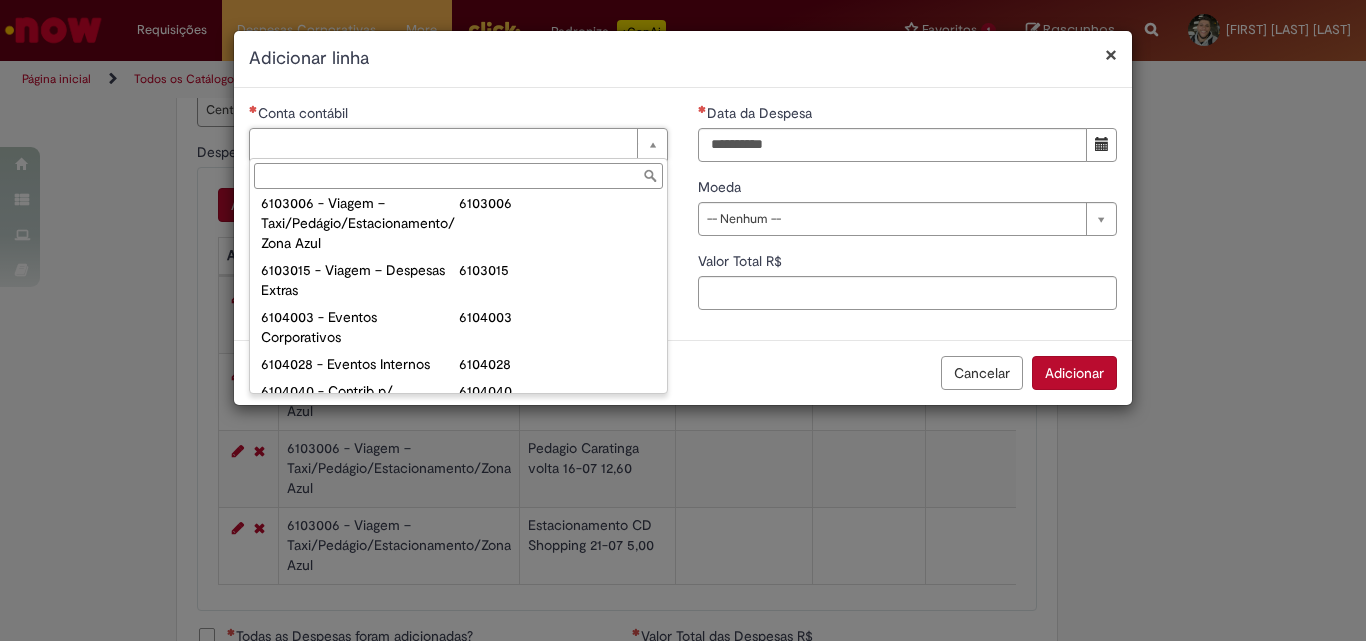 scroll, scrollTop: 761, scrollLeft: 0, axis: vertical 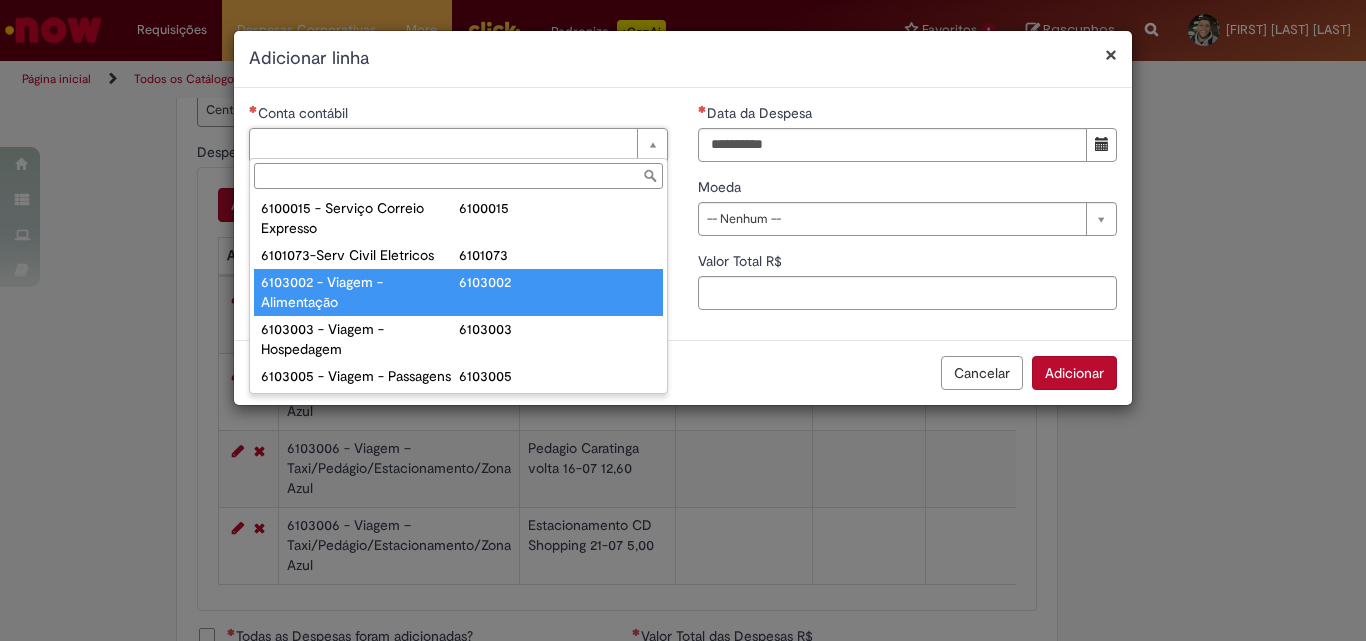 type on "**********" 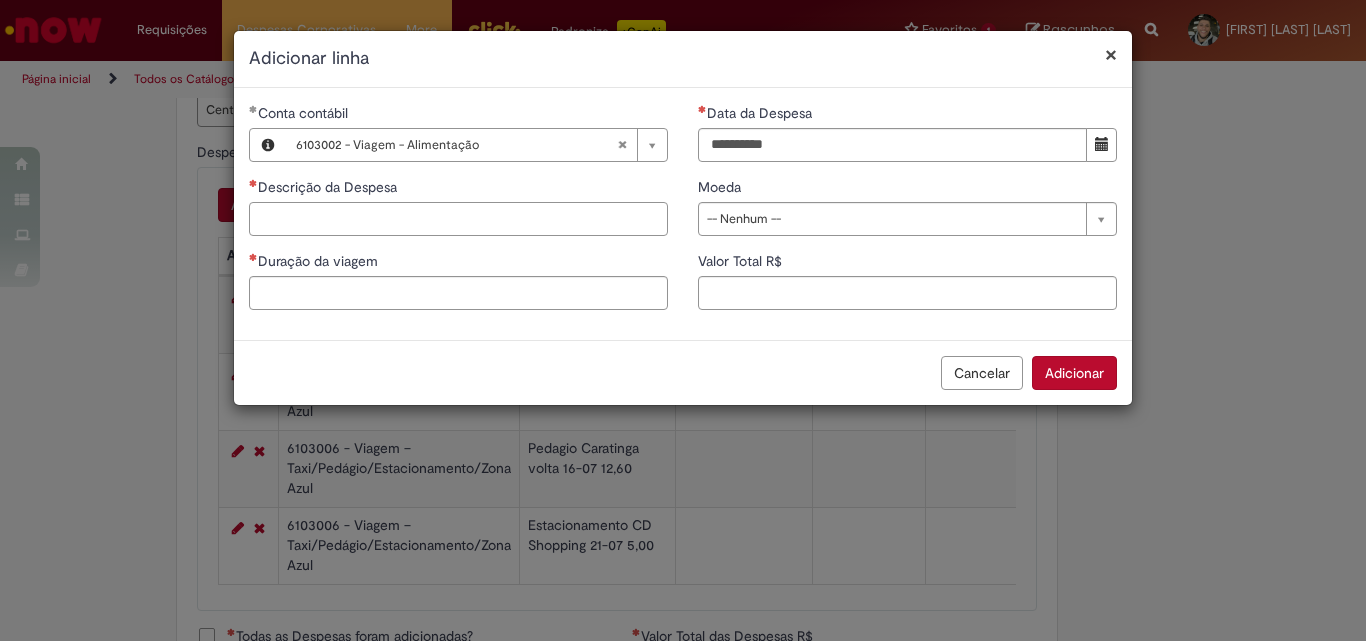 click on "Descrição da Despesa" at bounding box center [458, 219] 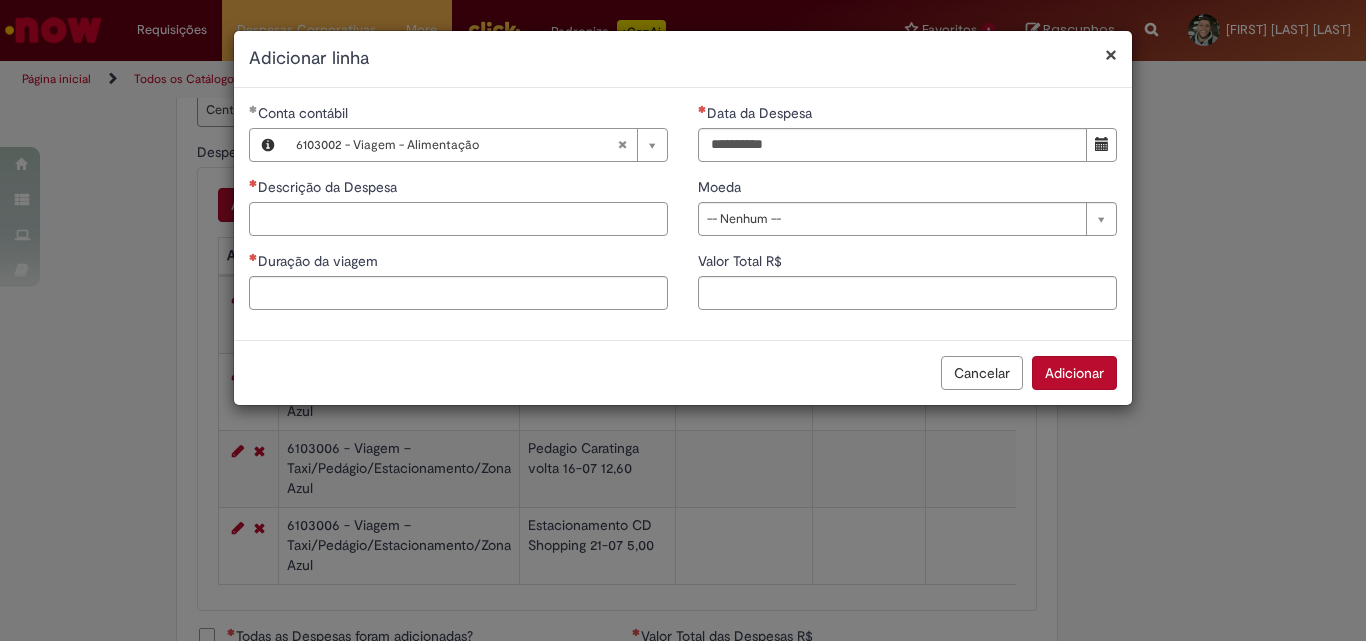 click on "Descrição da Despesa" at bounding box center [458, 219] 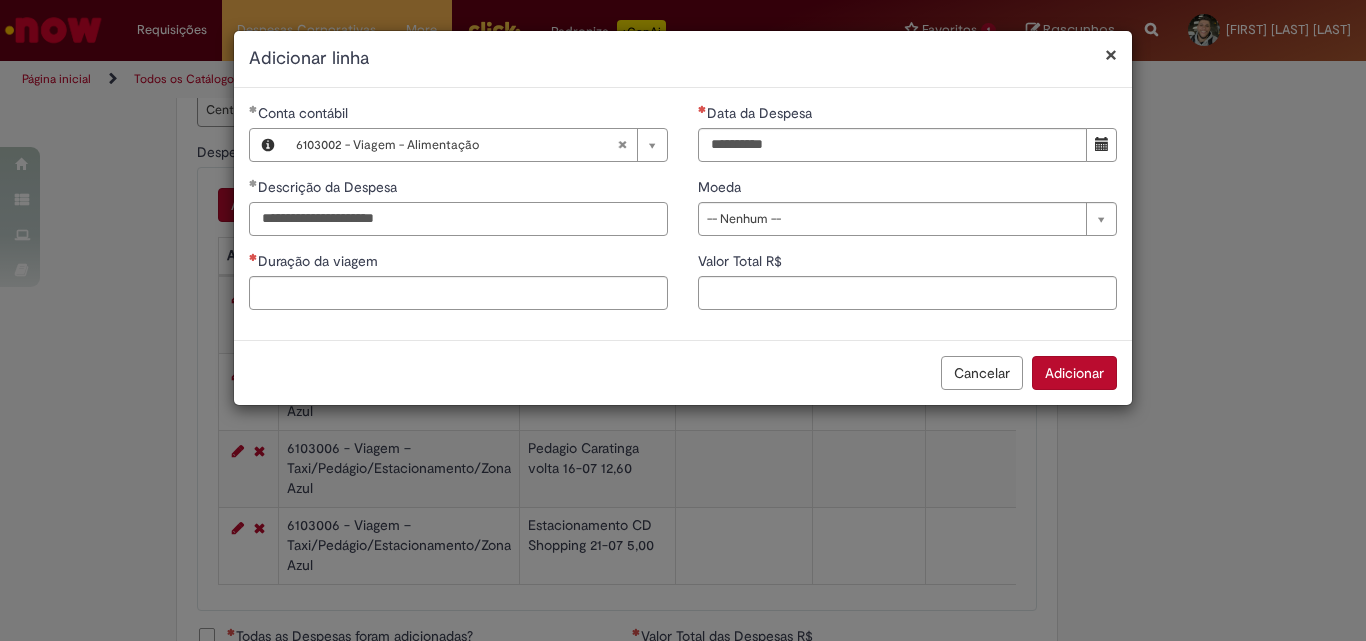 type on "**********" 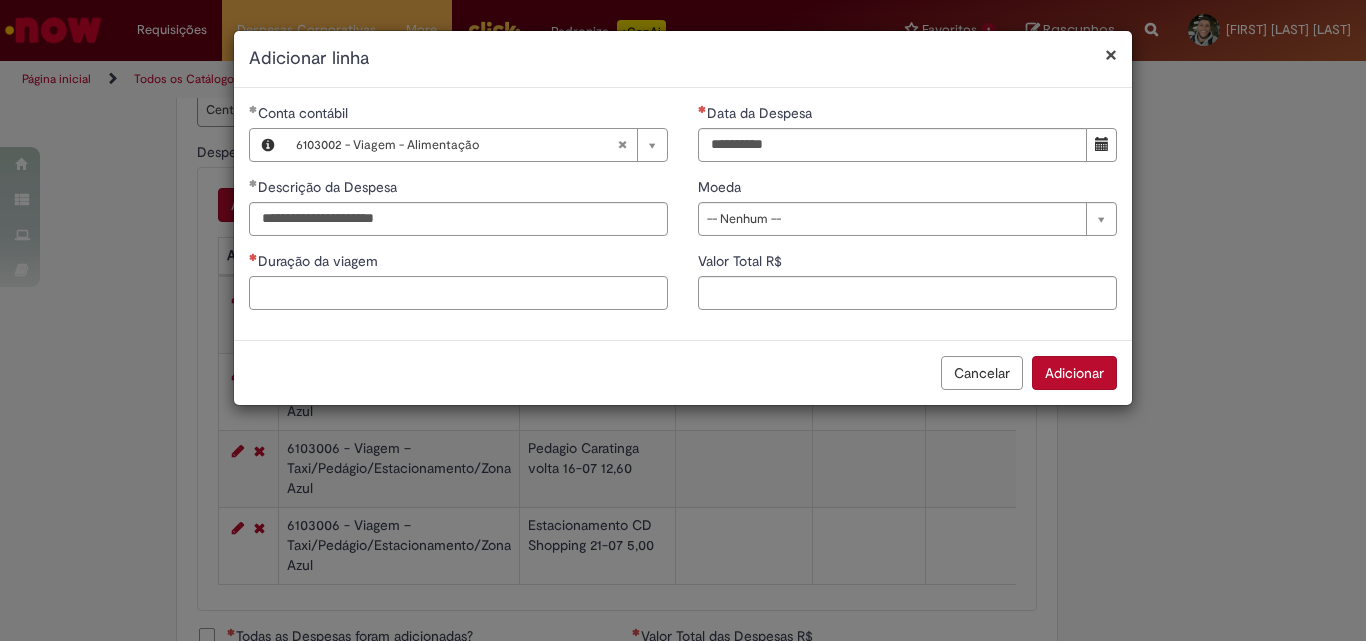 click on "Duração da viagem" at bounding box center [458, 293] 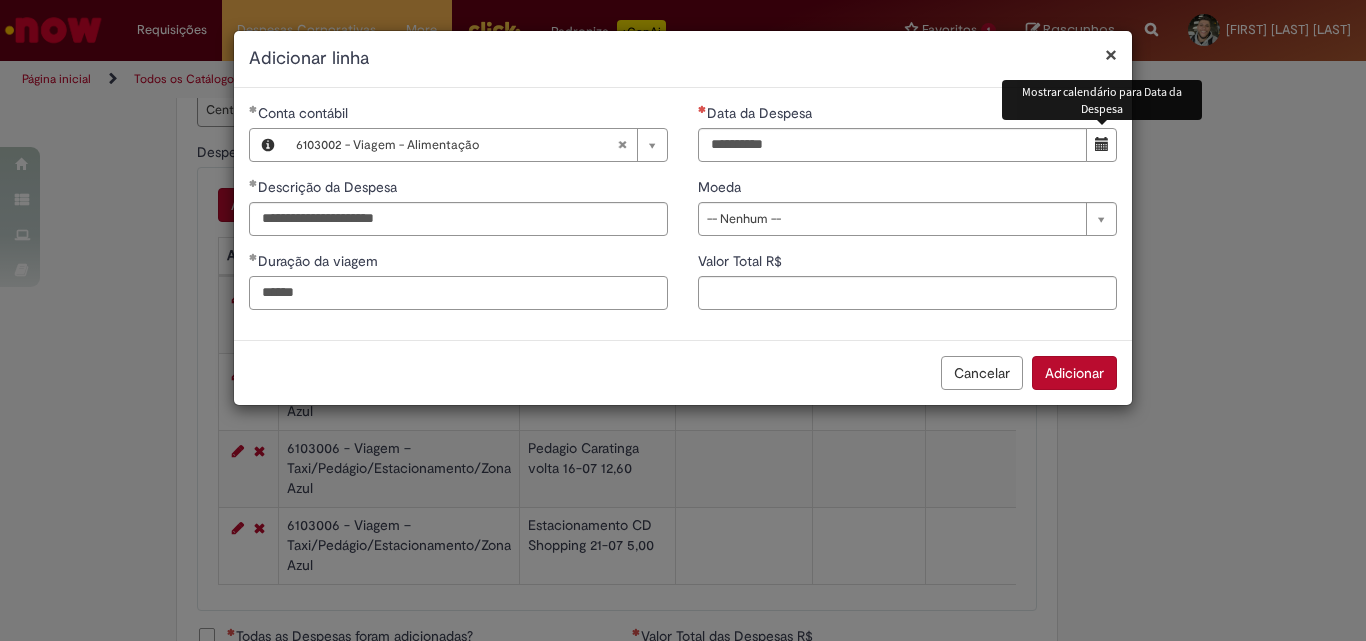 type on "******" 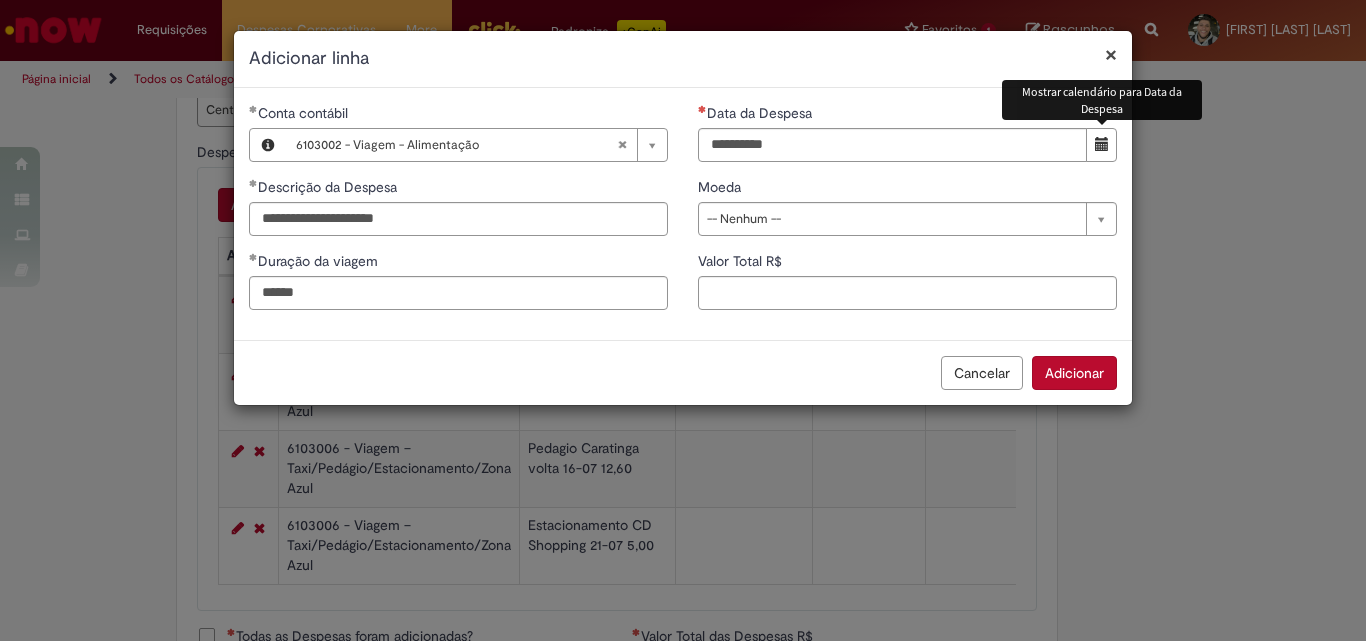click at bounding box center [1101, 145] 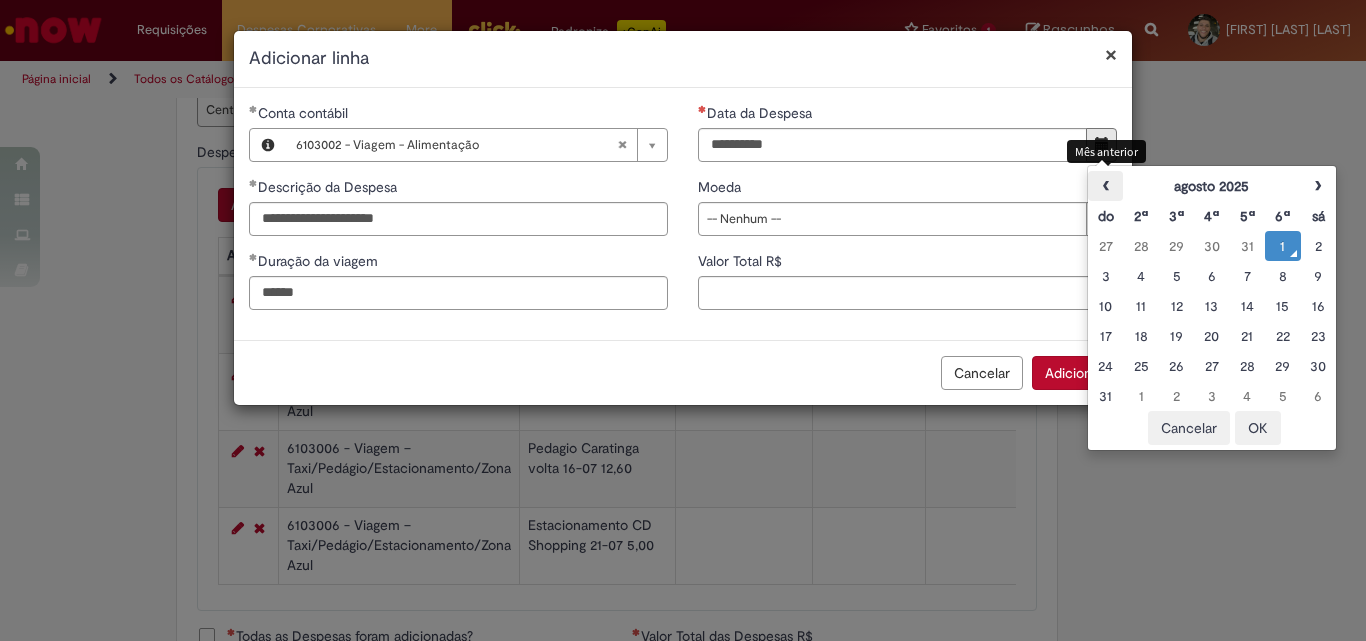 click on "‹" at bounding box center (1105, 186) 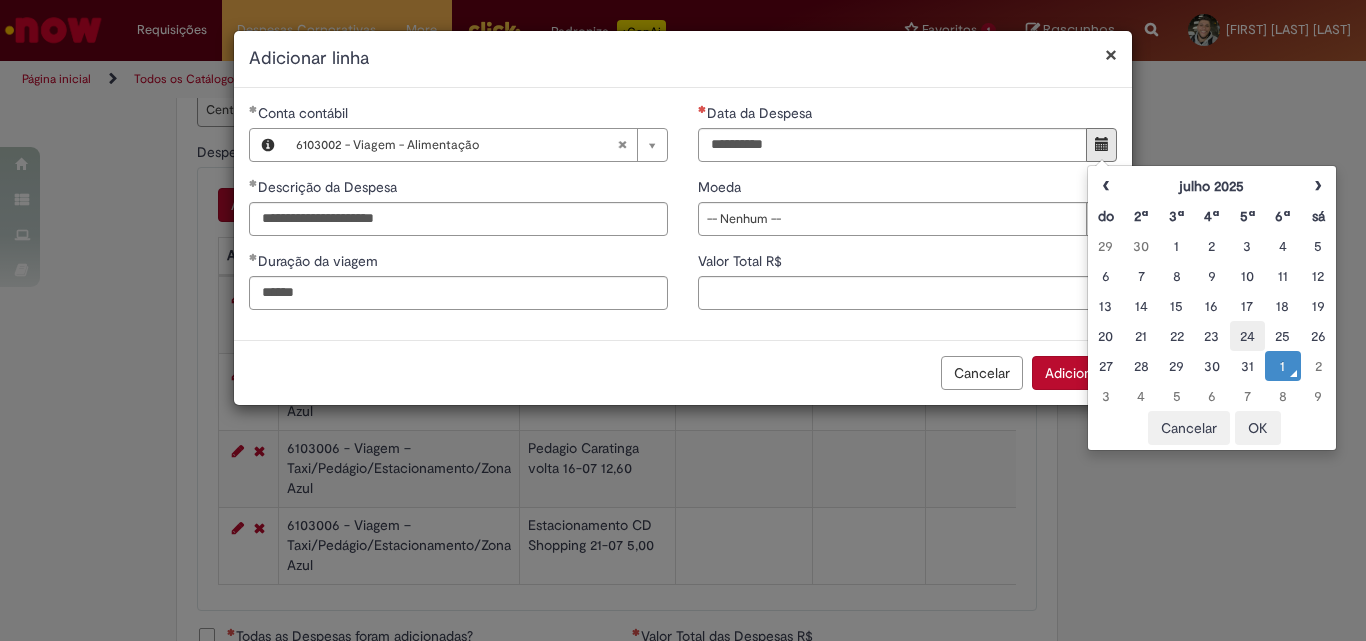 click on "24" at bounding box center [1247, 336] 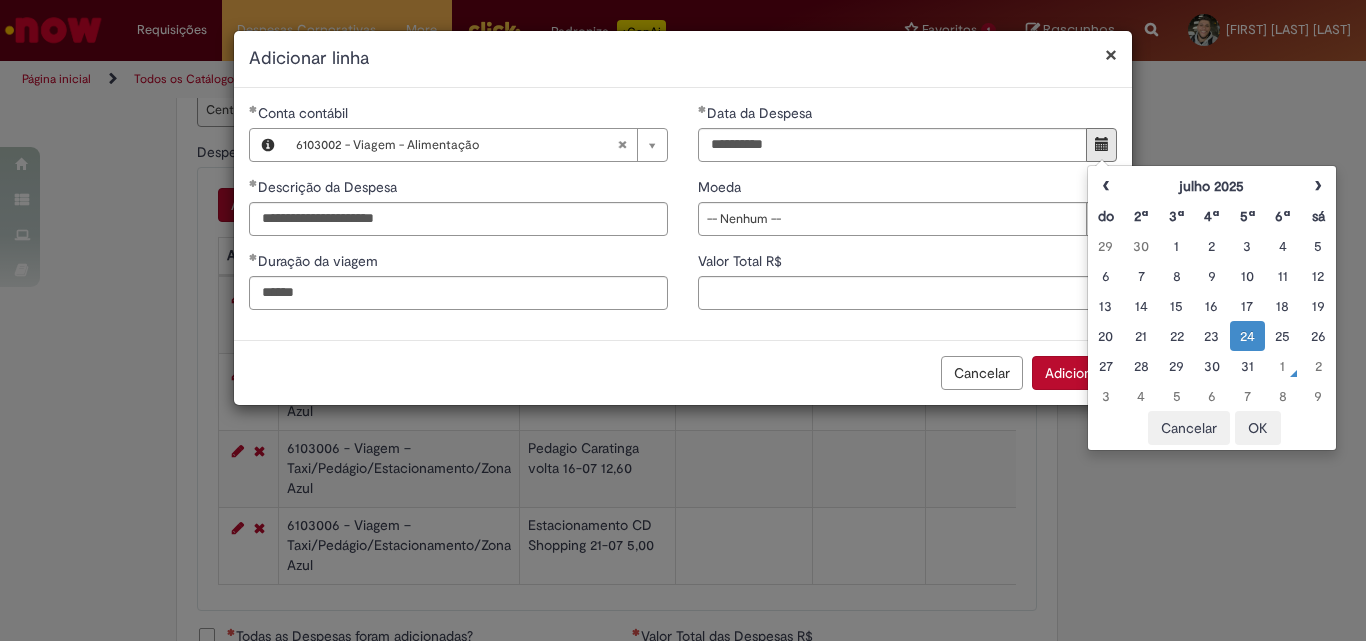 click on "OK" at bounding box center (1258, 428) 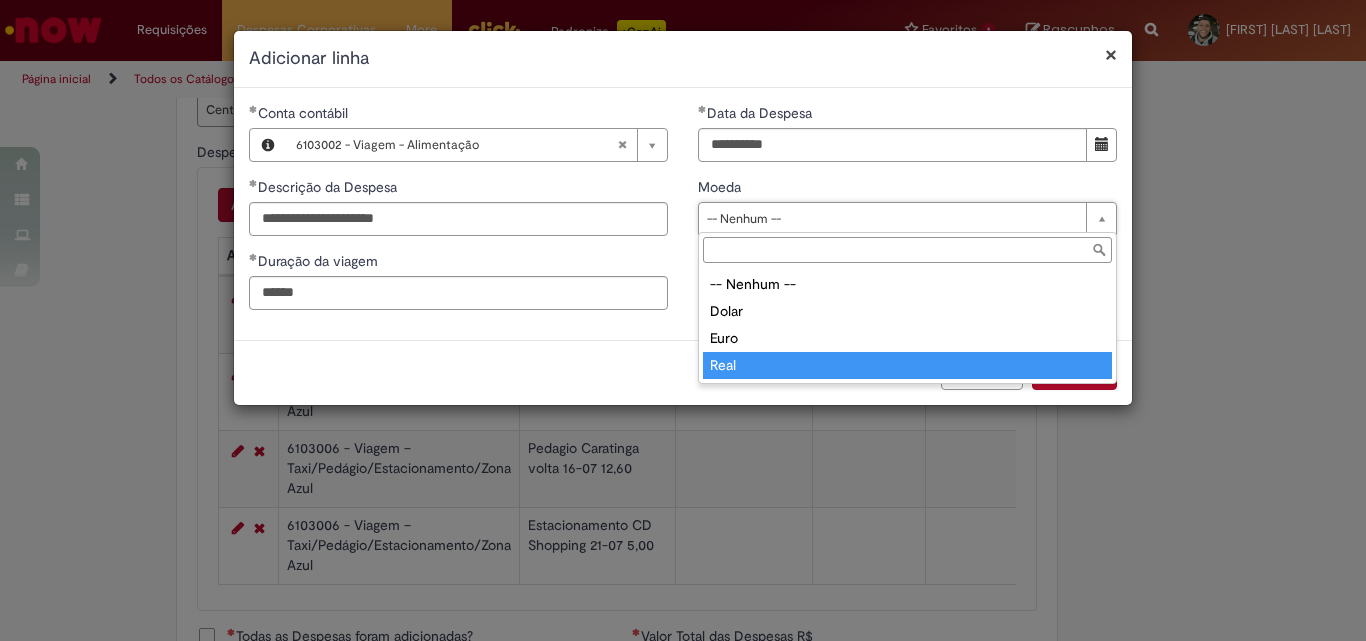 type on "****" 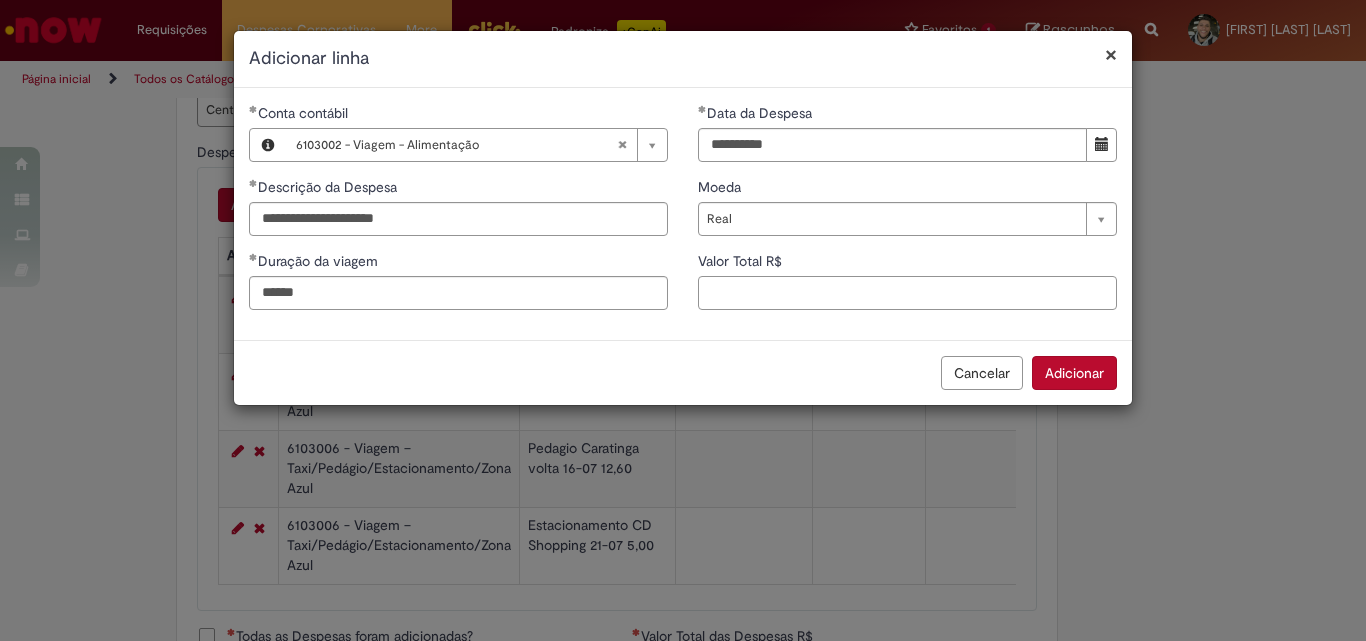 click on "Valor Total R$" at bounding box center (907, 293) 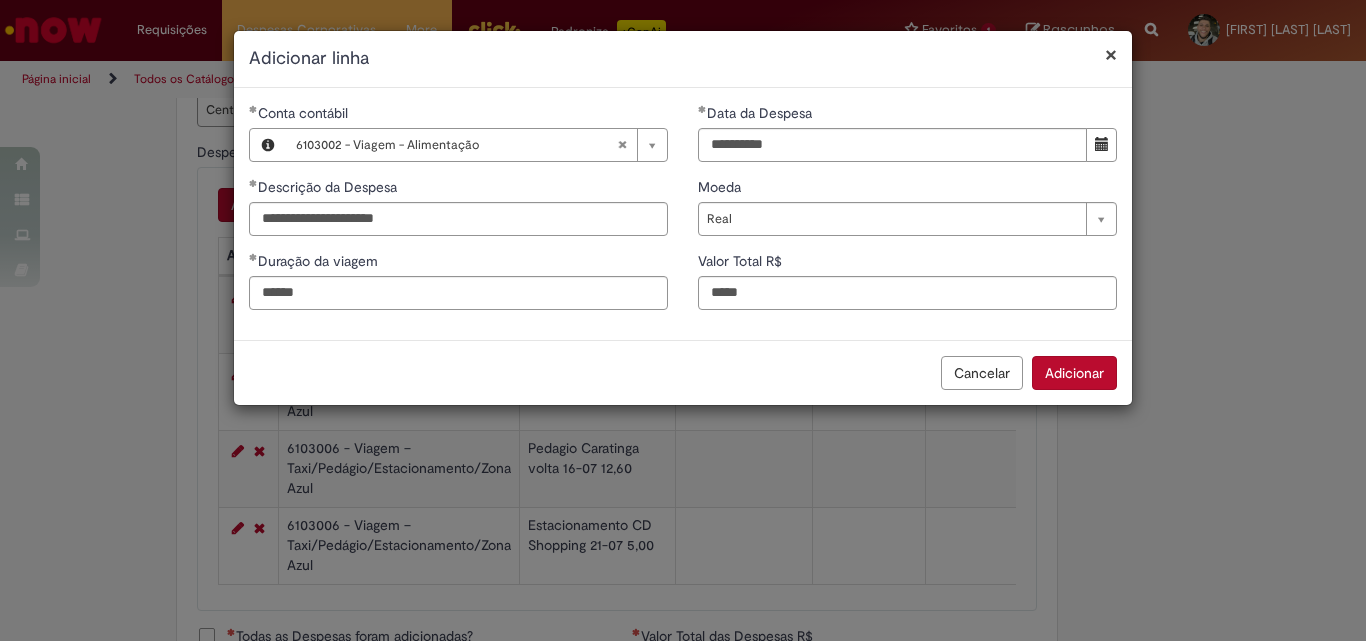 type on "**" 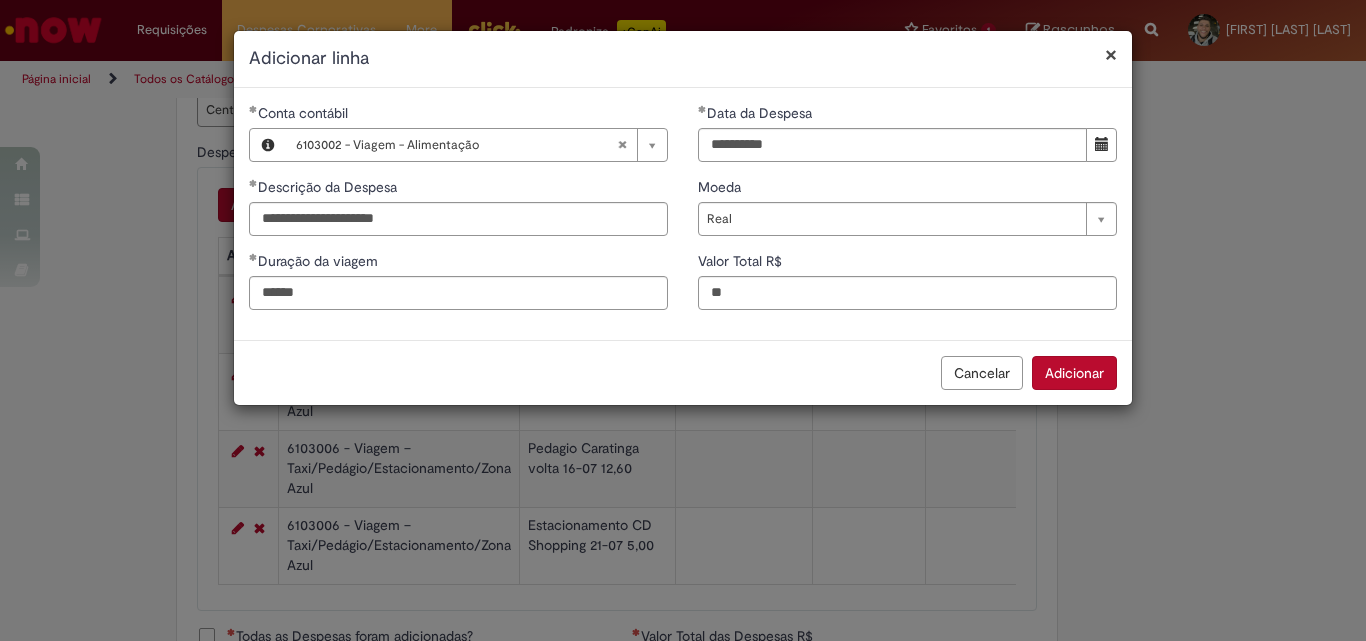 click on "Adicionar" at bounding box center [1074, 373] 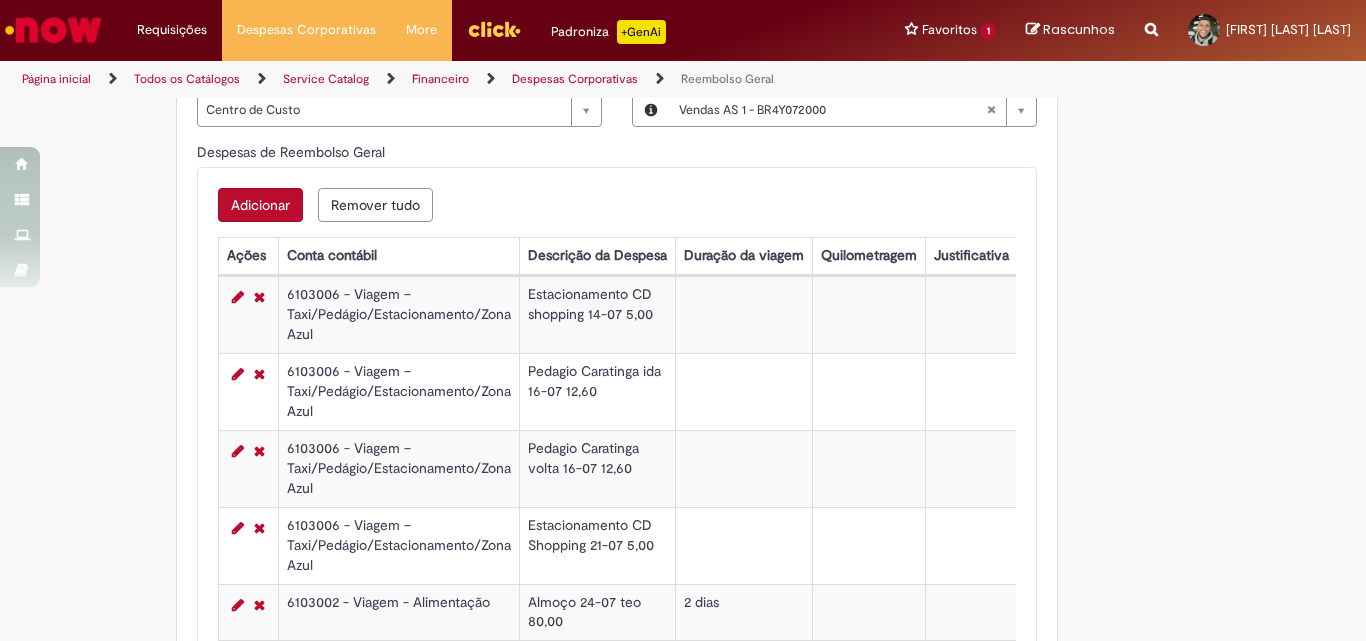click on "Adicionar" at bounding box center [260, 205] 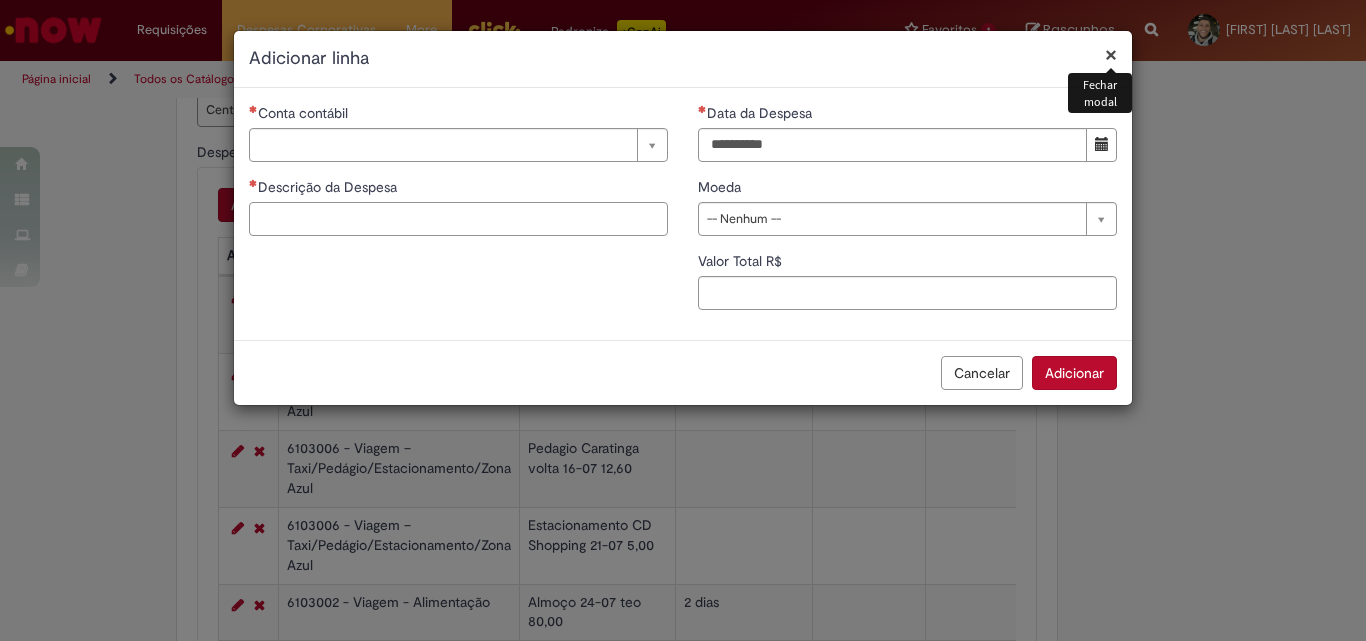 click on "Descrição da Despesa" at bounding box center [458, 219] 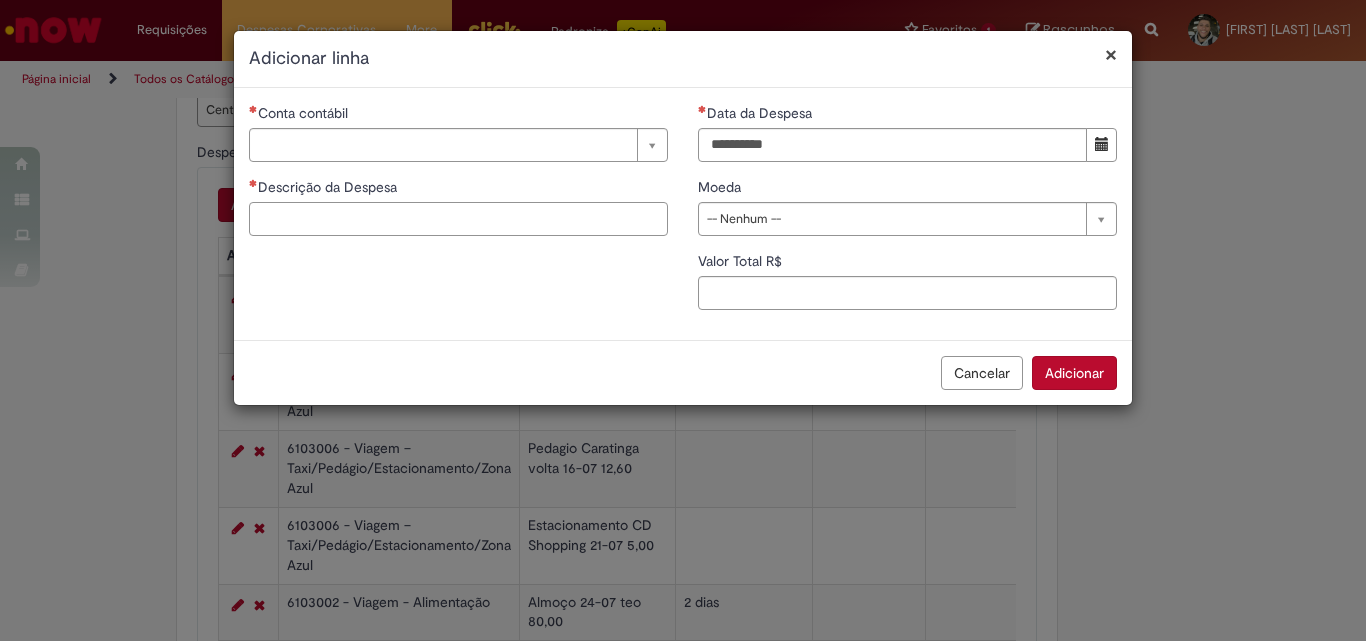 paste on "**********" 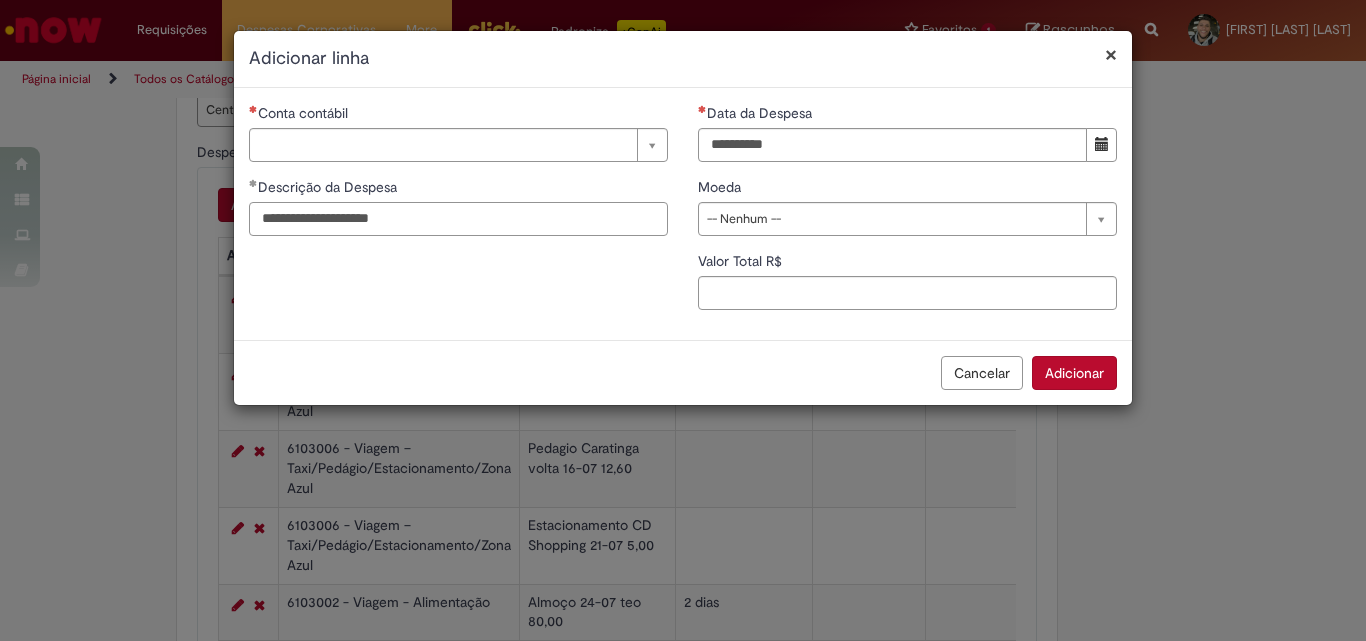 type on "**********" 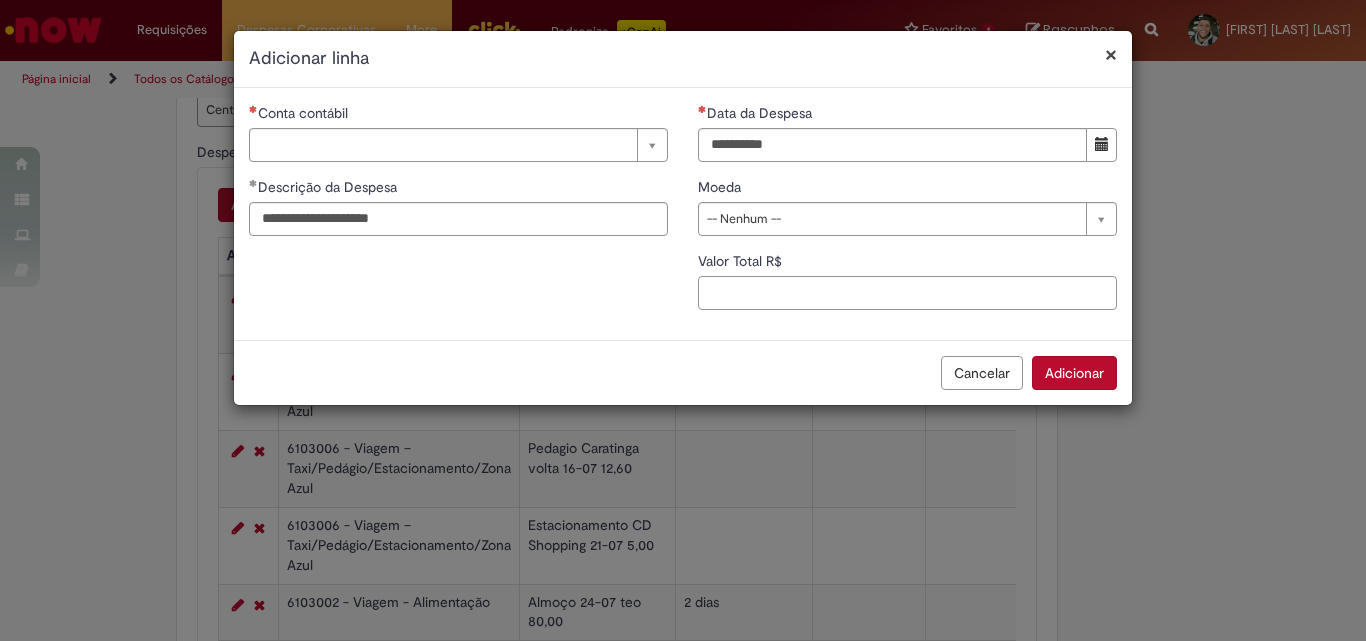 click on "Valor Total R$" at bounding box center [907, 293] 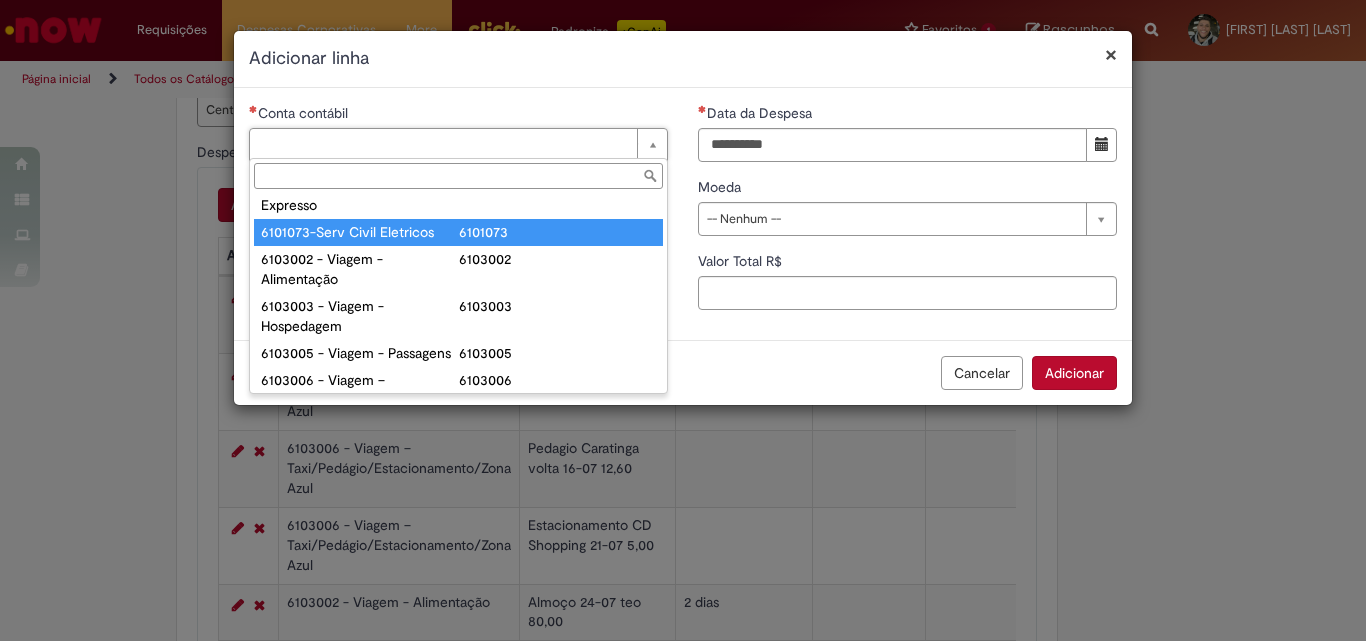 scroll, scrollTop: 763, scrollLeft: 0, axis: vertical 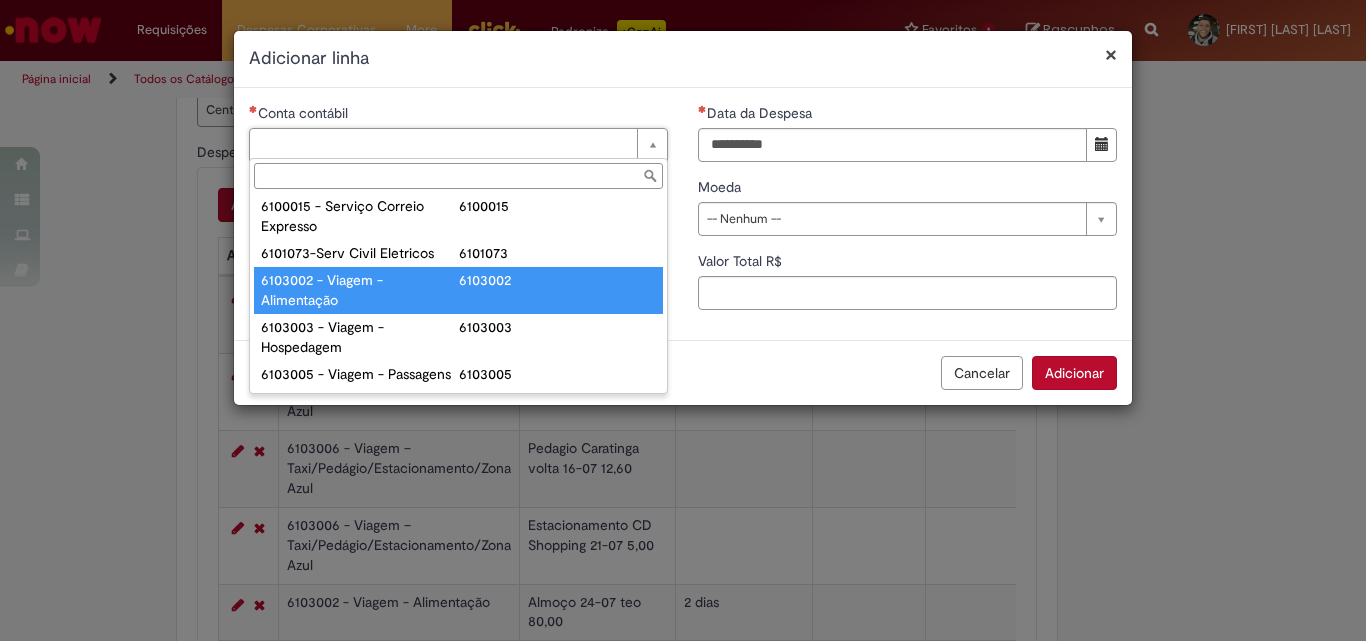 type on "**********" 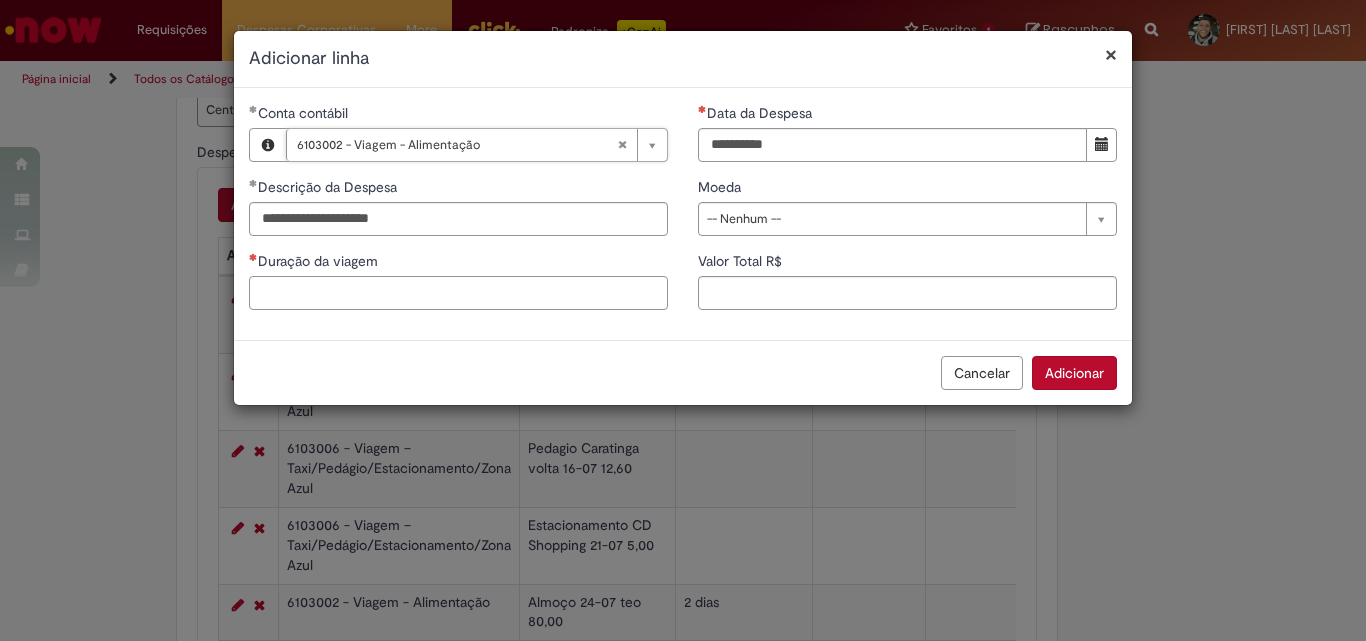 click on "Duração da viagem" at bounding box center (458, 293) 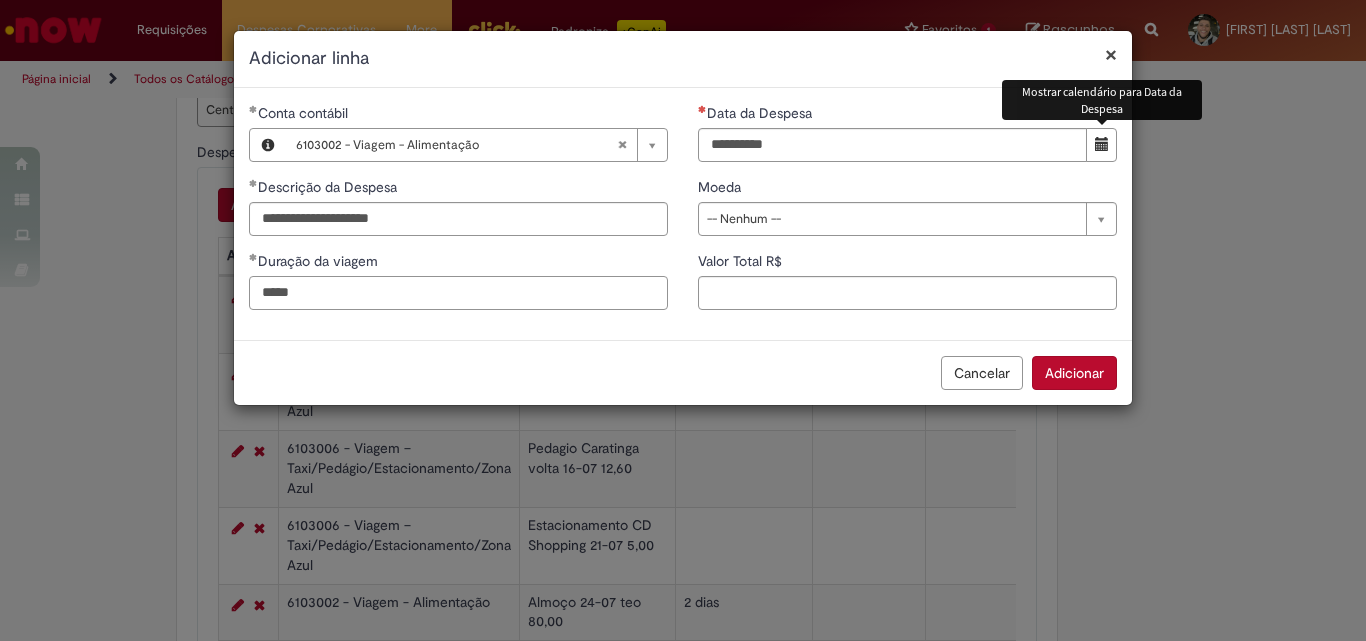 type on "*****" 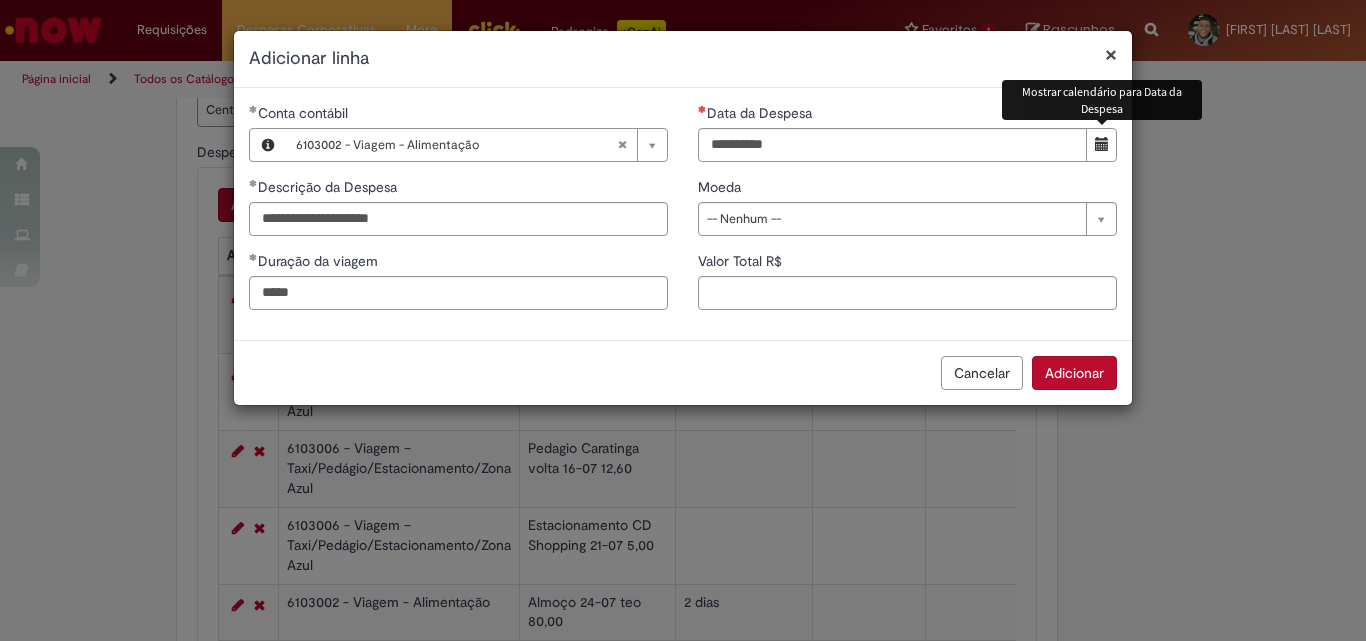 click at bounding box center [1102, 144] 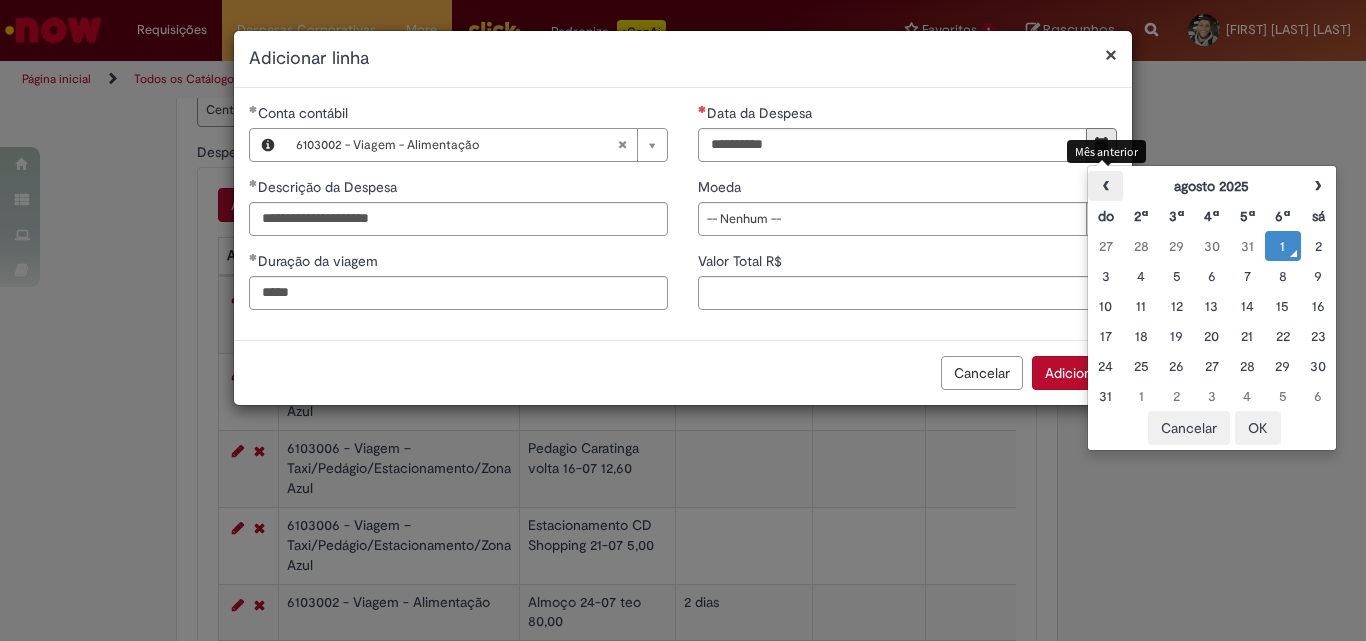 click on "‹" at bounding box center [1105, 186] 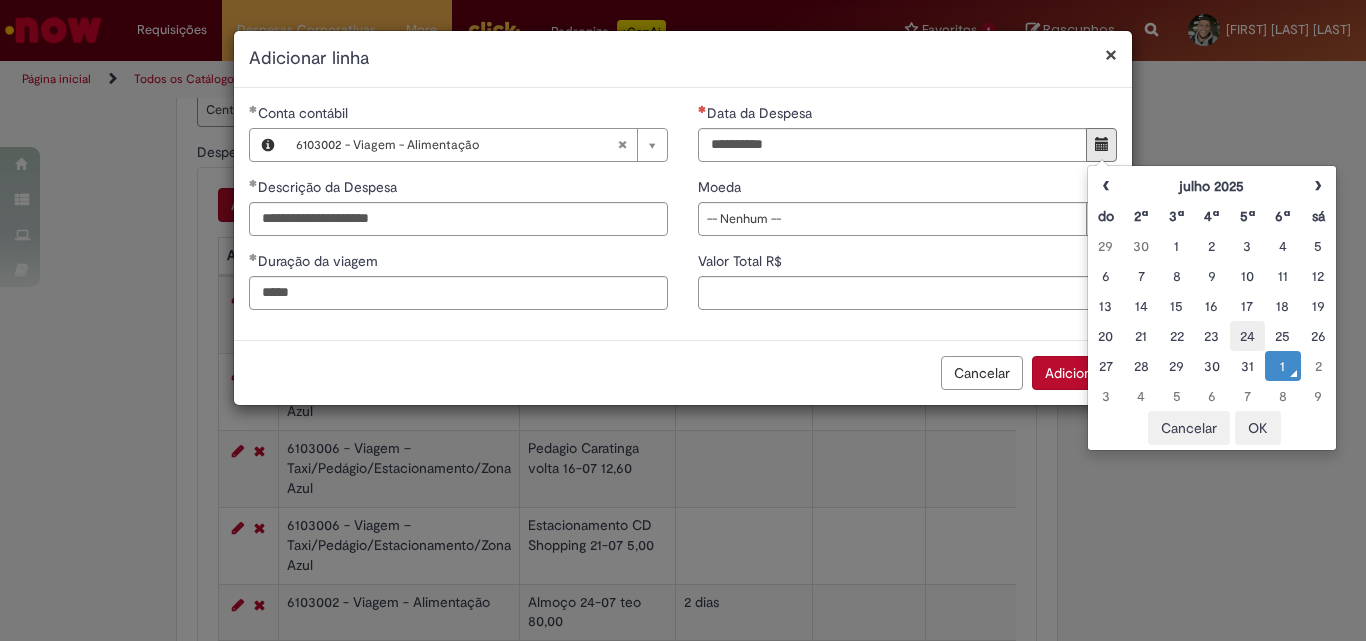 click on "24" at bounding box center [1247, 336] 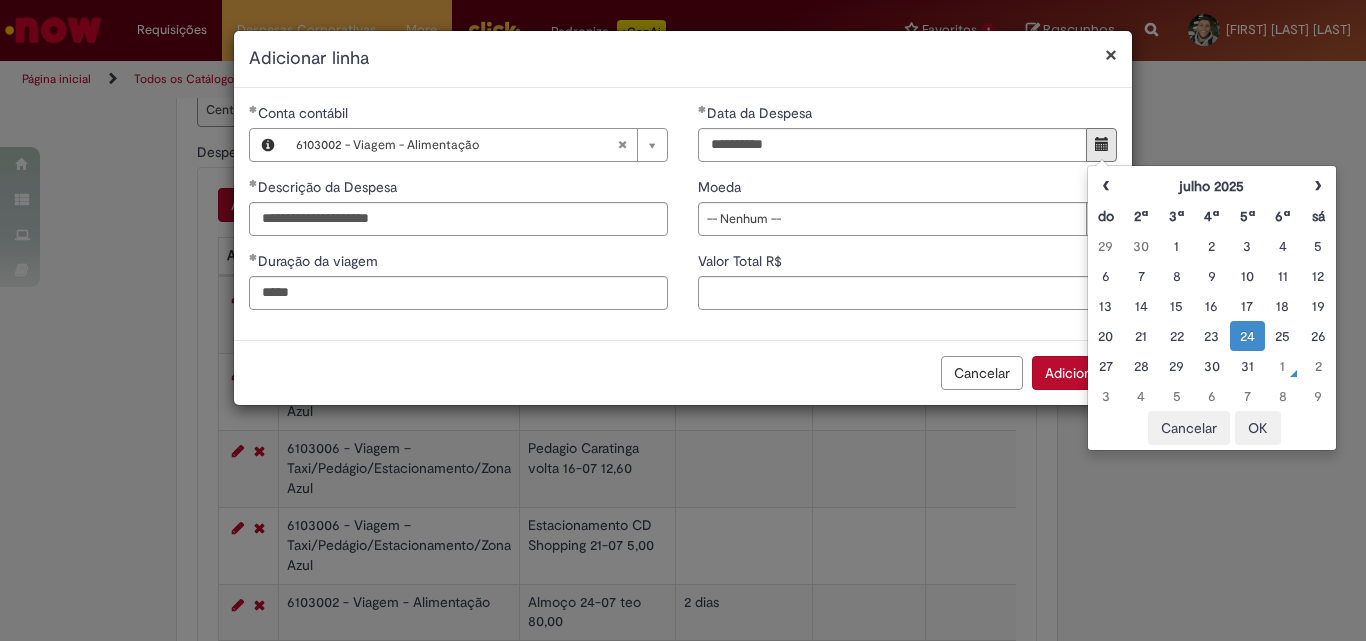 type on "**********" 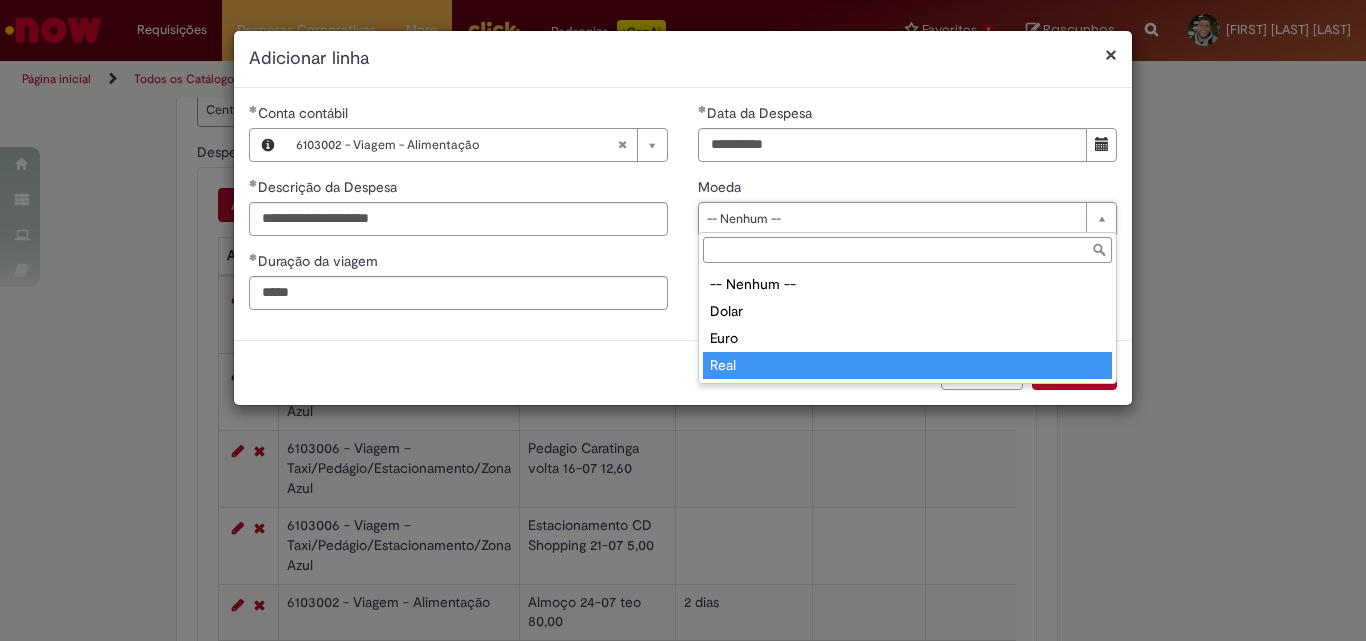 type on "****" 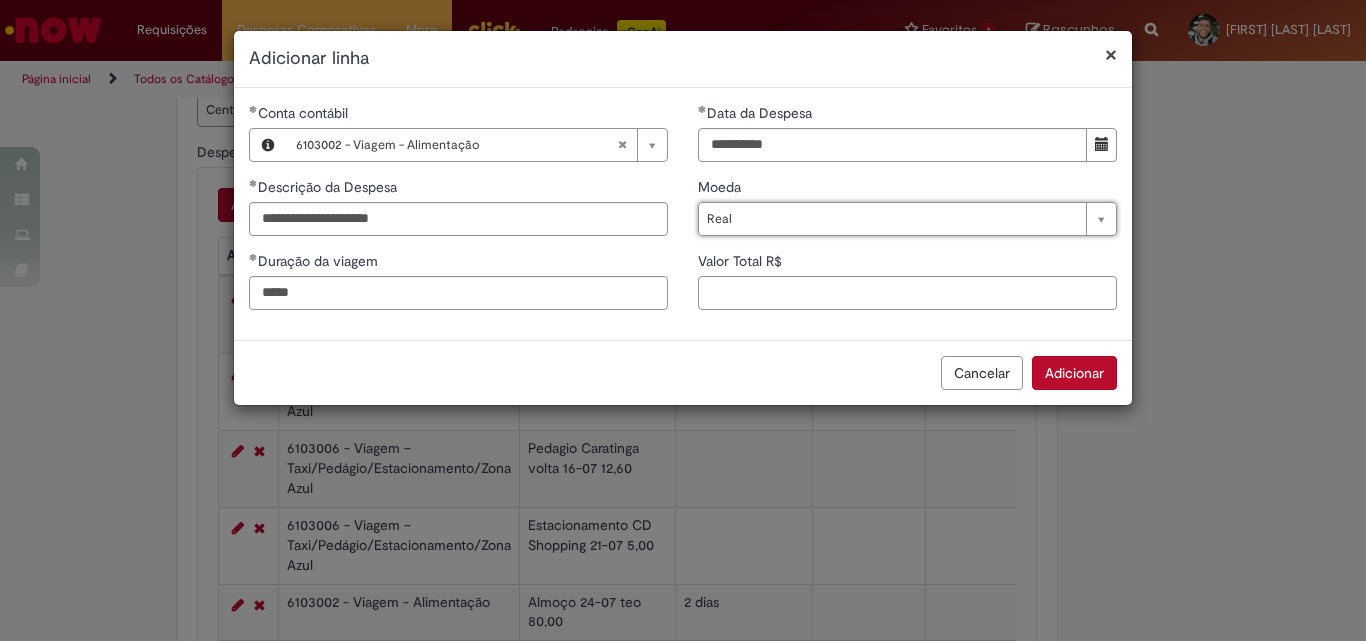 click on "Valor Total R$" at bounding box center [907, 293] 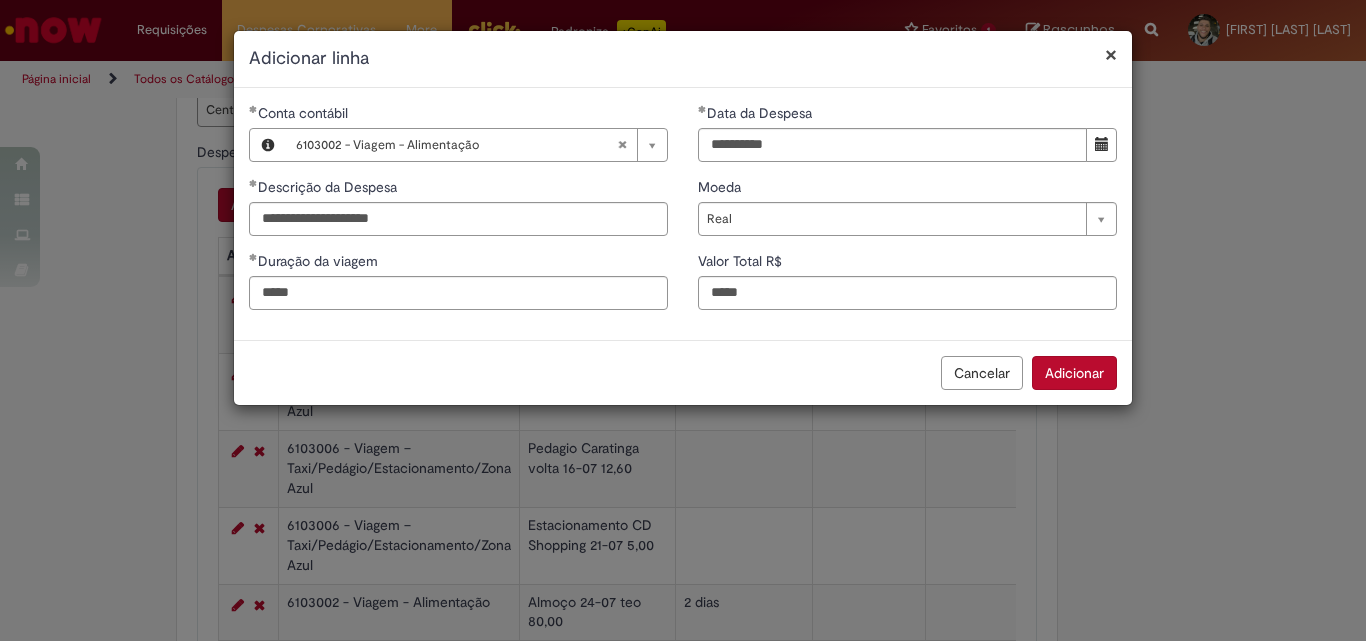 type on "*****" 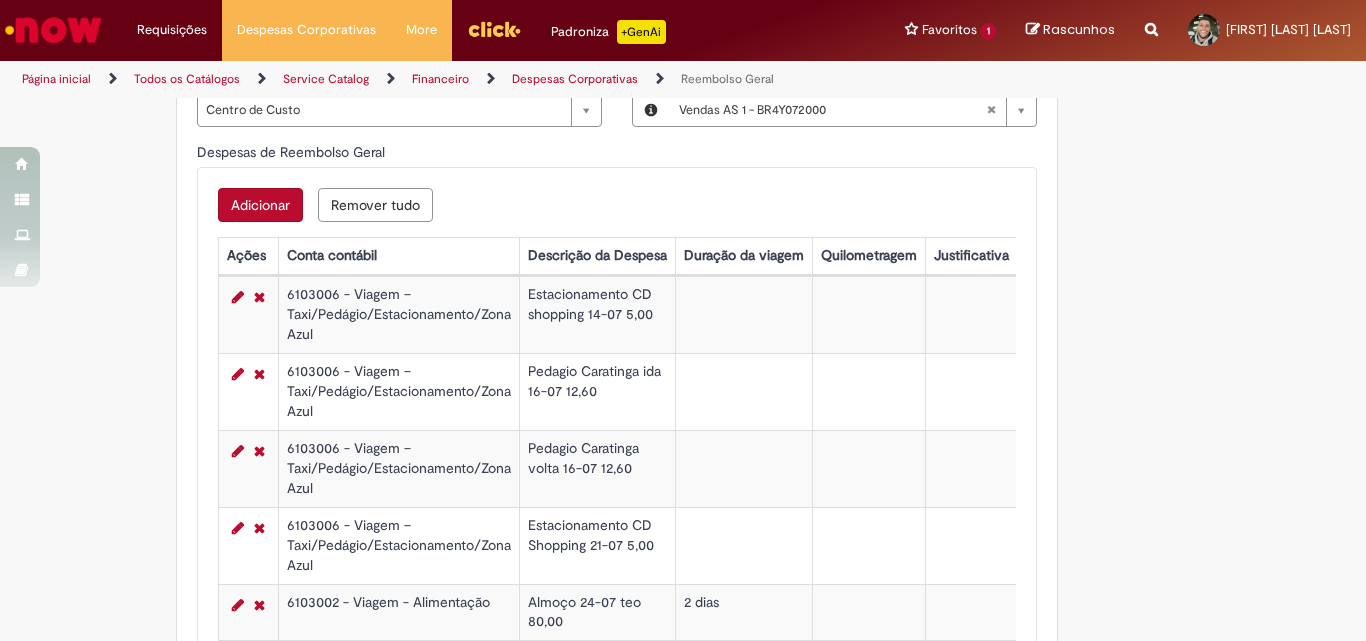 click on "Adicionar" at bounding box center [260, 205] 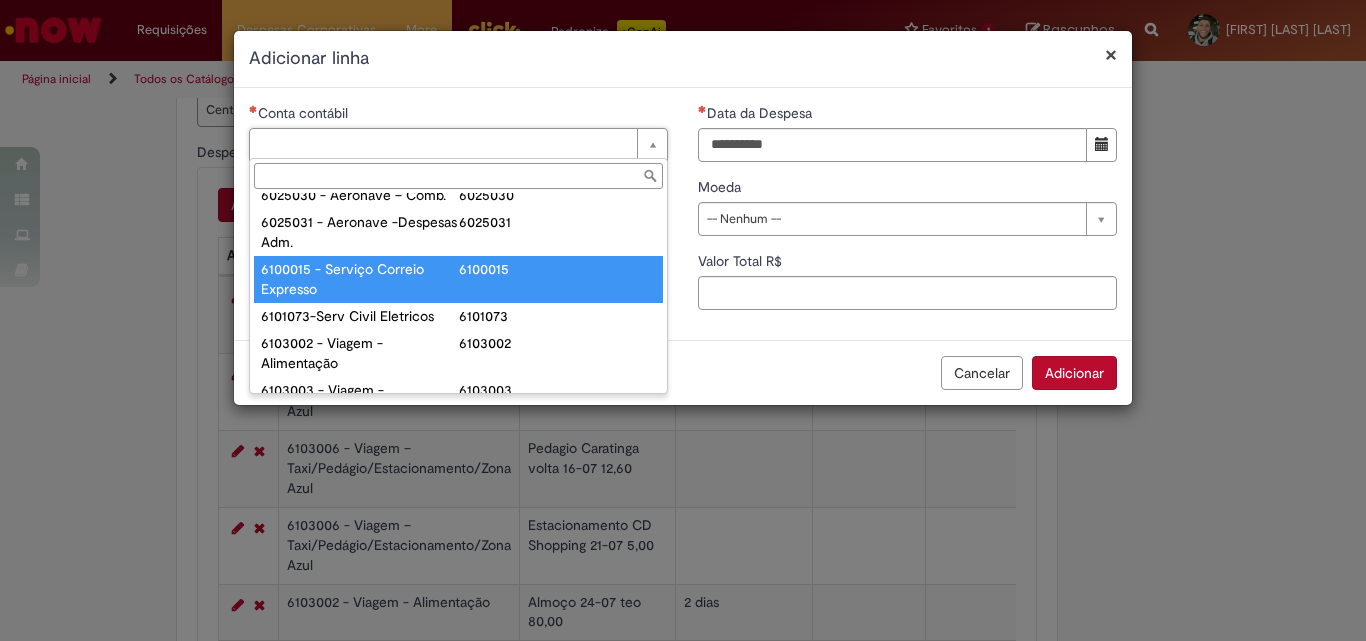 scroll, scrollTop: 800, scrollLeft: 0, axis: vertical 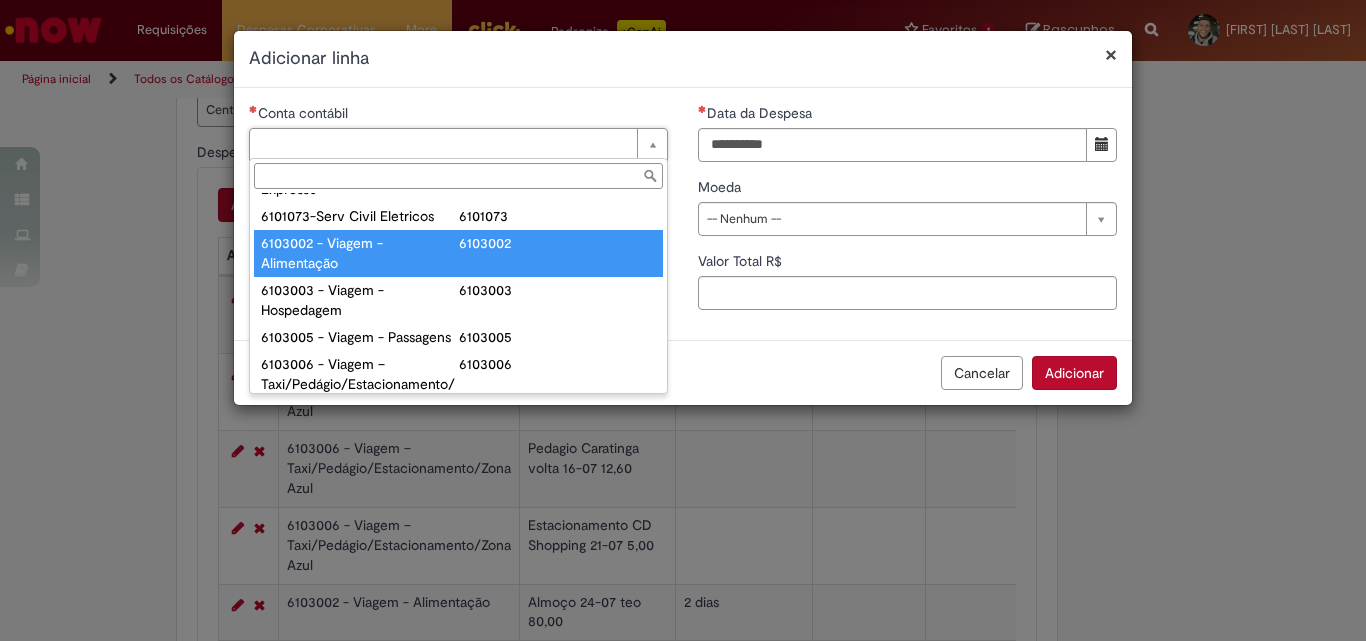type on "**********" 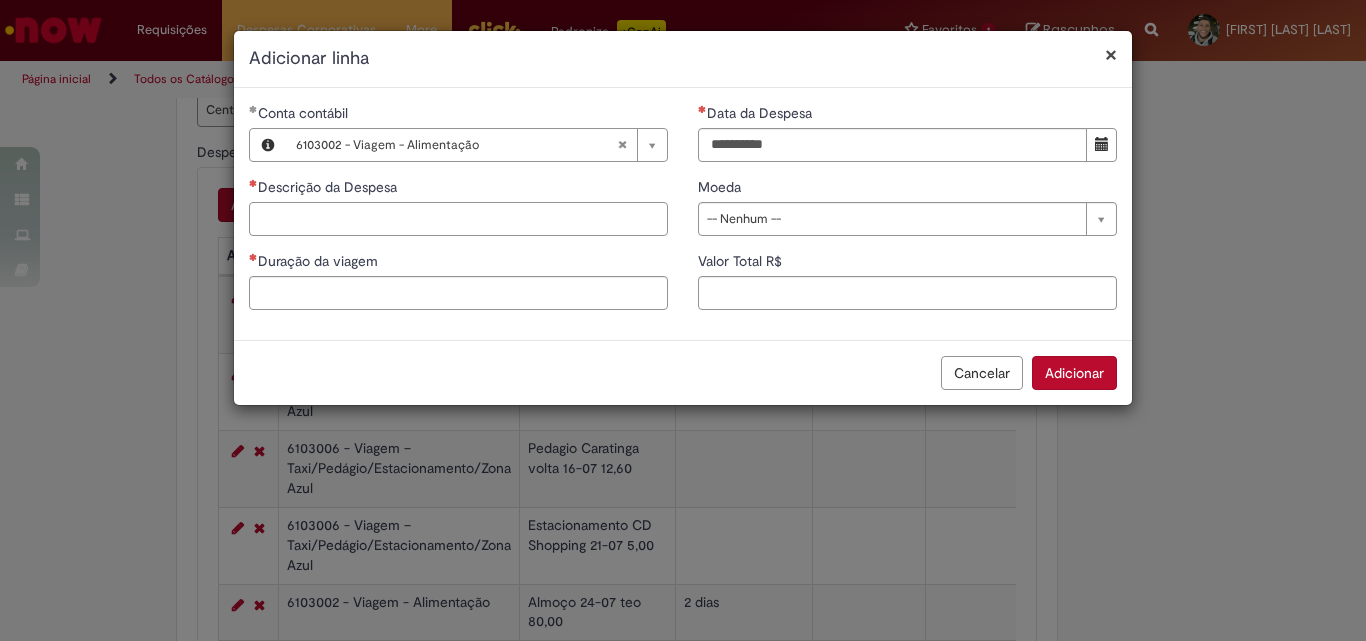 click on "Descrição da Despesa" at bounding box center [458, 219] 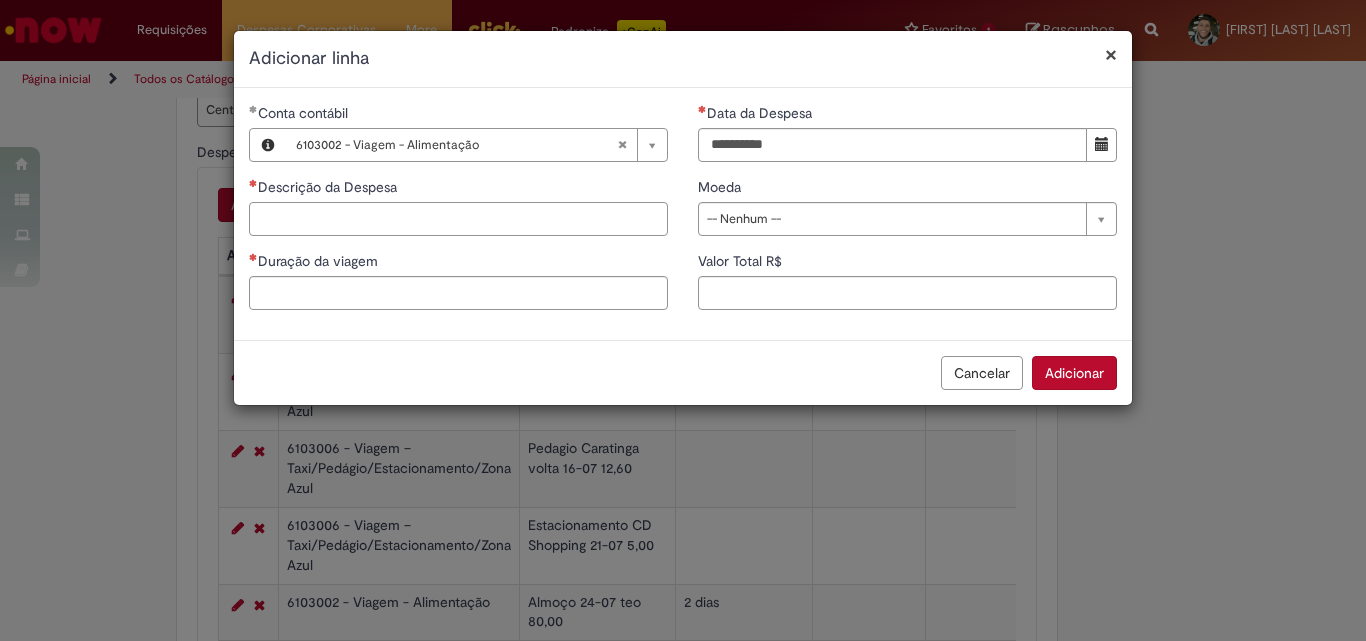 paste on "**********" 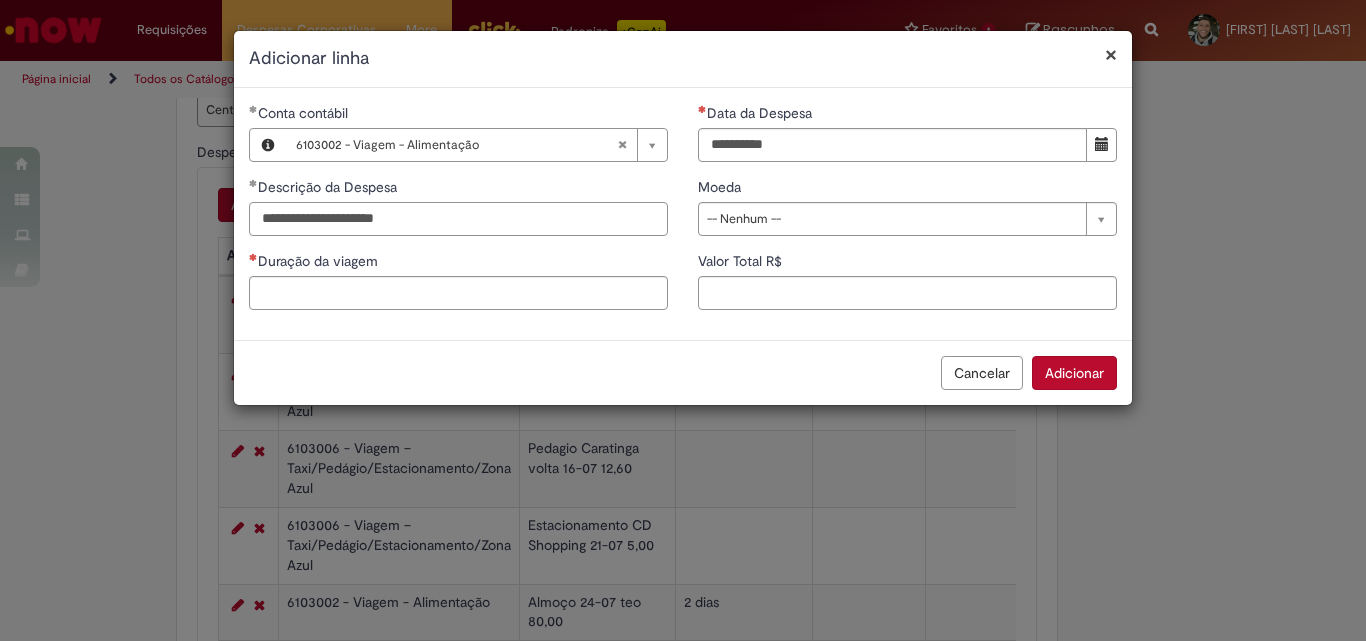 type on "**********" 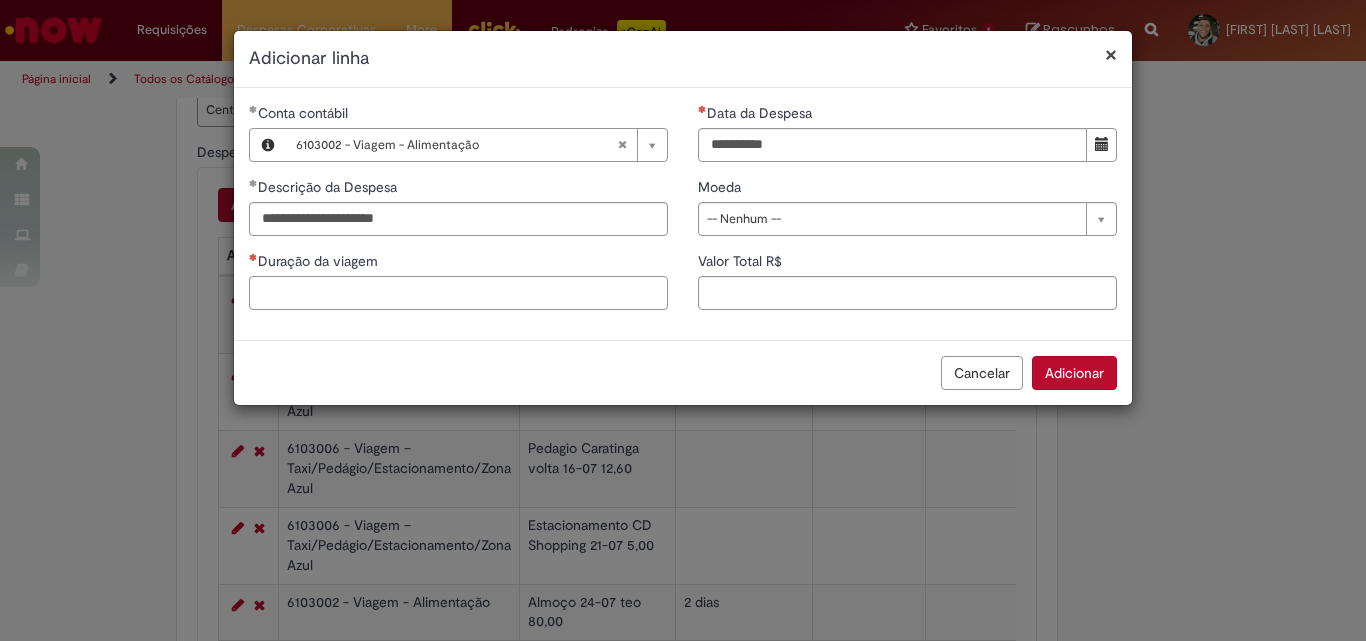 click on "Duração da viagem" at bounding box center [458, 293] 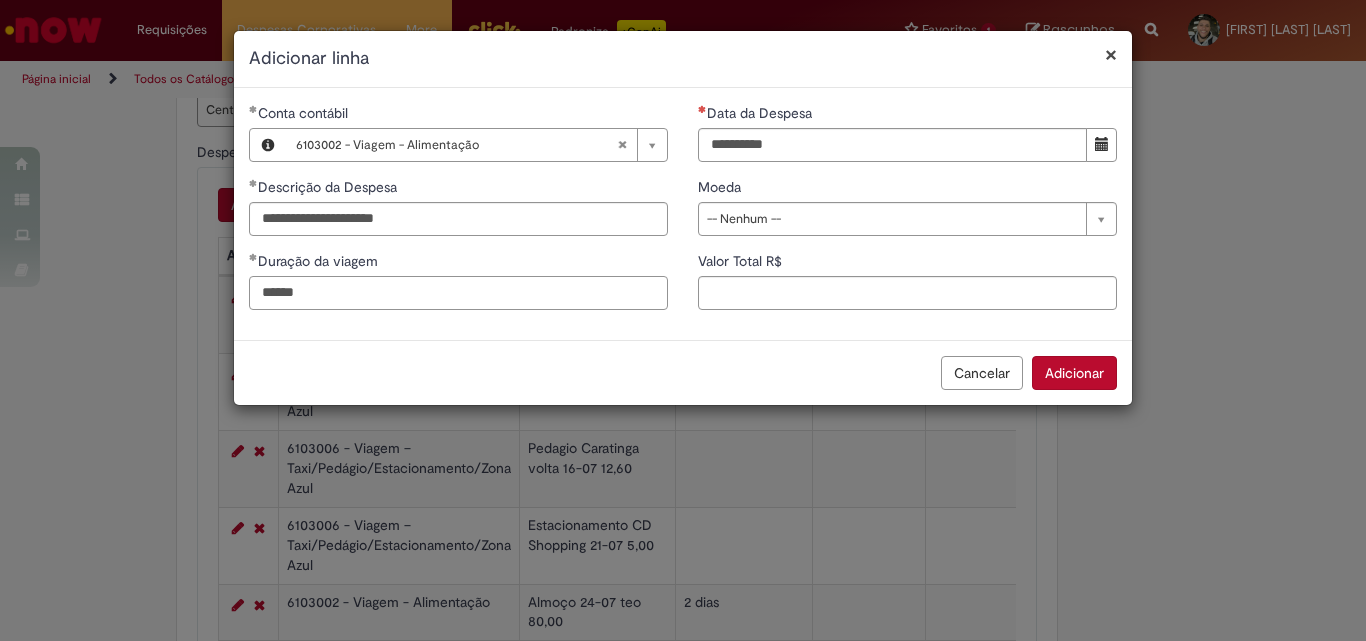 type on "******" 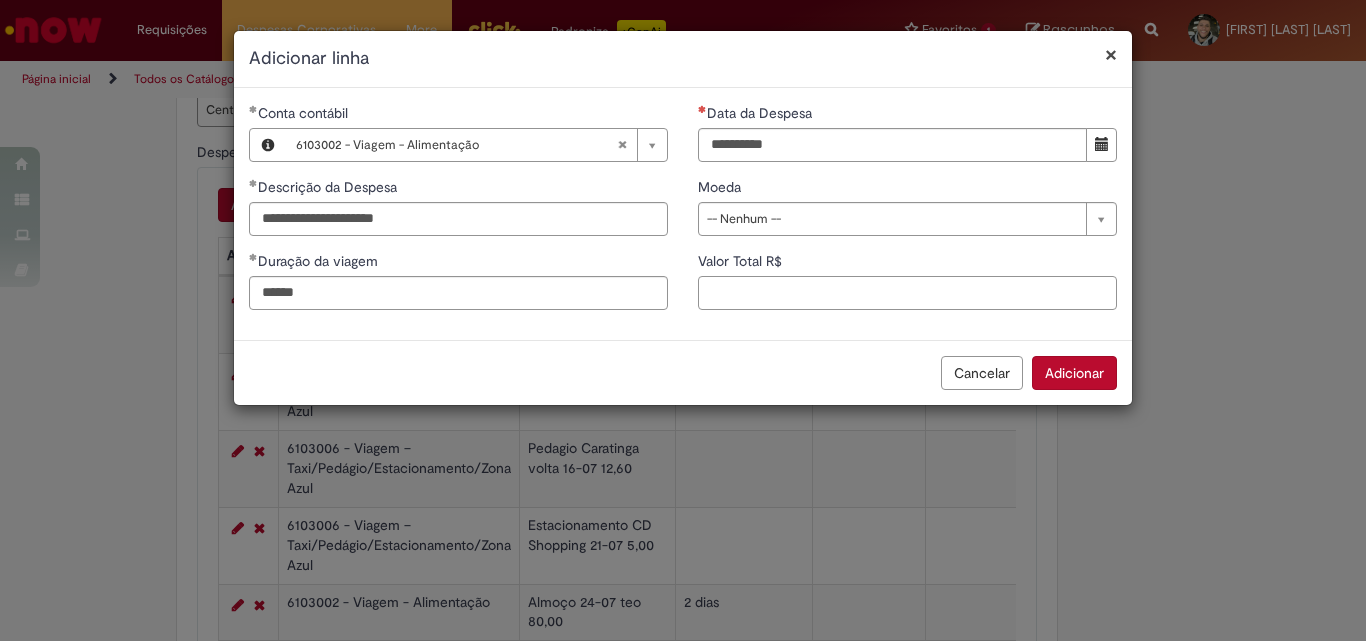 click on "Valor Total R$" at bounding box center [907, 293] 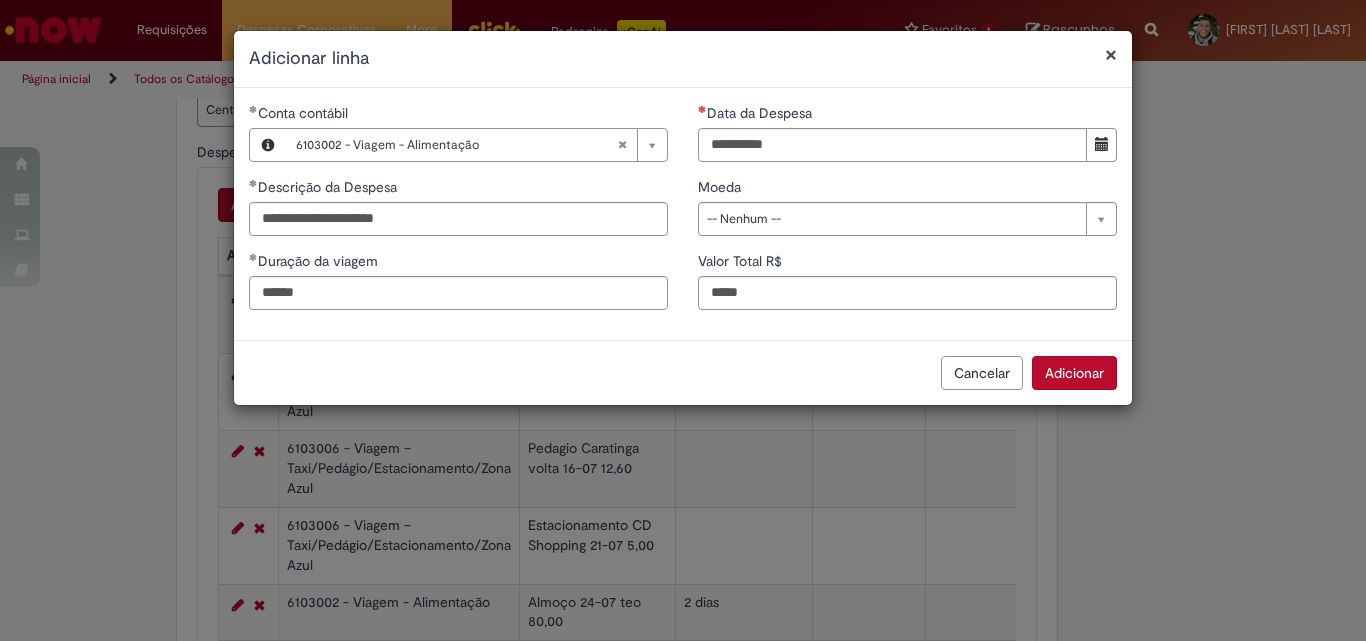 type on "*****" 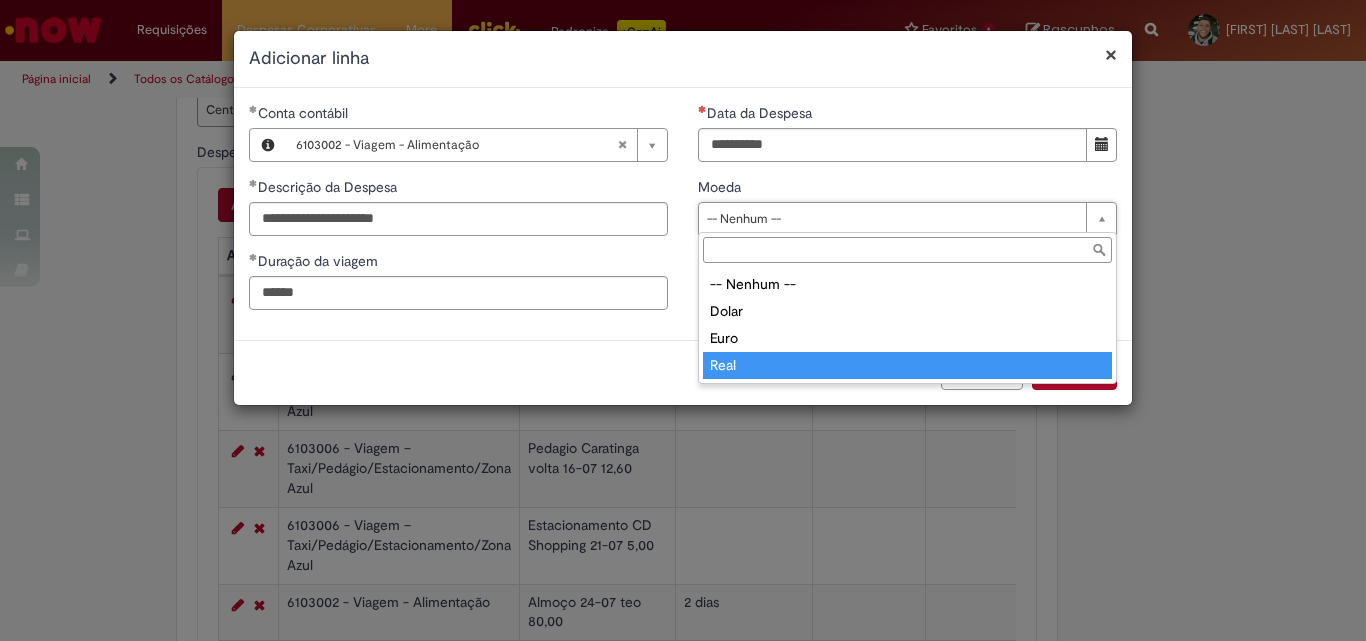 type on "****" 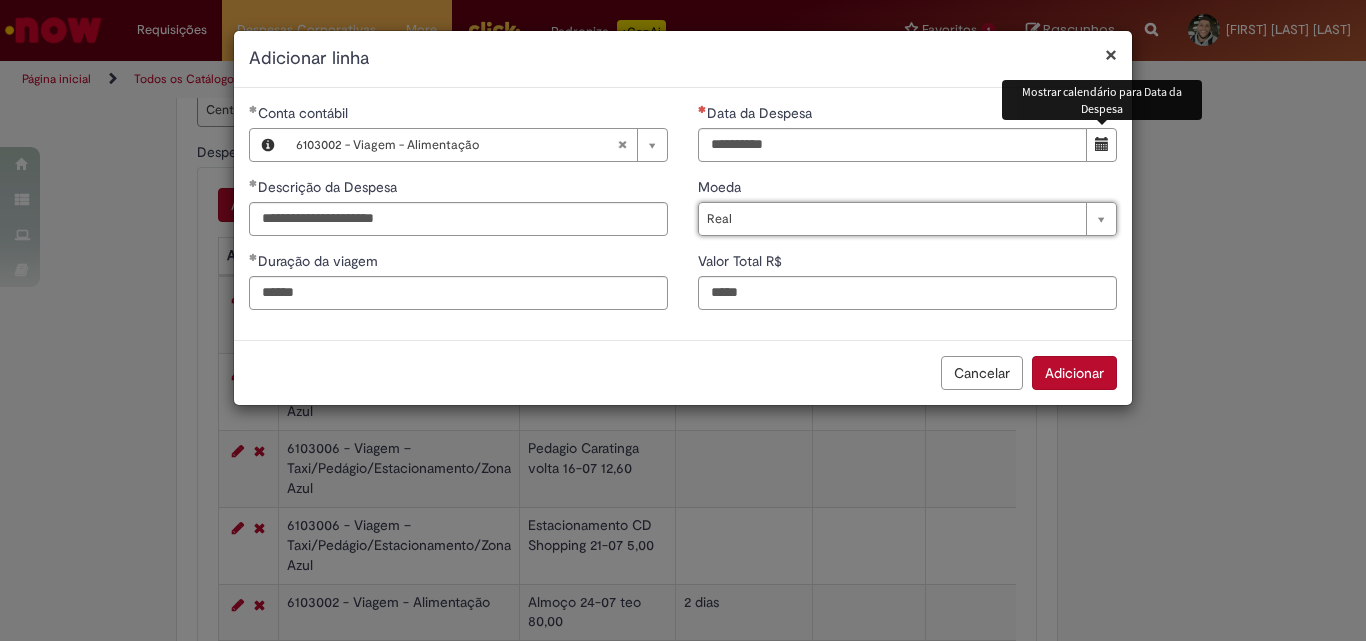 click at bounding box center (1101, 145) 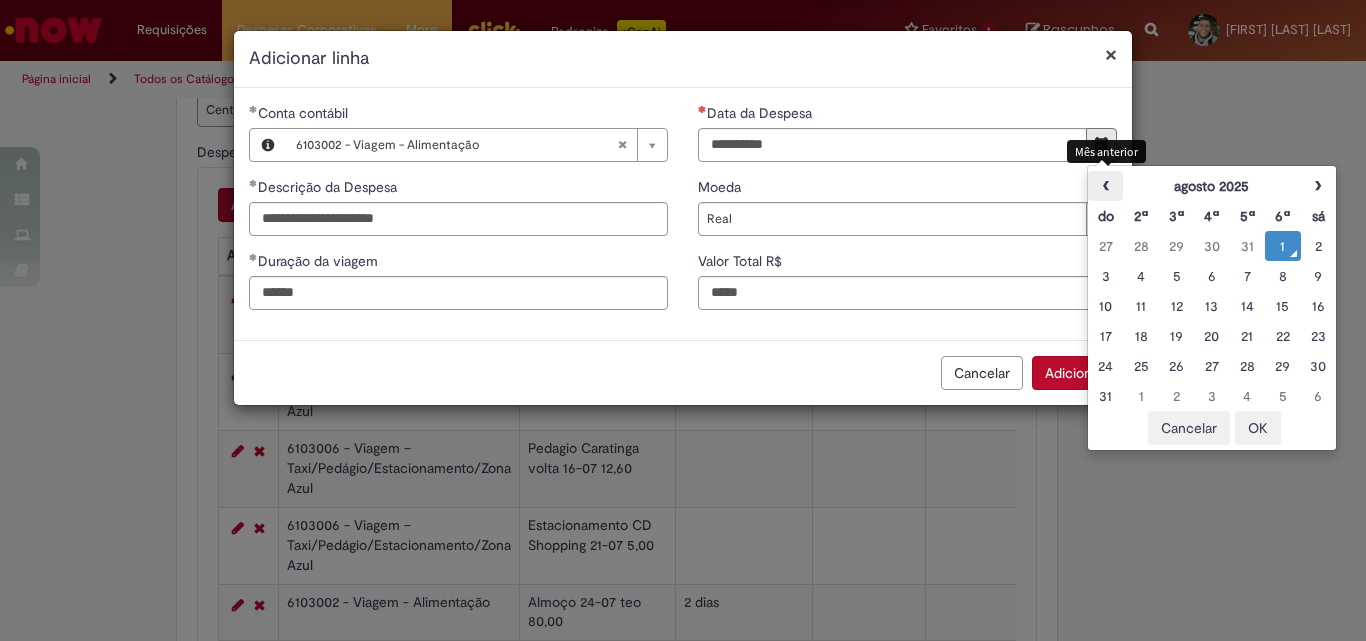 click on "‹" at bounding box center (1105, 186) 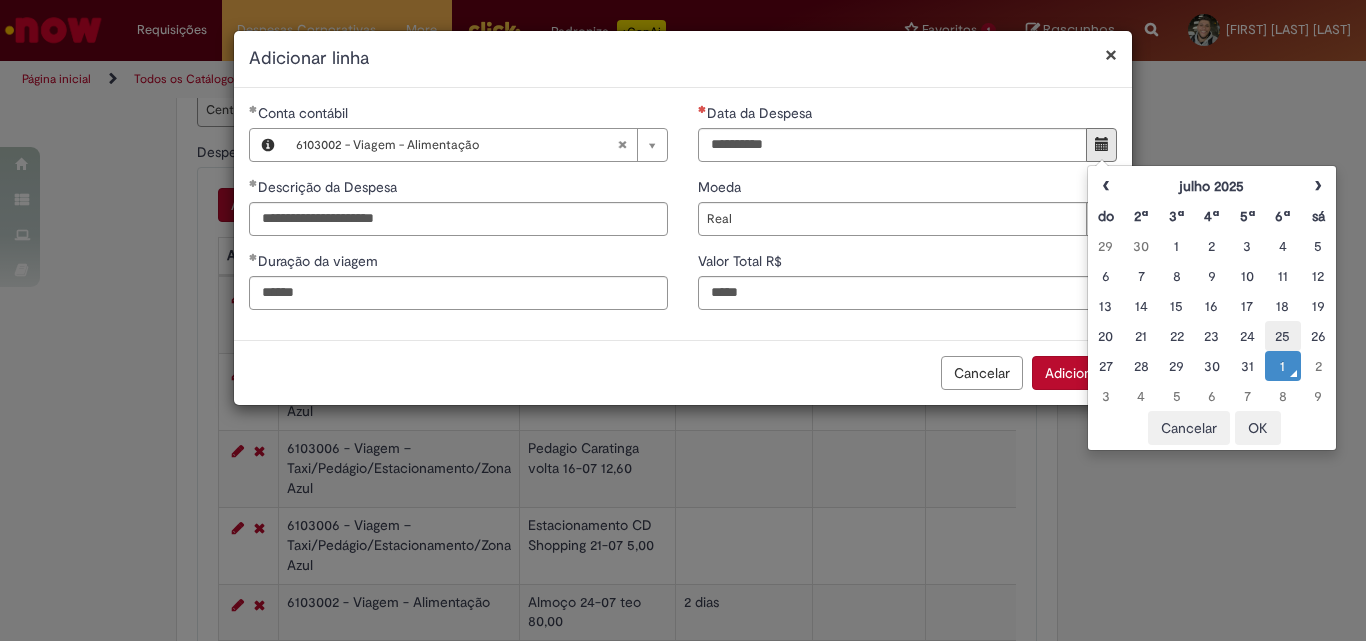 click on "25" at bounding box center (1282, 336) 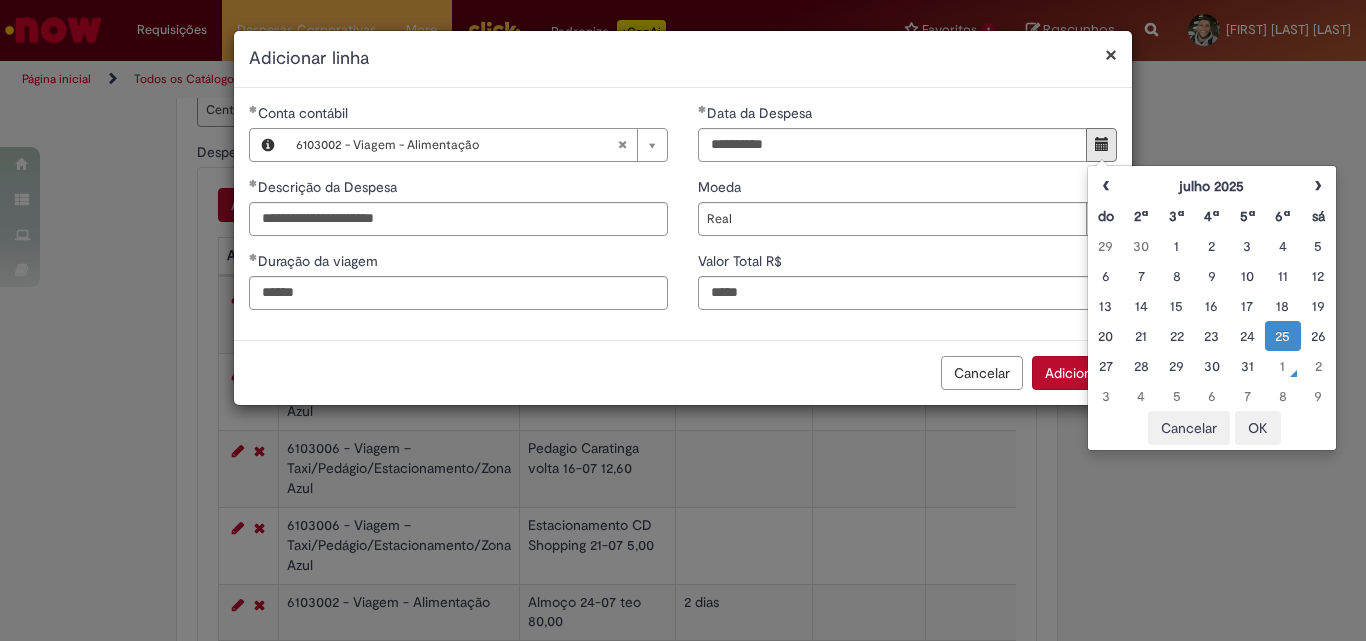 click on "OK" at bounding box center (1258, 428) 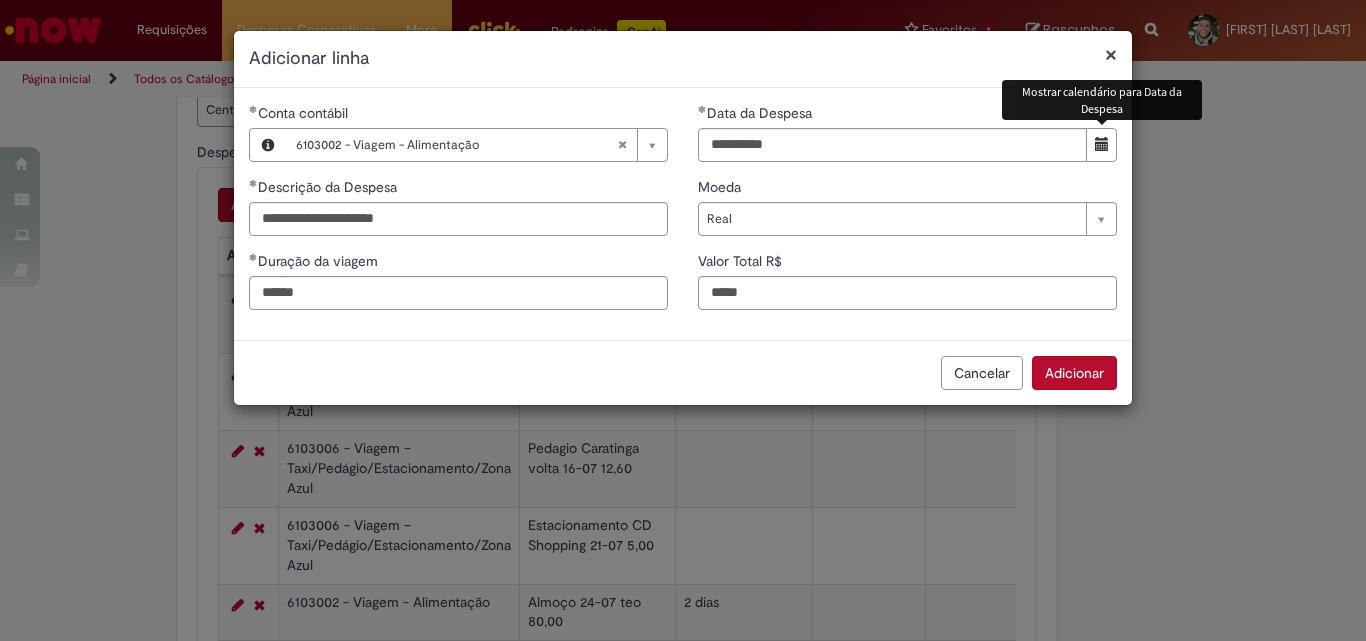 click on "Adicionar" at bounding box center (1074, 373) 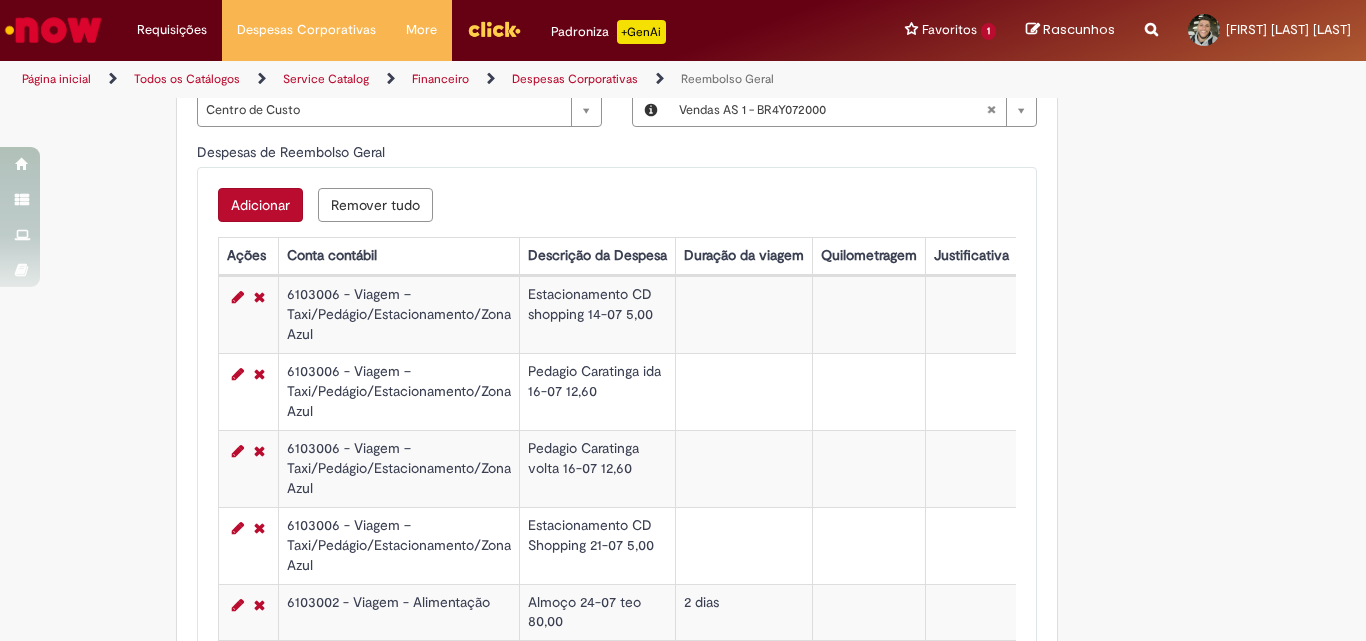click on "Adicionar" at bounding box center [260, 205] 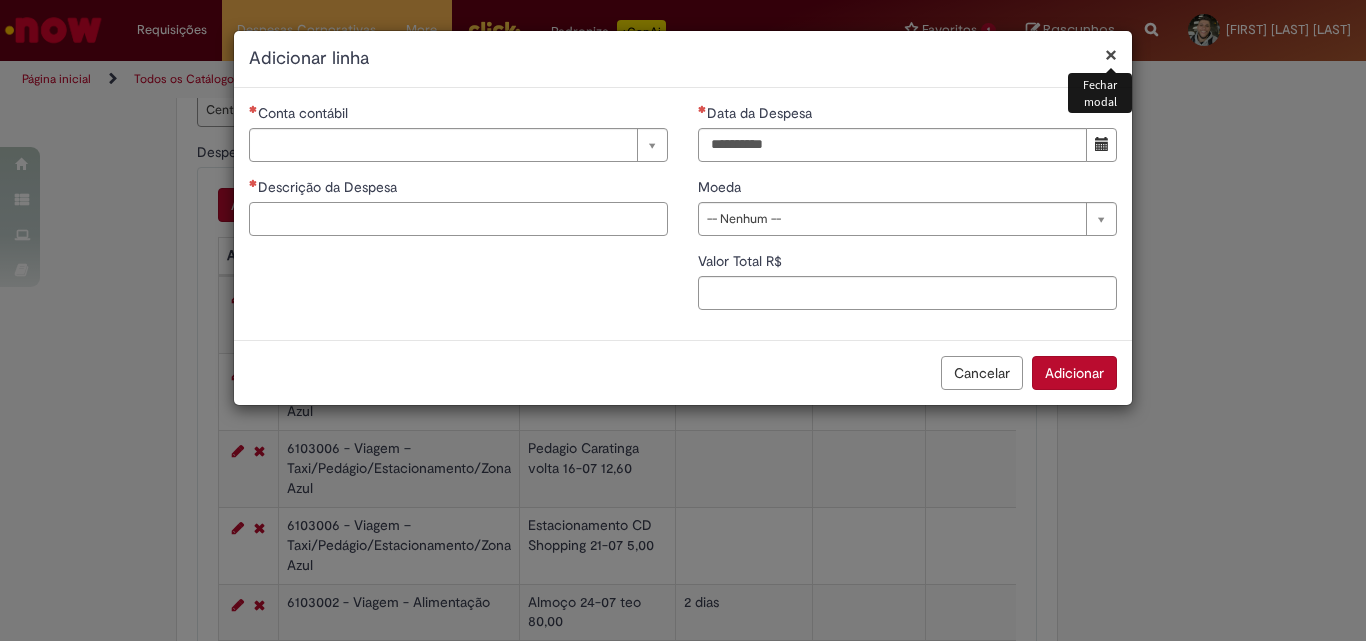 click on "Descrição da Despesa" at bounding box center (458, 219) 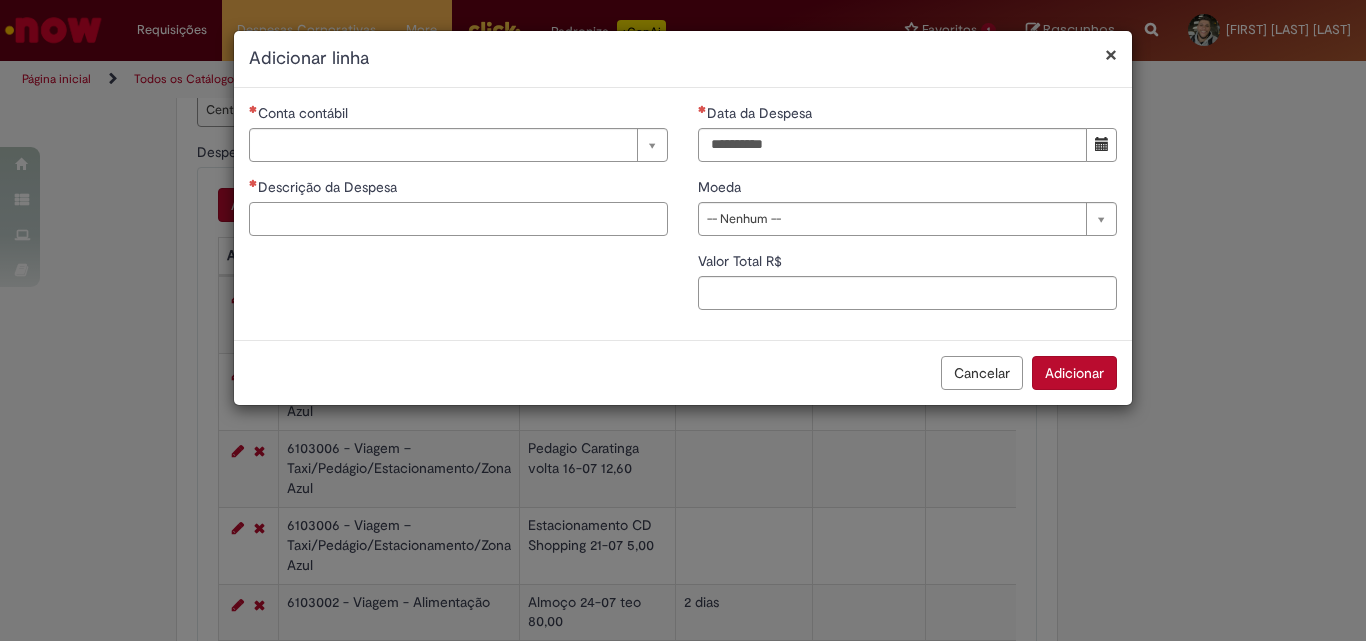 paste on "**********" 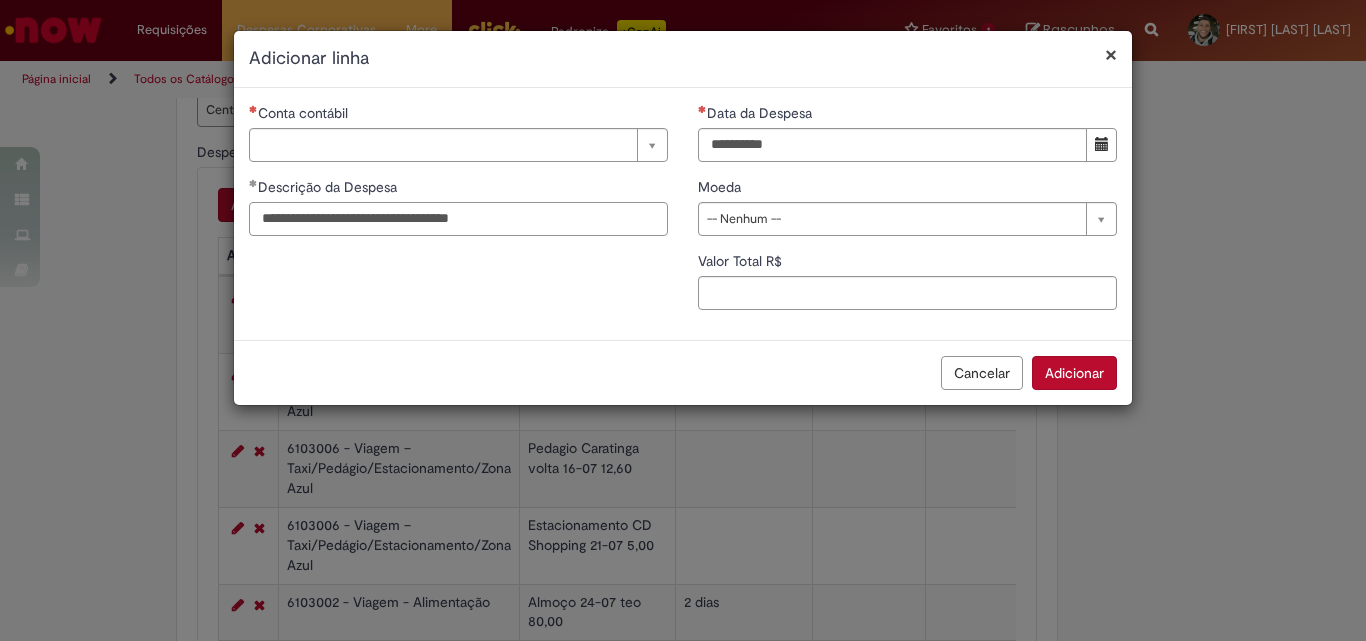 type on "**********" 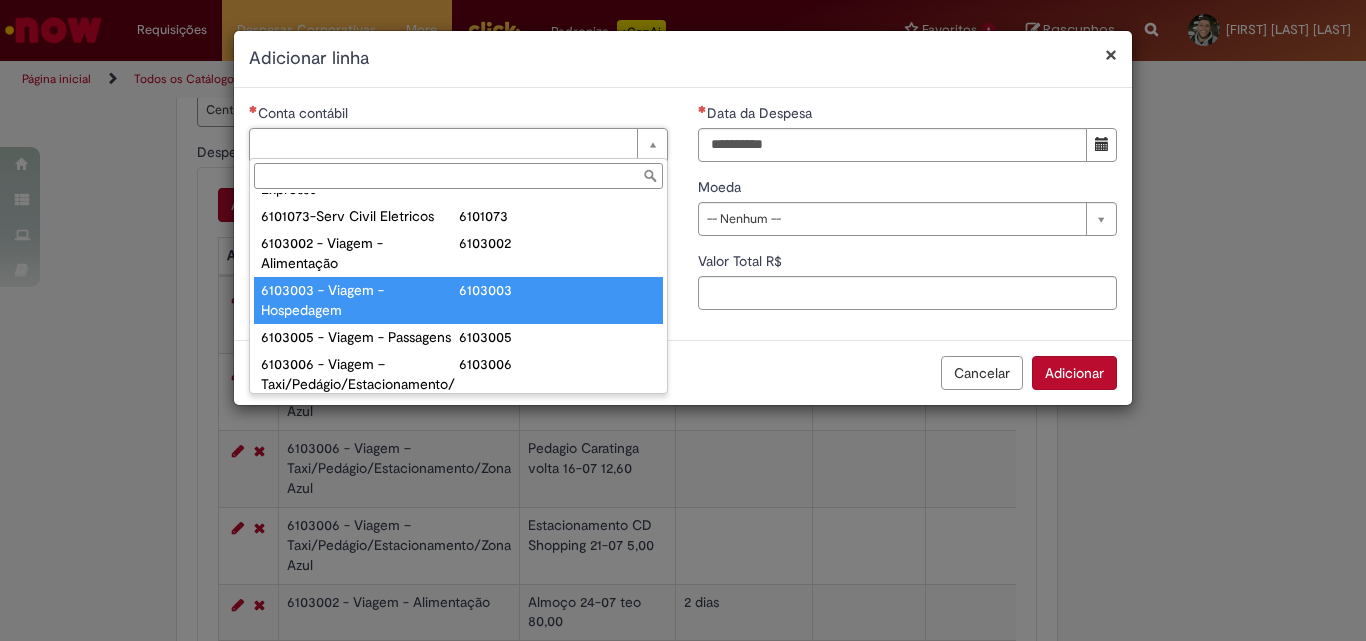 scroll, scrollTop: 821, scrollLeft: 0, axis: vertical 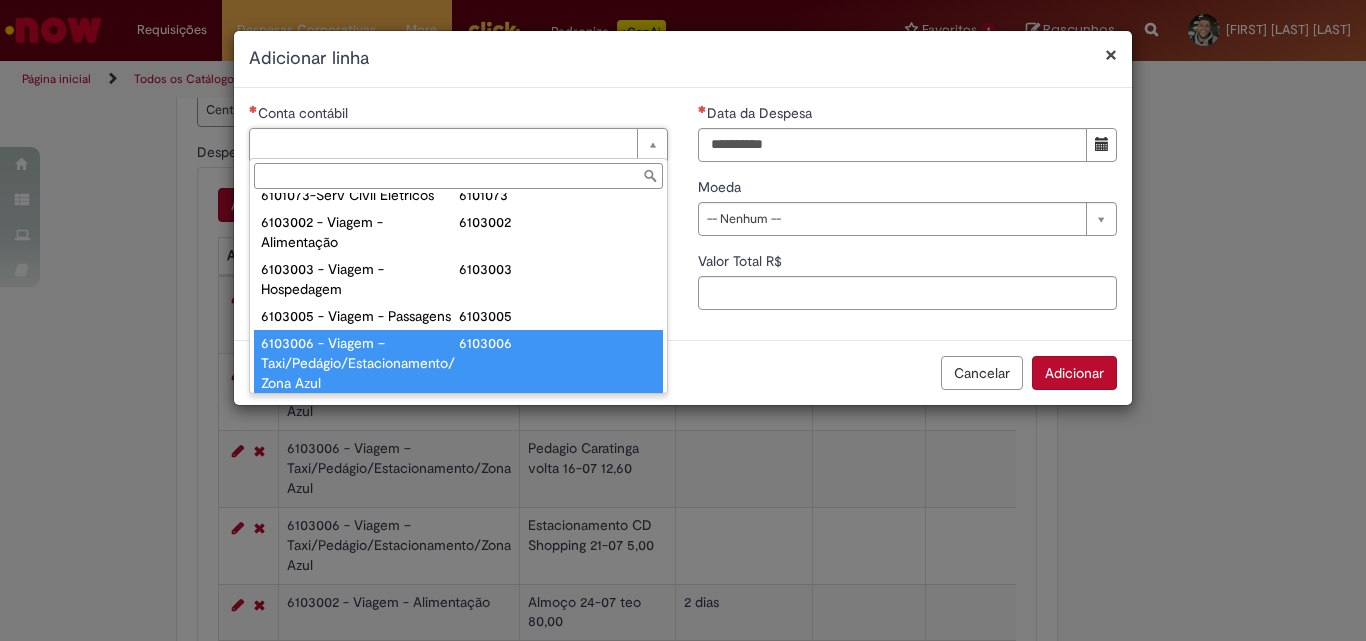 type on "**********" 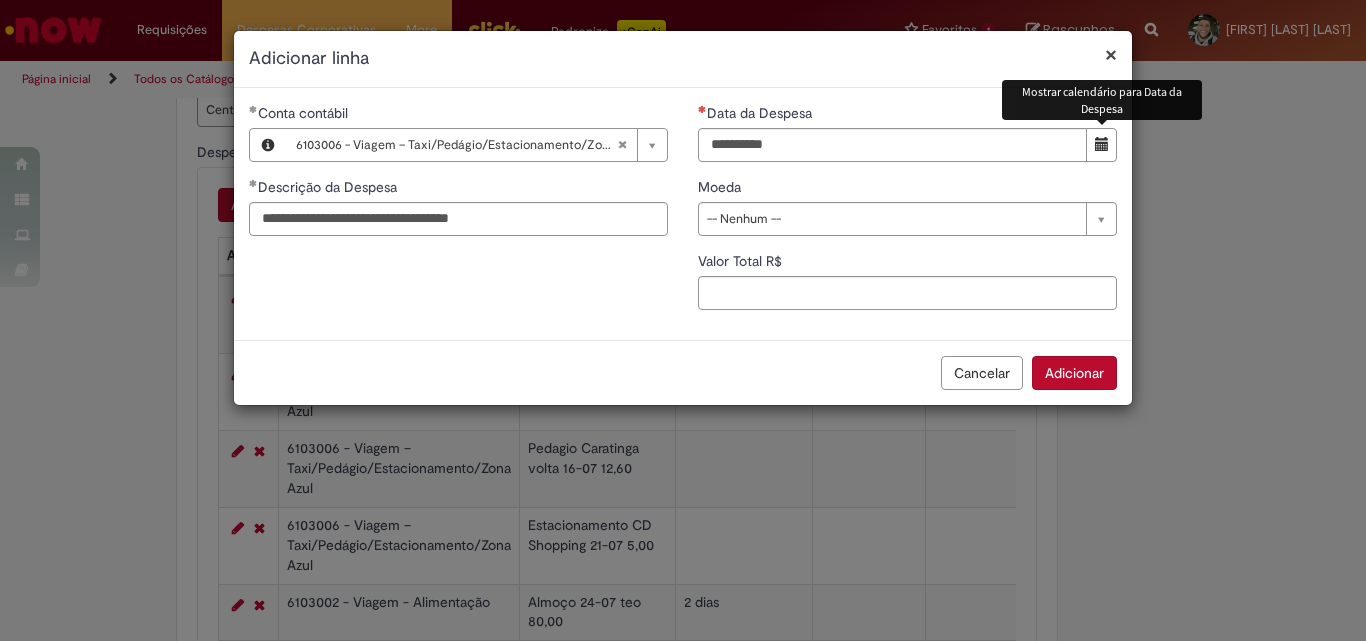 click at bounding box center (1102, 144) 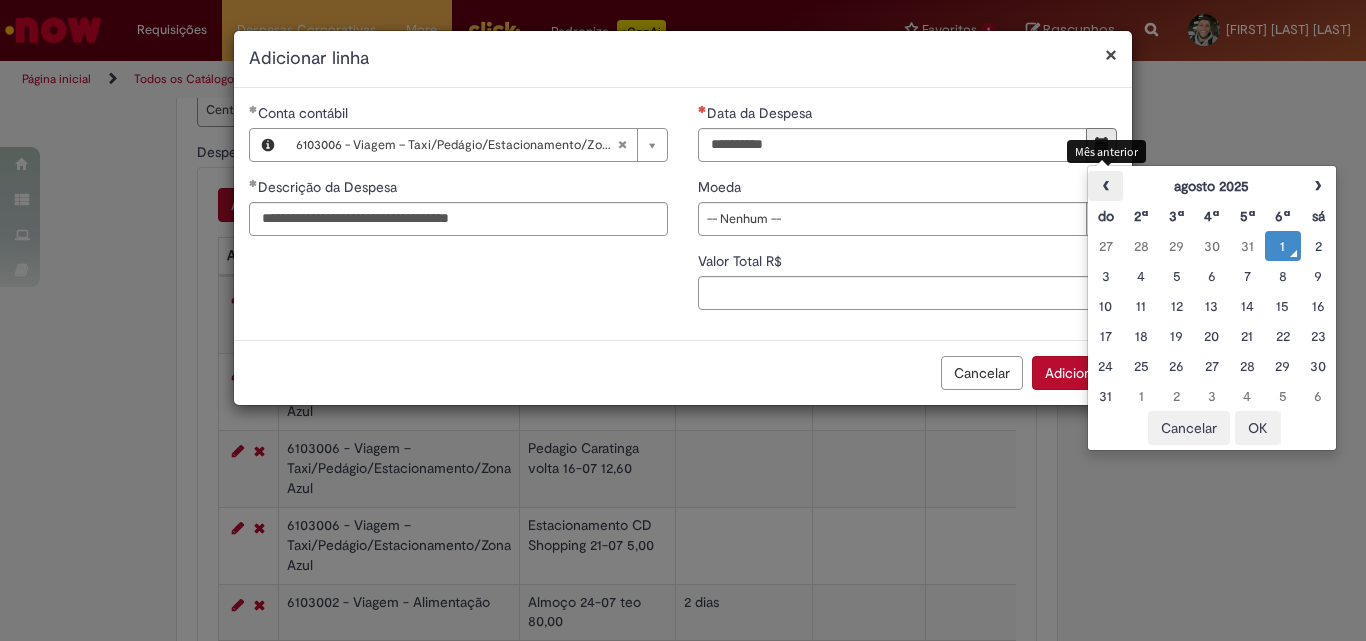 click on "‹" at bounding box center (1105, 186) 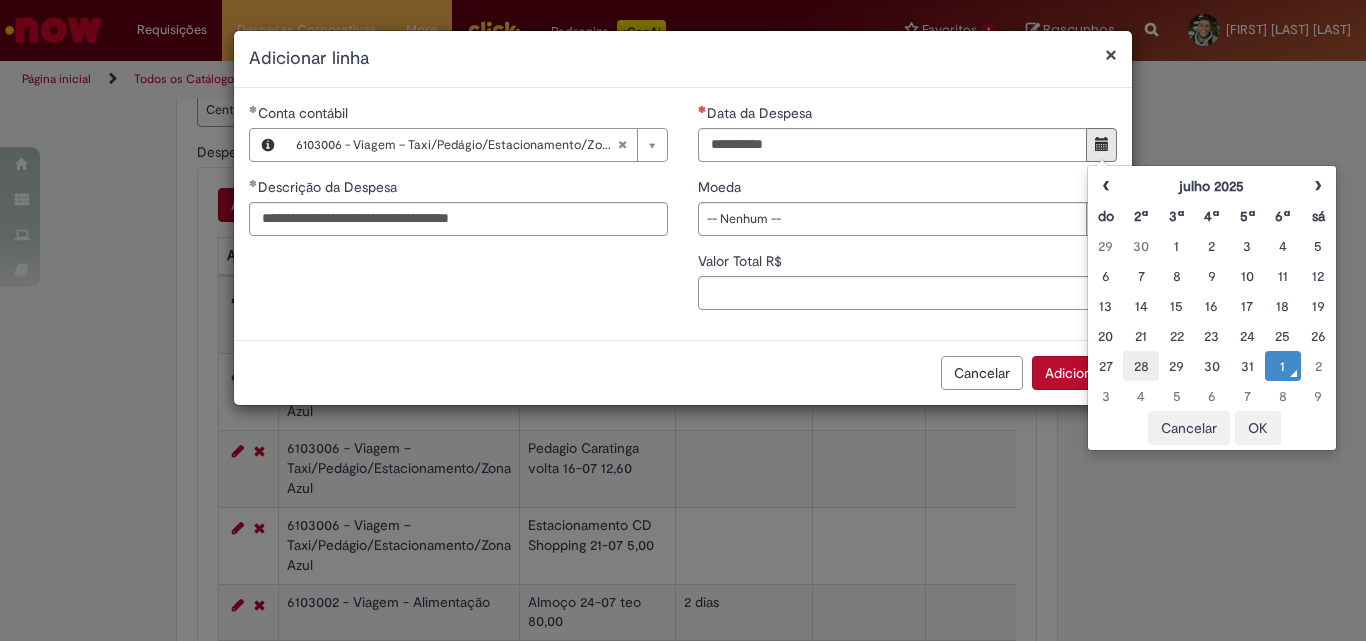click on "28" at bounding box center [1140, 366] 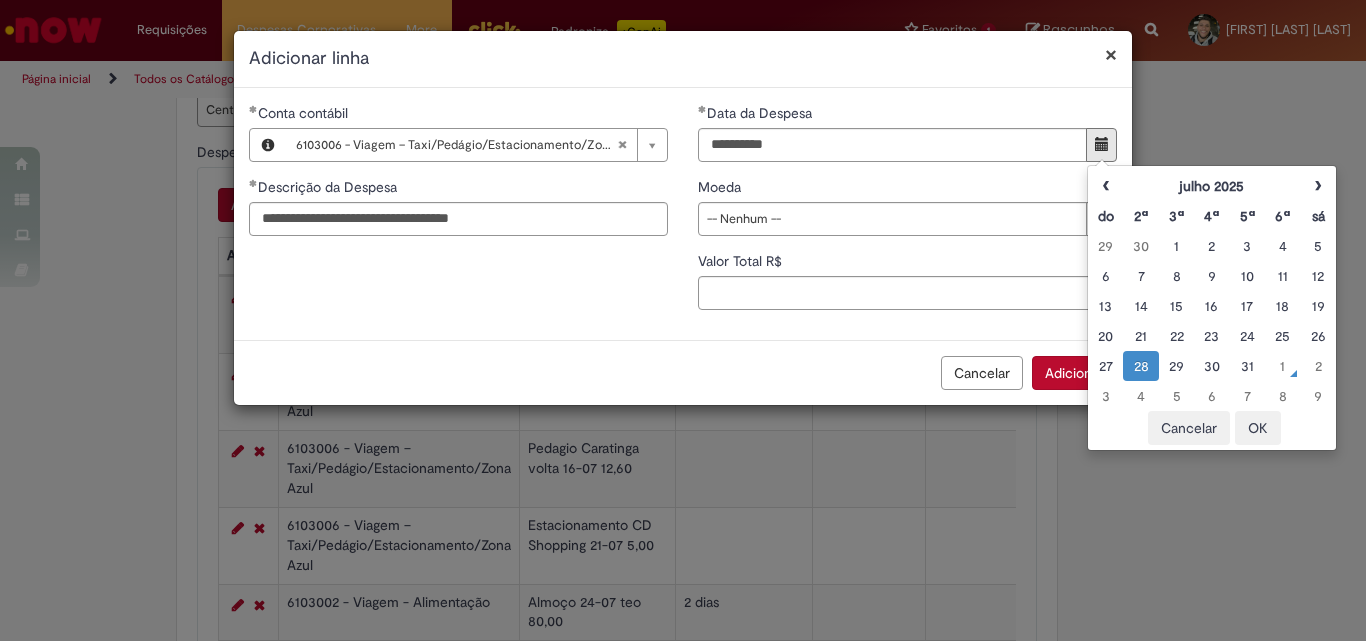 click on "OK" at bounding box center (1258, 428) 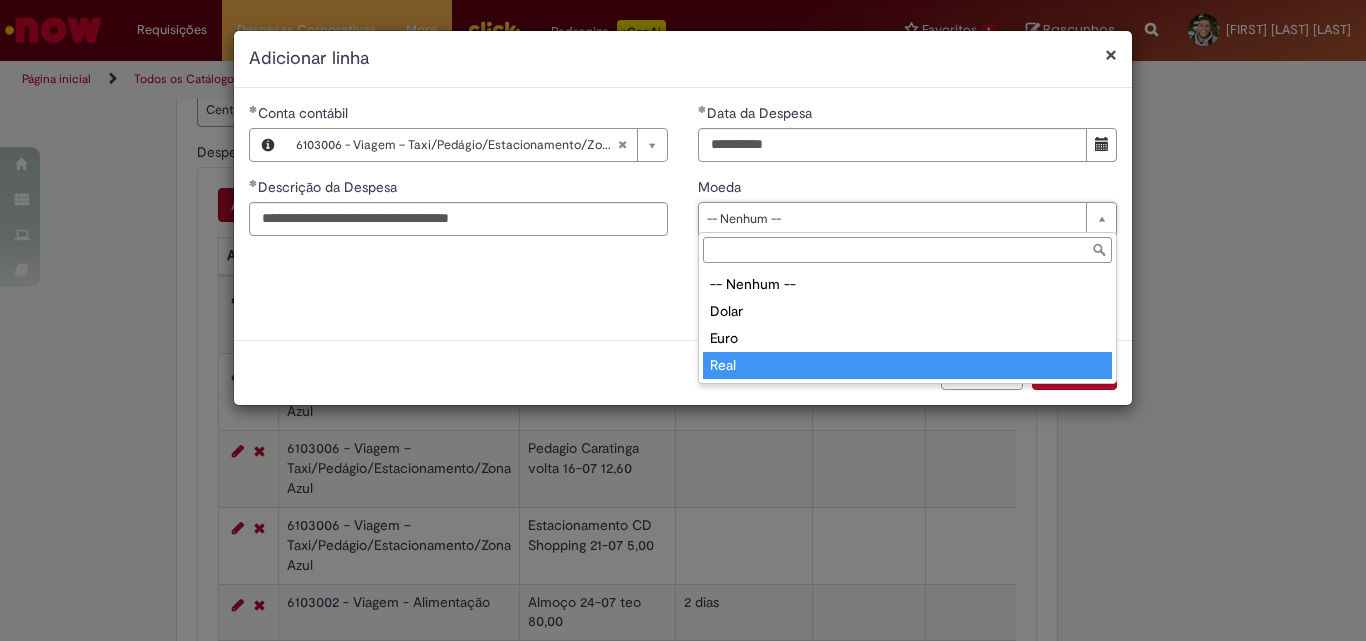 type on "****" 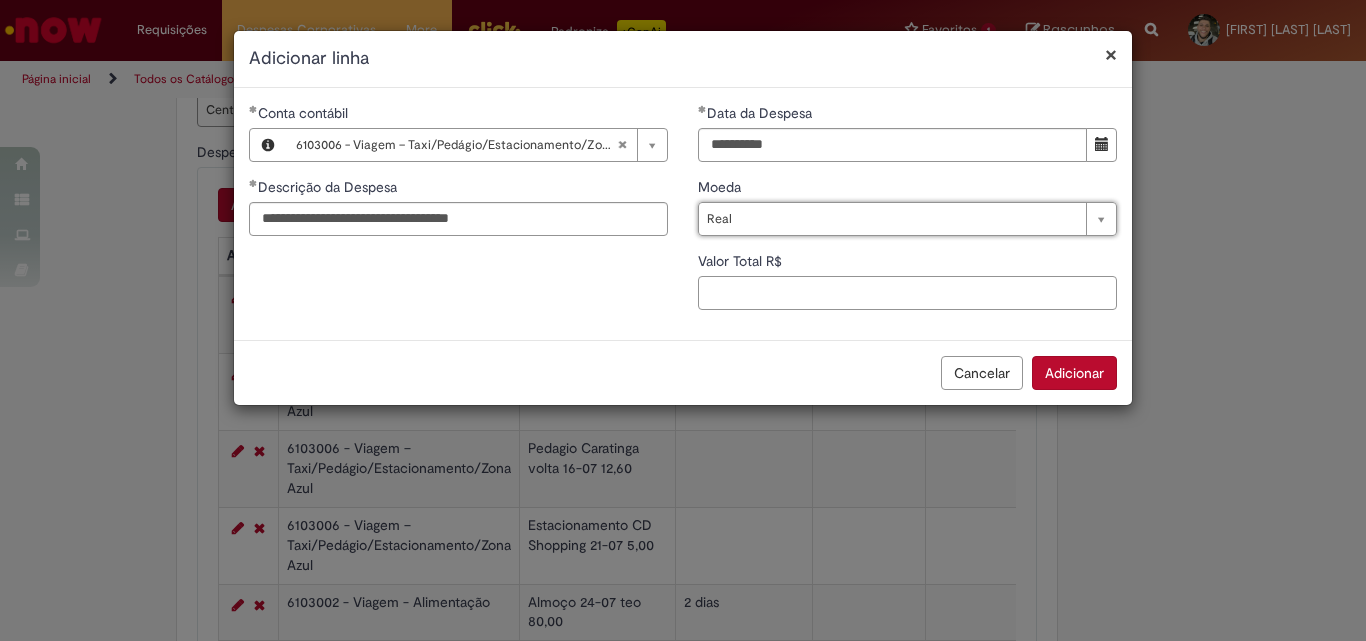 click on "Valor Total R$" at bounding box center (907, 293) 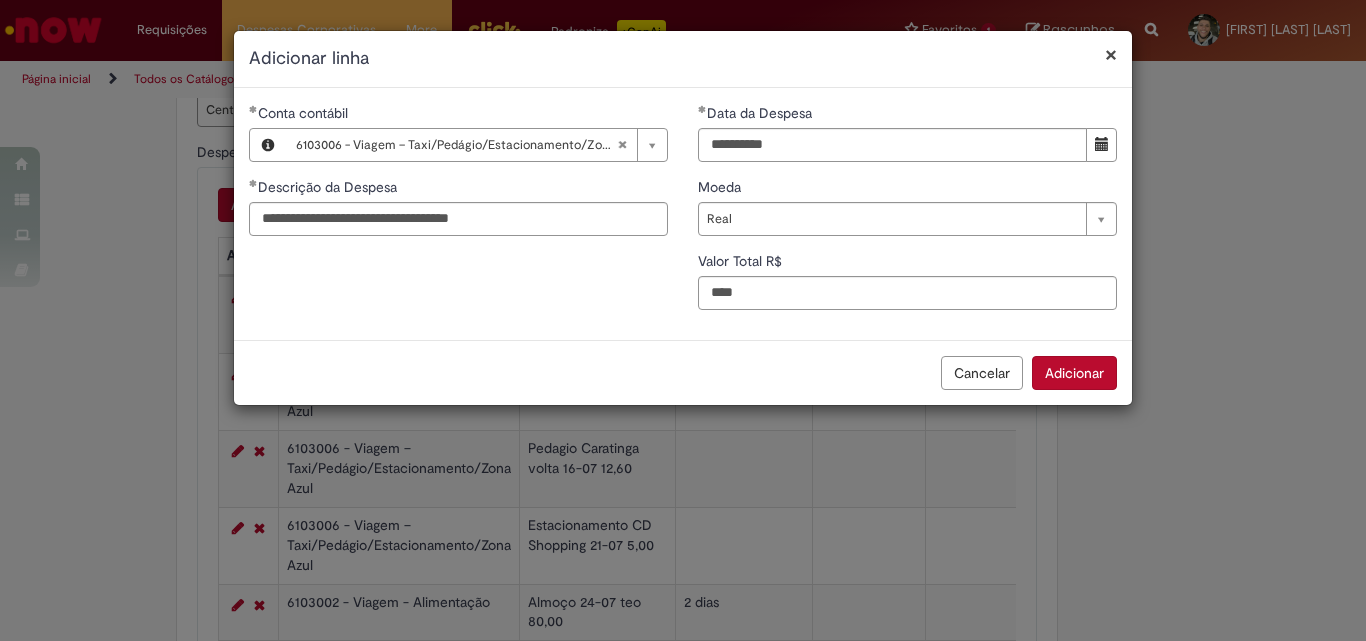 type on "*" 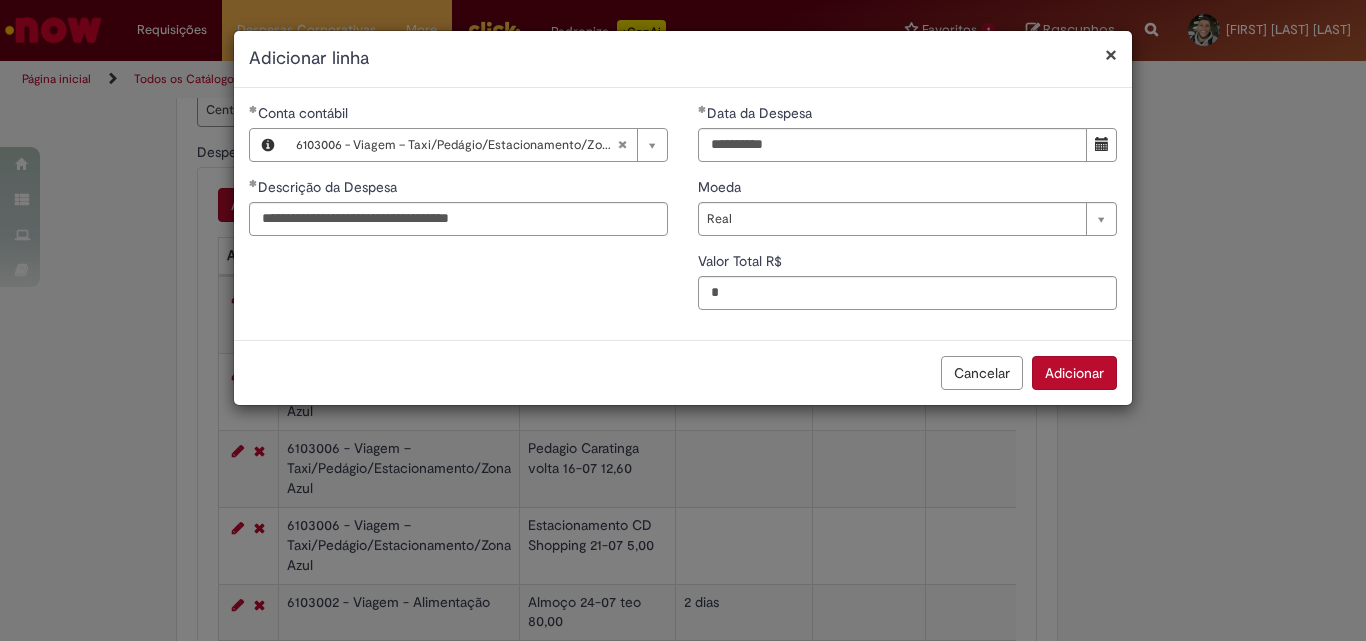 click on "Adicionar" at bounding box center [1074, 373] 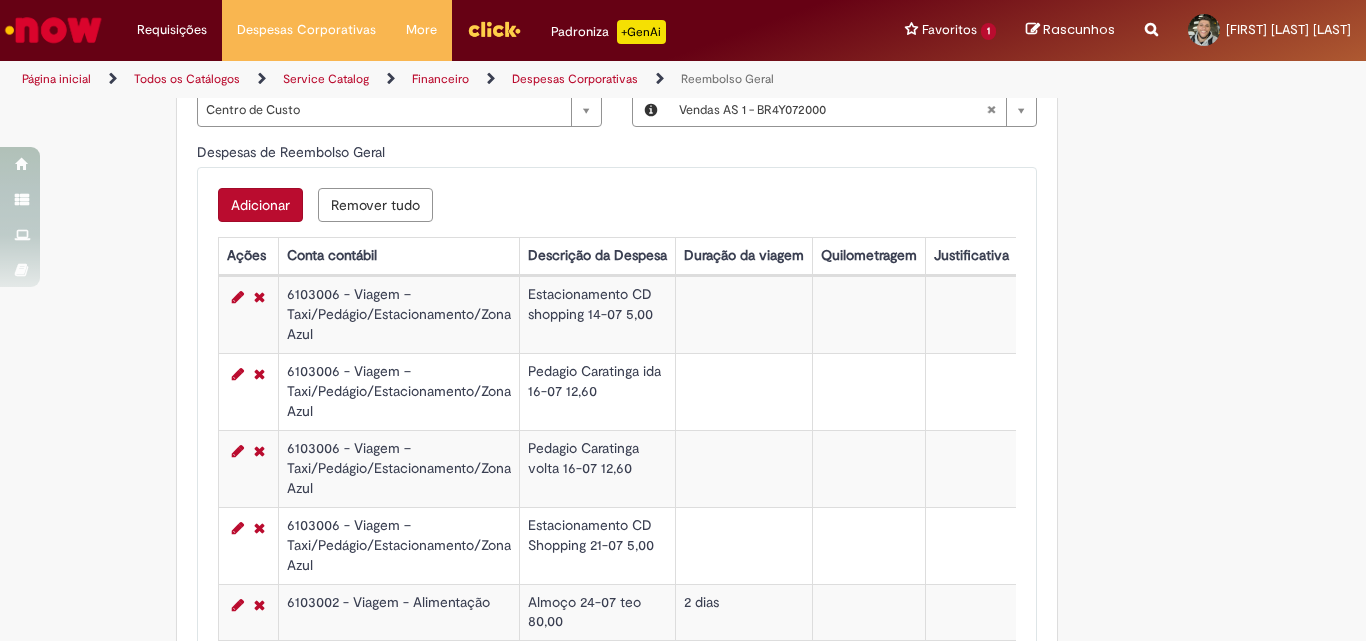 click on "Adicionar" at bounding box center [260, 205] 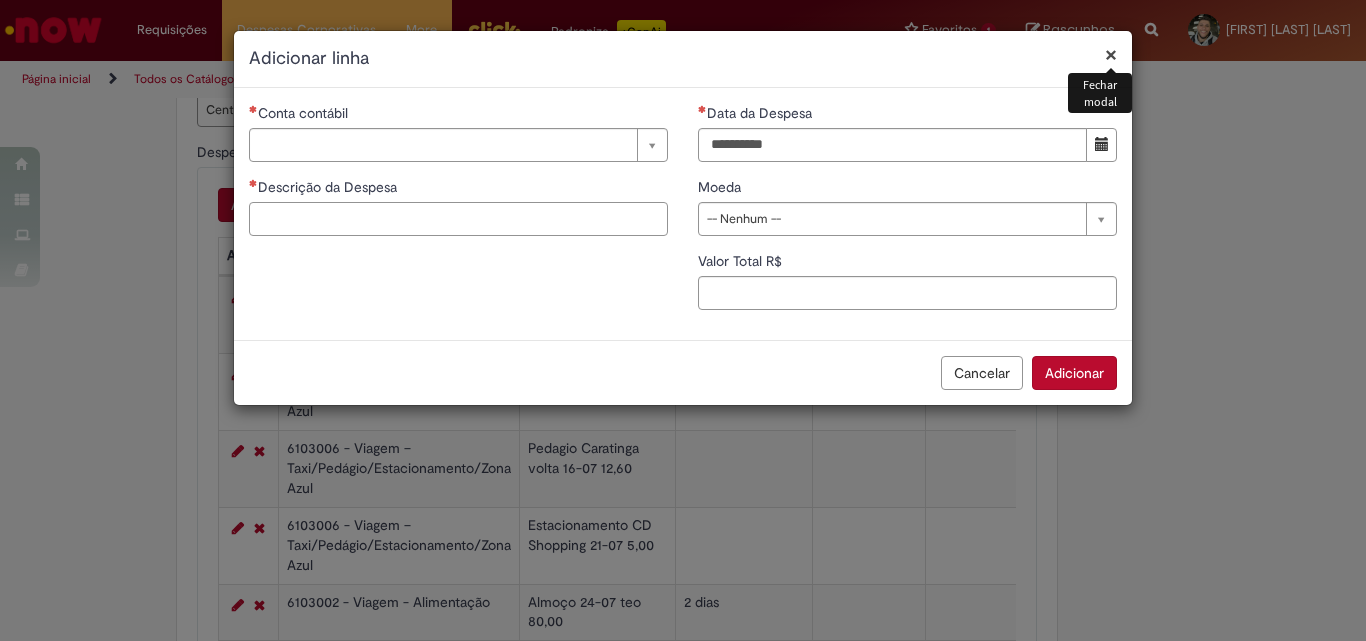 click on "Descrição da Despesa" at bounding box center (458, 219) 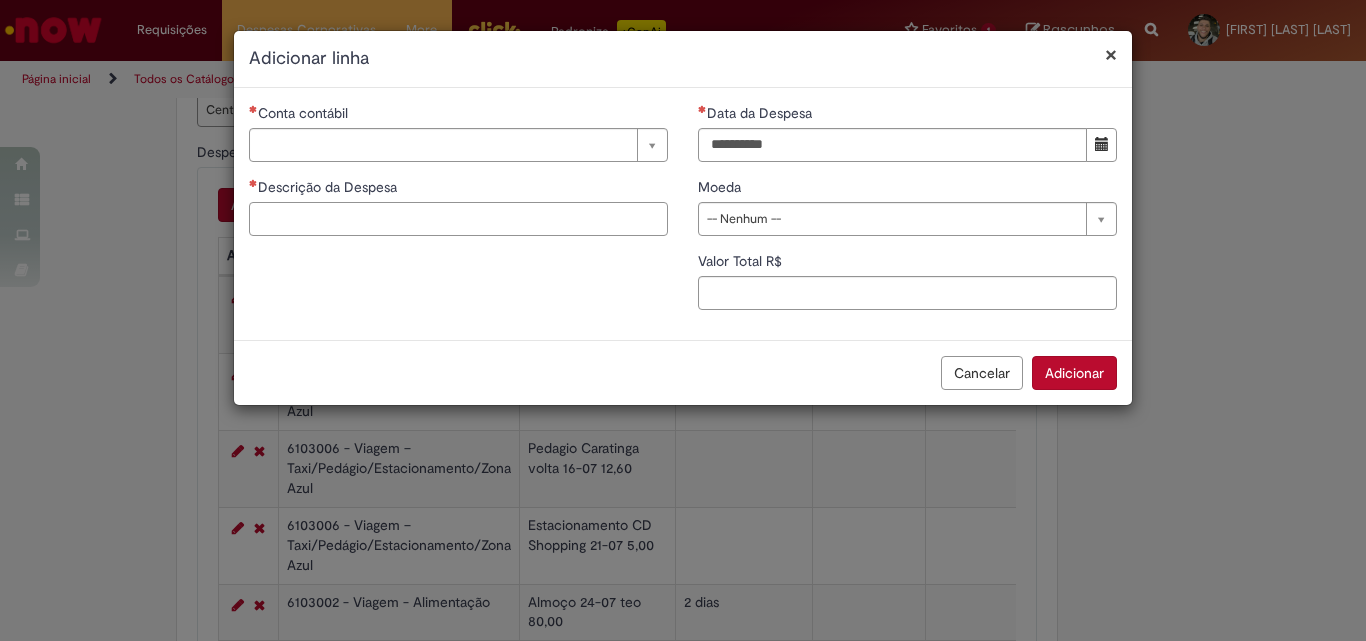 paste on "**********" 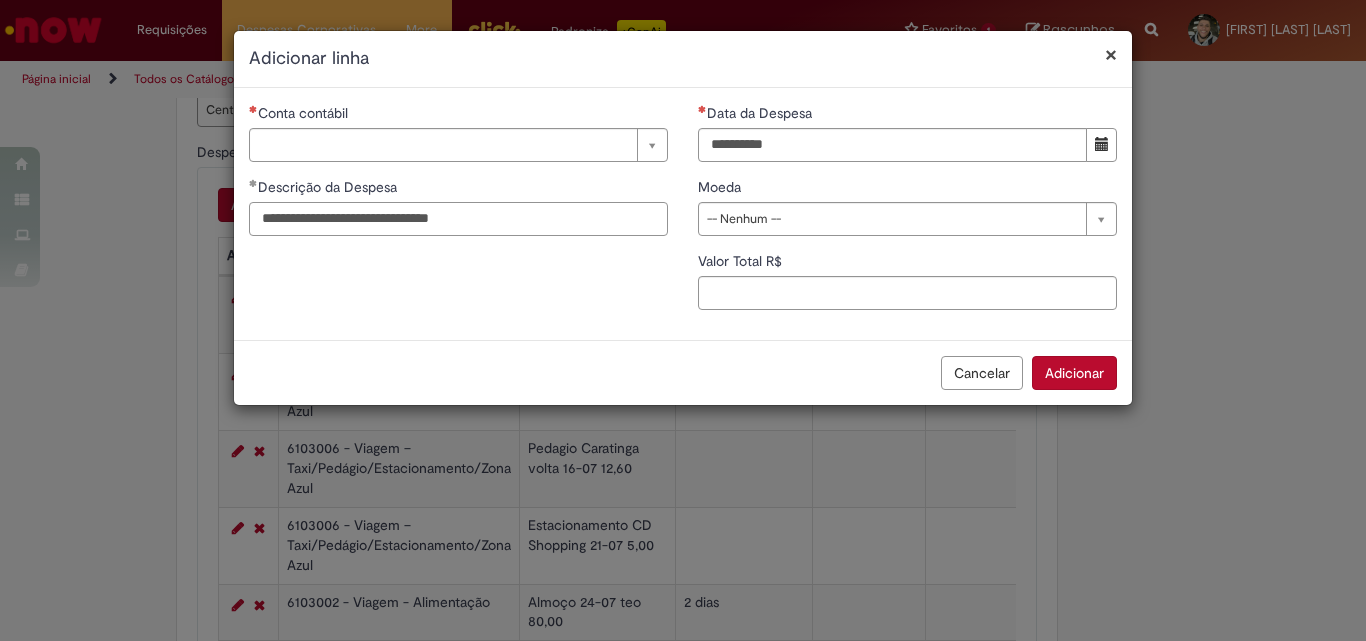 type on "**********" 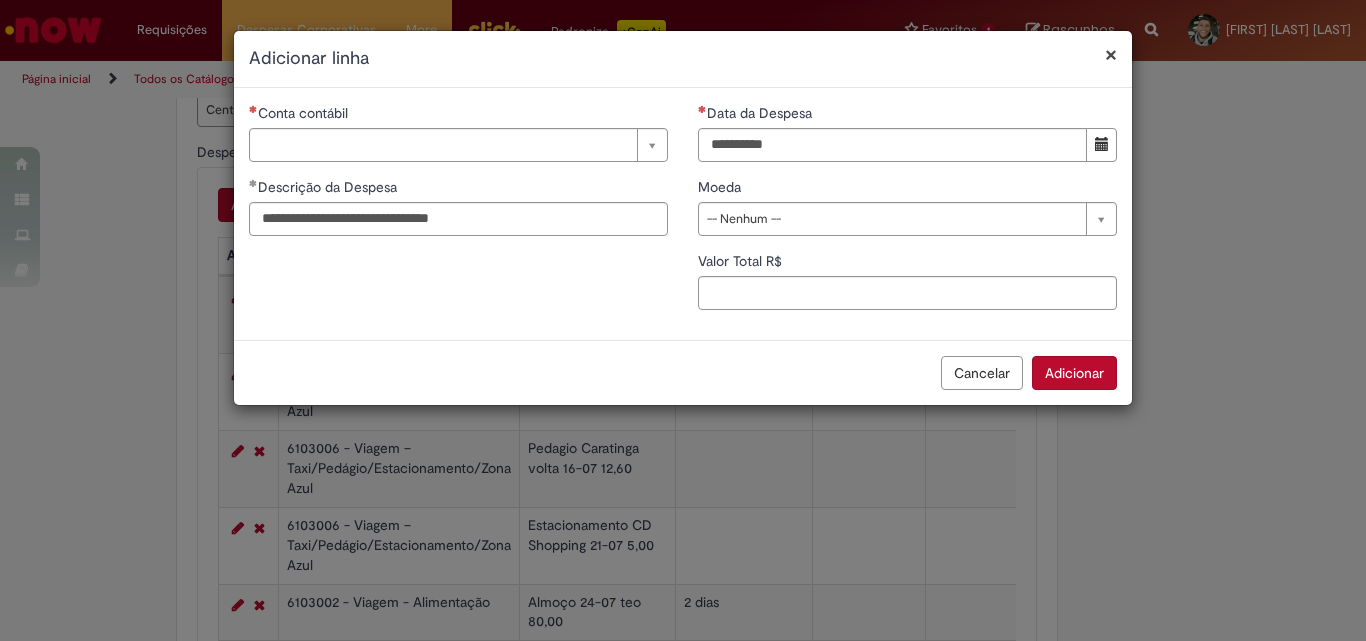click on "Conta contábil Pesquisar usando lista Conta contábil Descrição da Despesa Duração da viagem Quilometragem Justificativa Valor da cotação Valor por Litro" at bounding box center (458, 177) 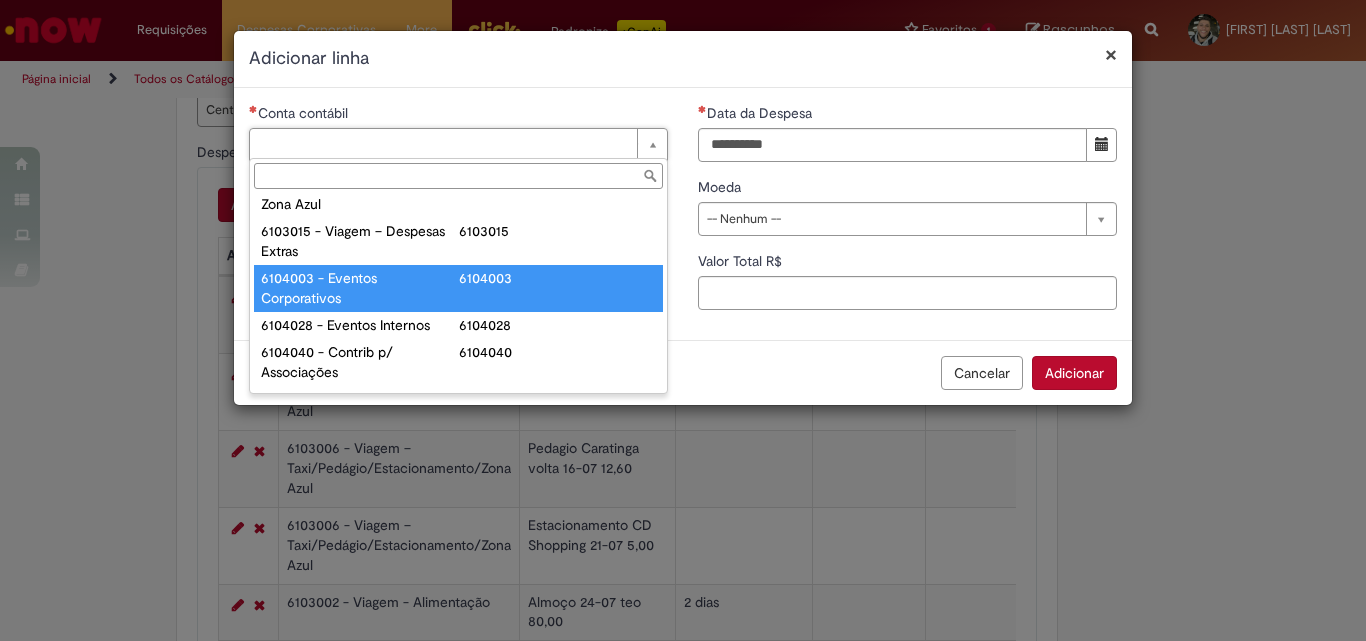 scroll, scrollTop: 900, scrollLeft: 0, axis: vertical 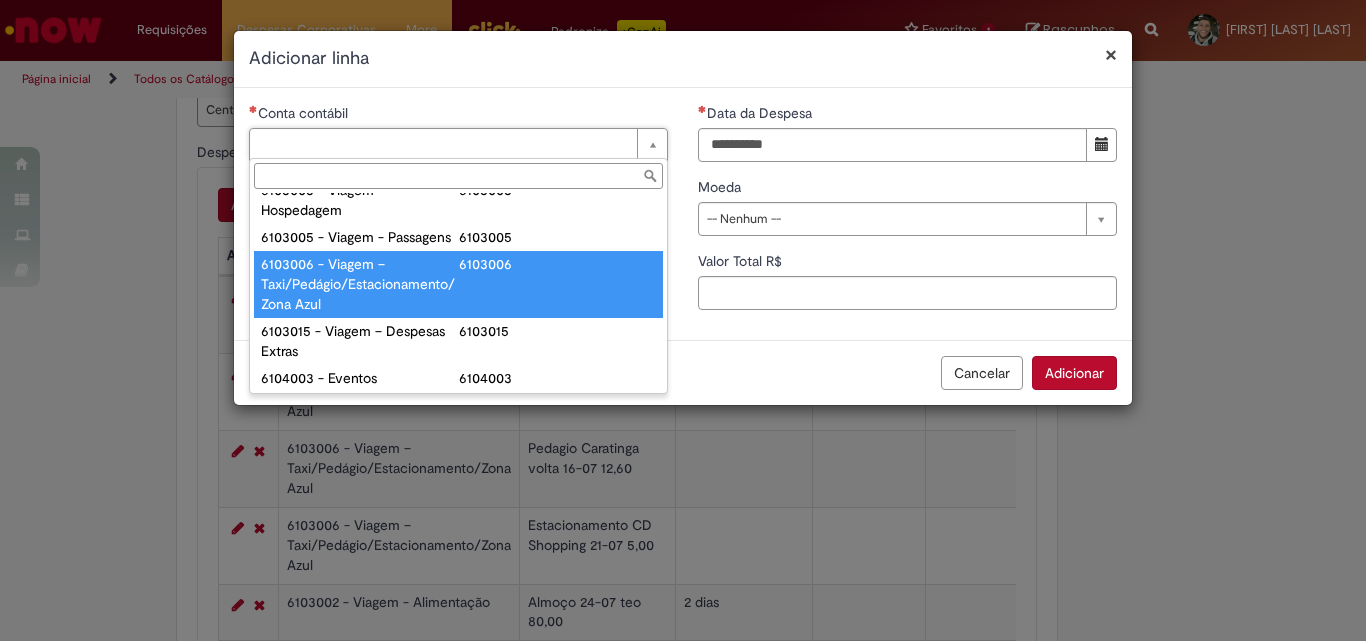 type on "**********" 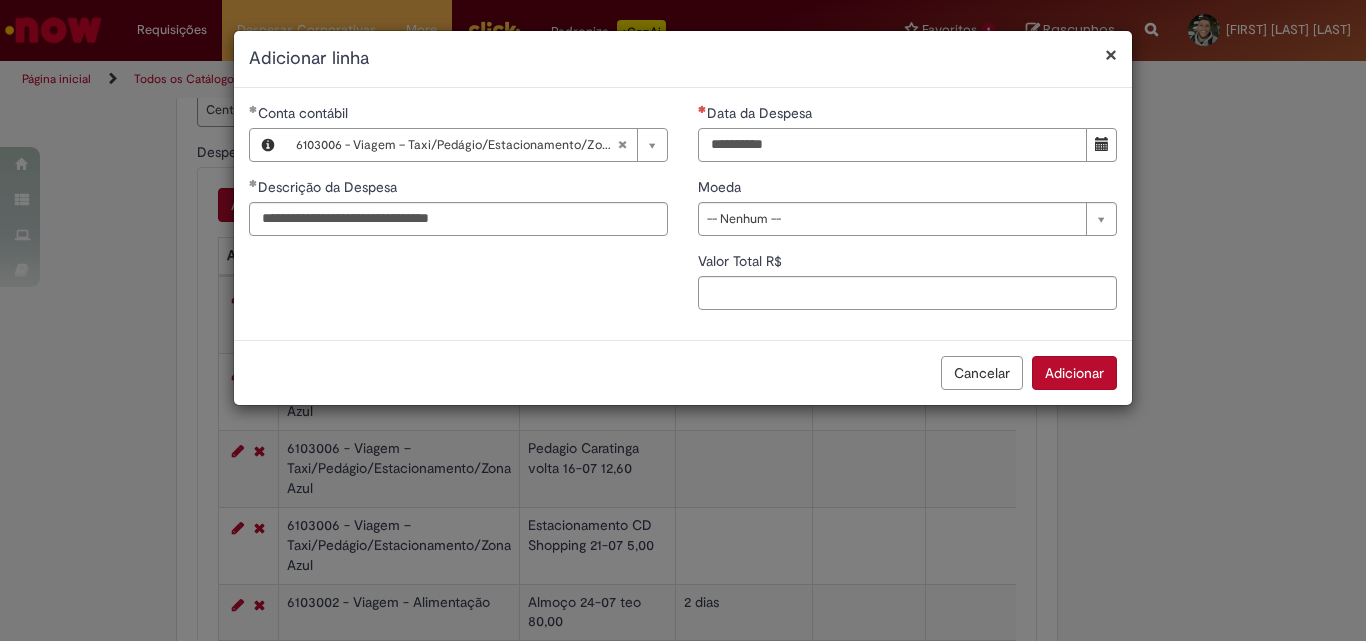 click on "Data da Despesa" at bounding box center (892, 145) 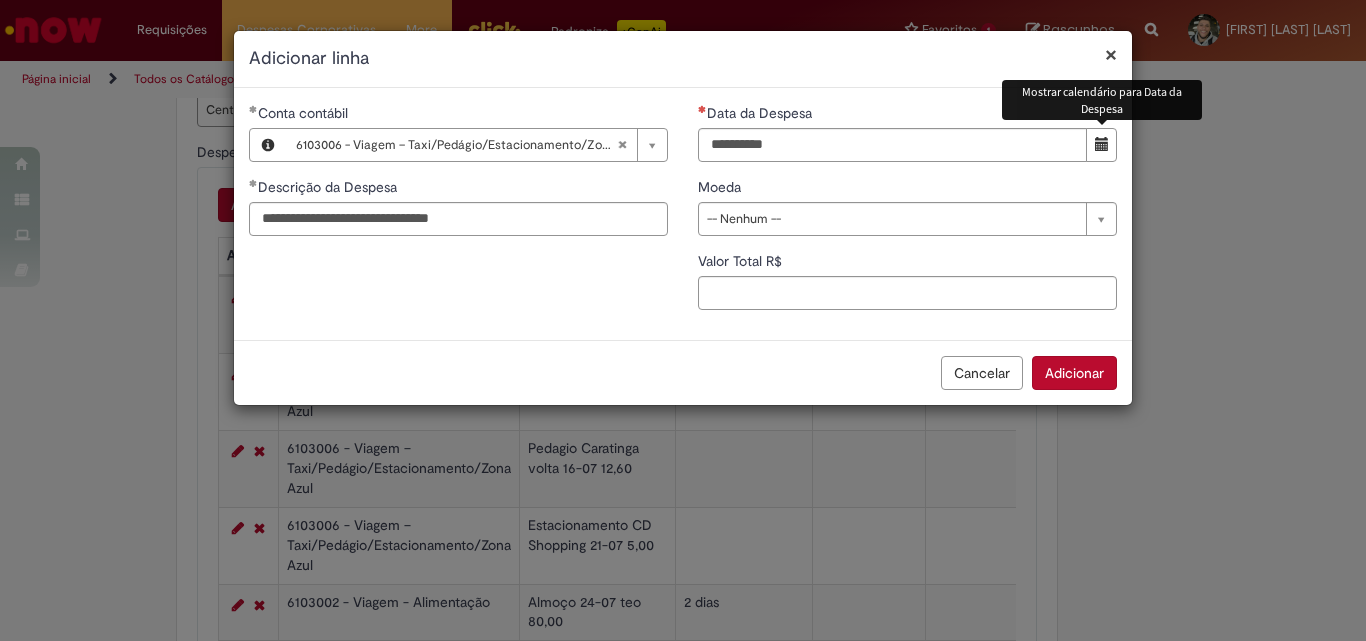 click at bounding box center [1102, 144] 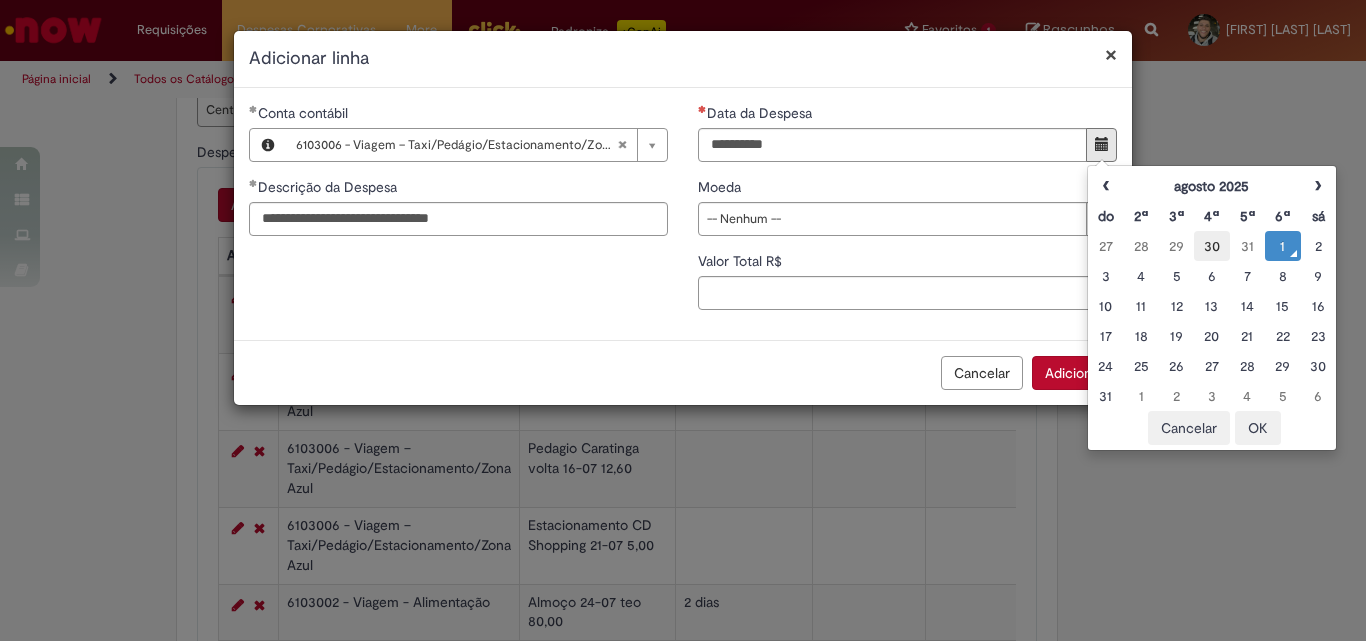 click on "30" at bounding box center (1211, 246) 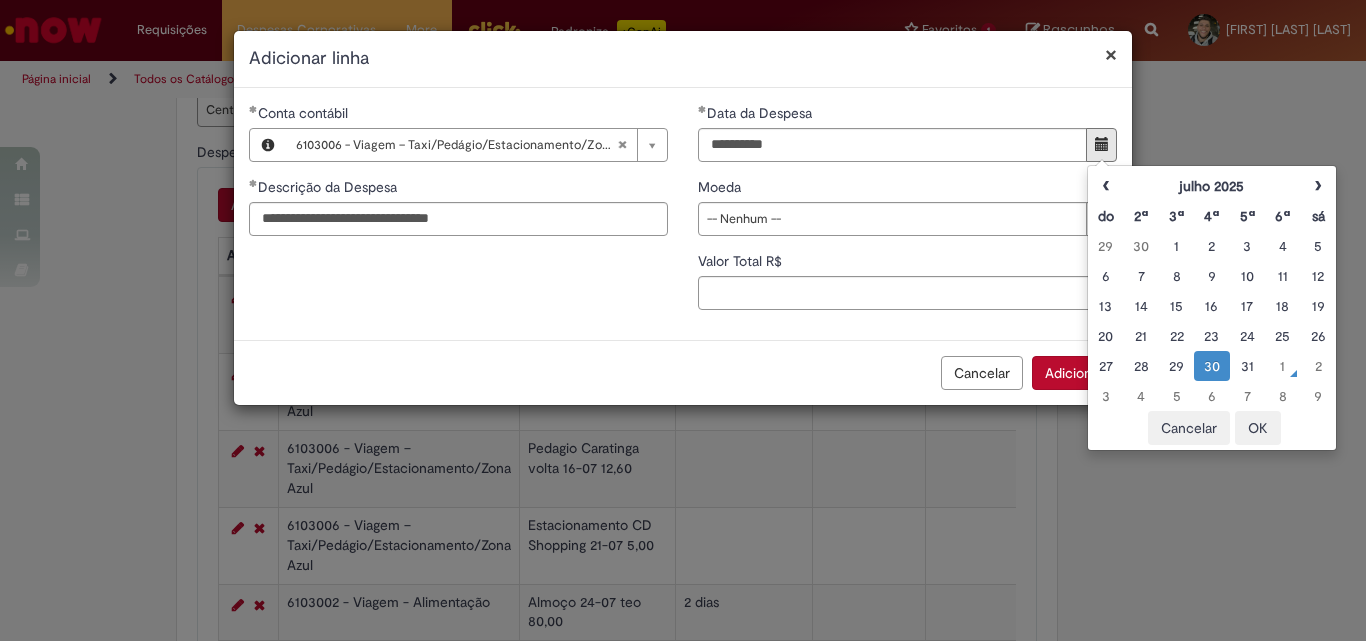 click on "OK" at bounding box center (1258, 428) 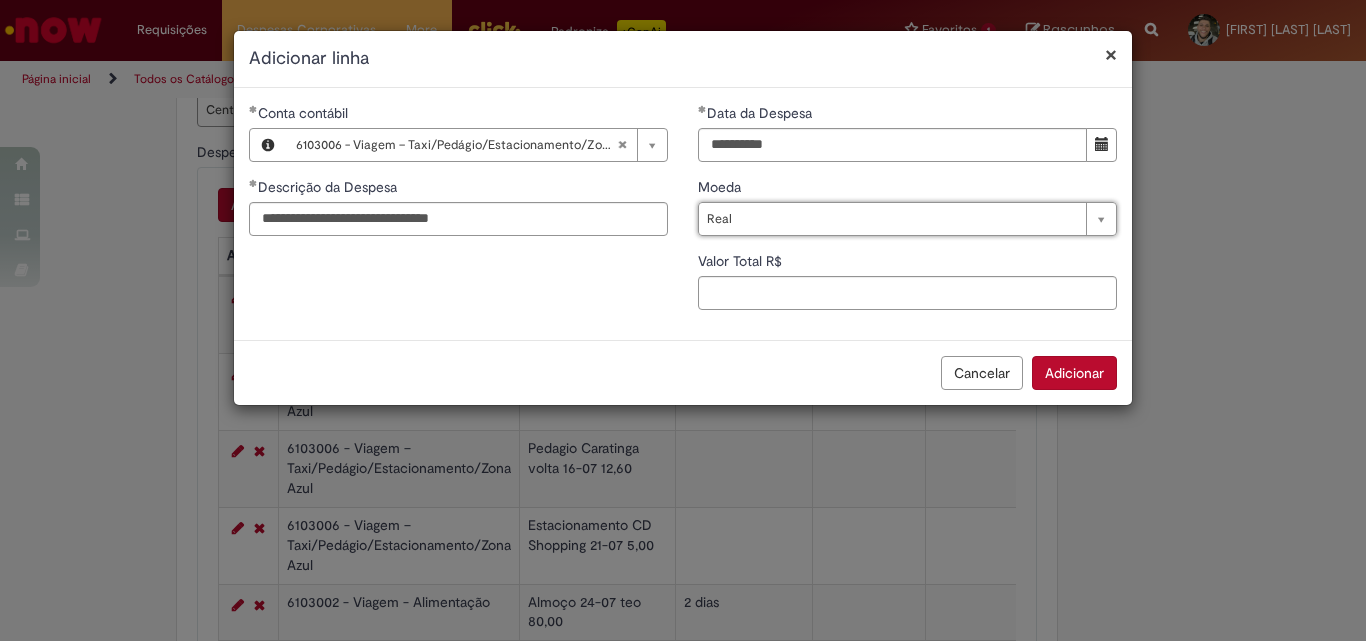type on "****" 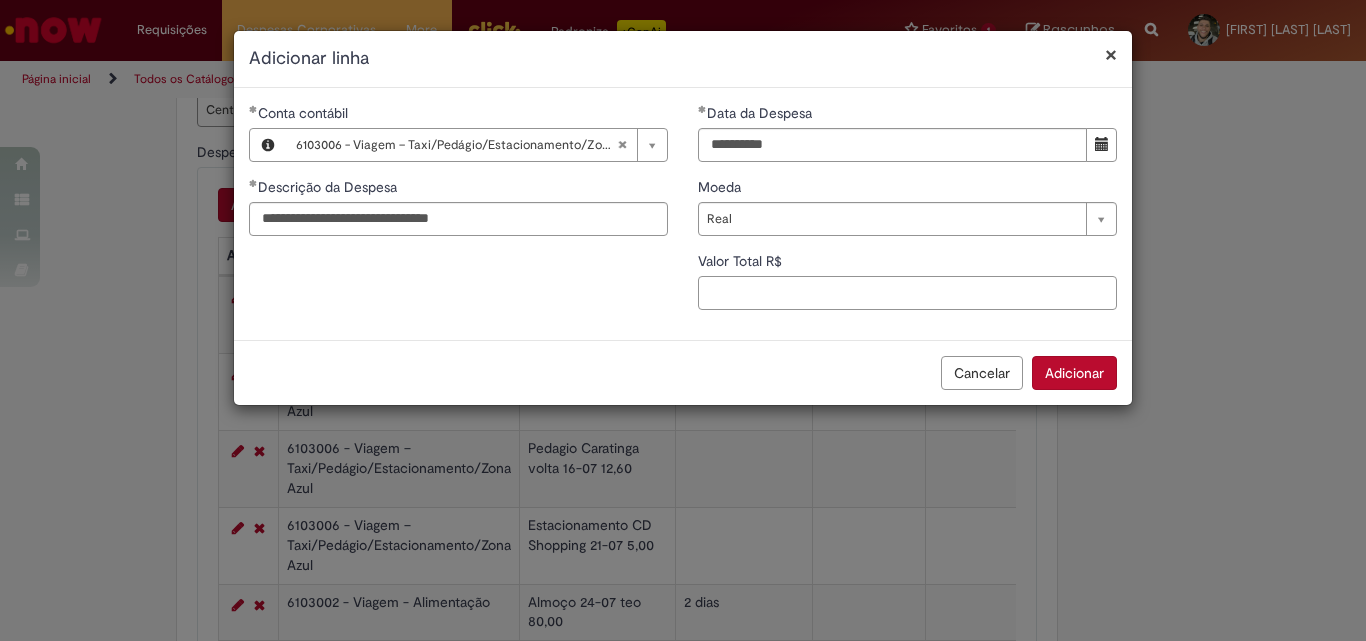 click on "Valor Total R$" at bounding box center [907, 293] 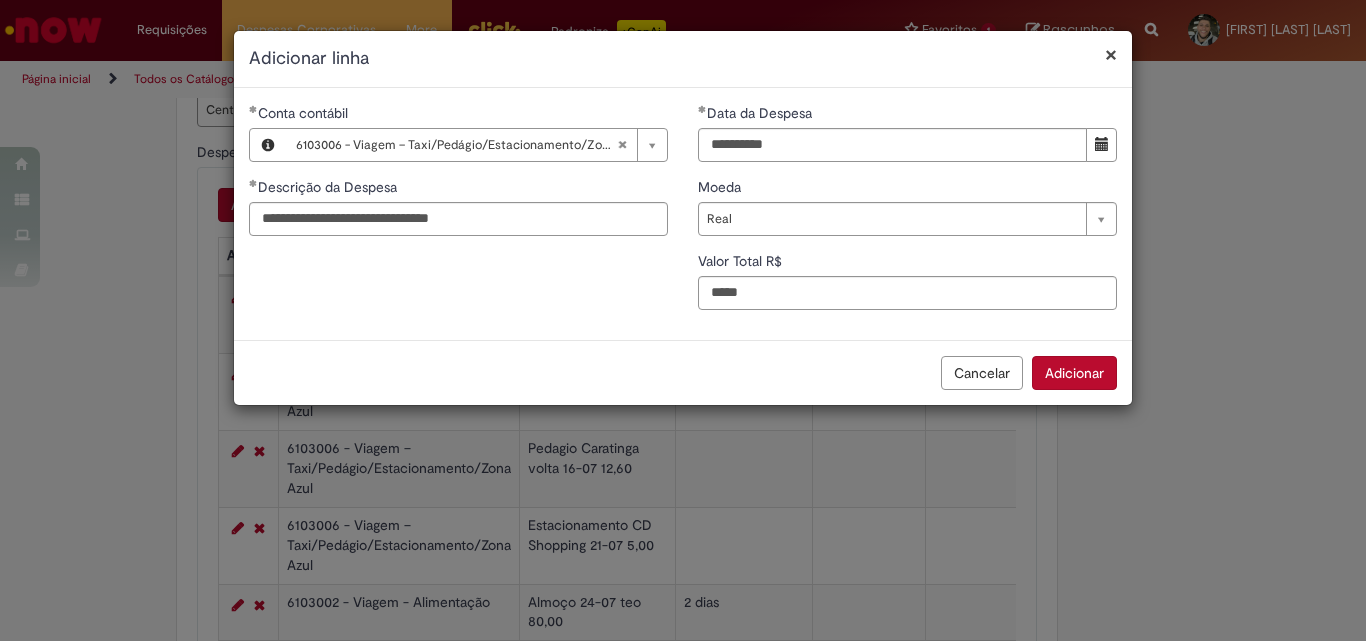 type on "****" 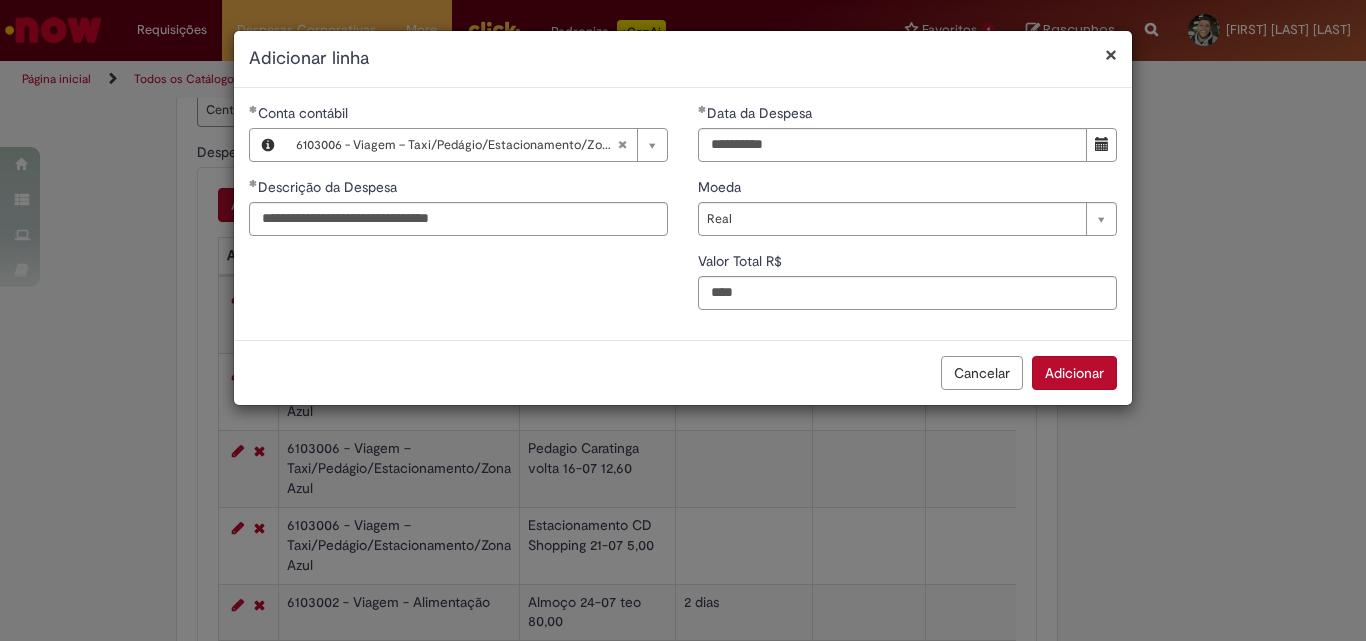 click on "Adicionar" at bounding box center [1074, 373] 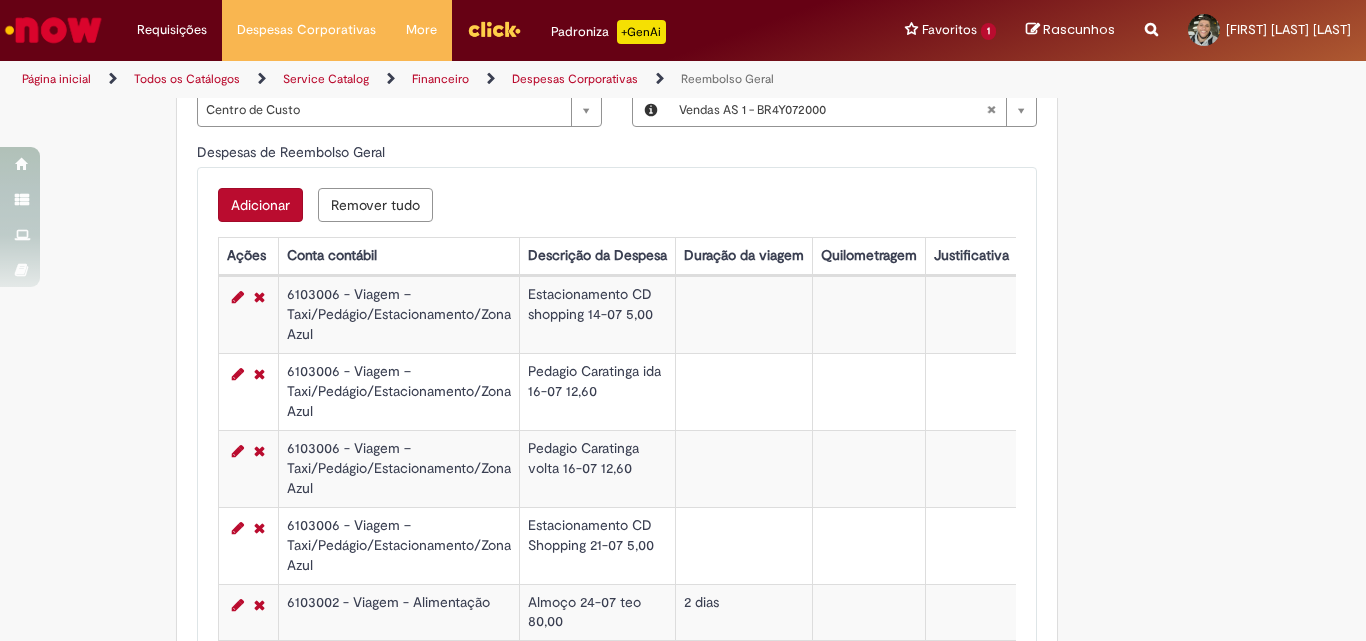 click on "Adicionar" at bounding box center [260, 205] 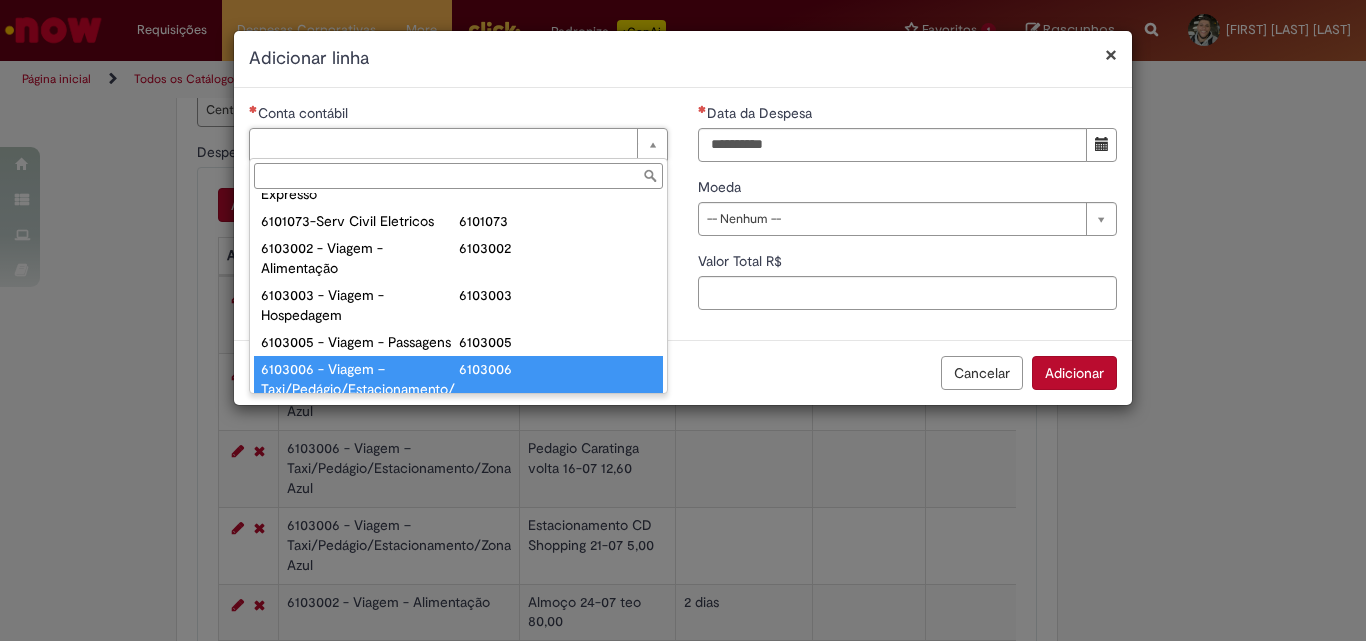 scroll, scrollTop: 821, scrollLeft: 0, axis: vertical 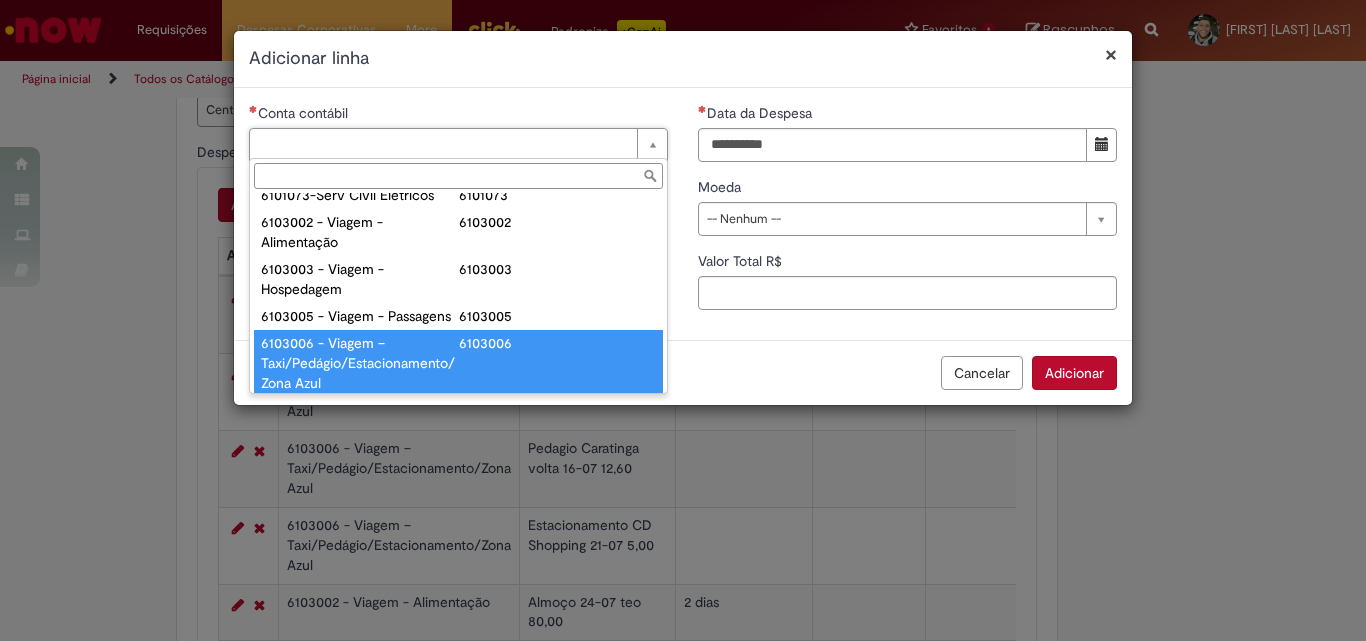 type on "**********" 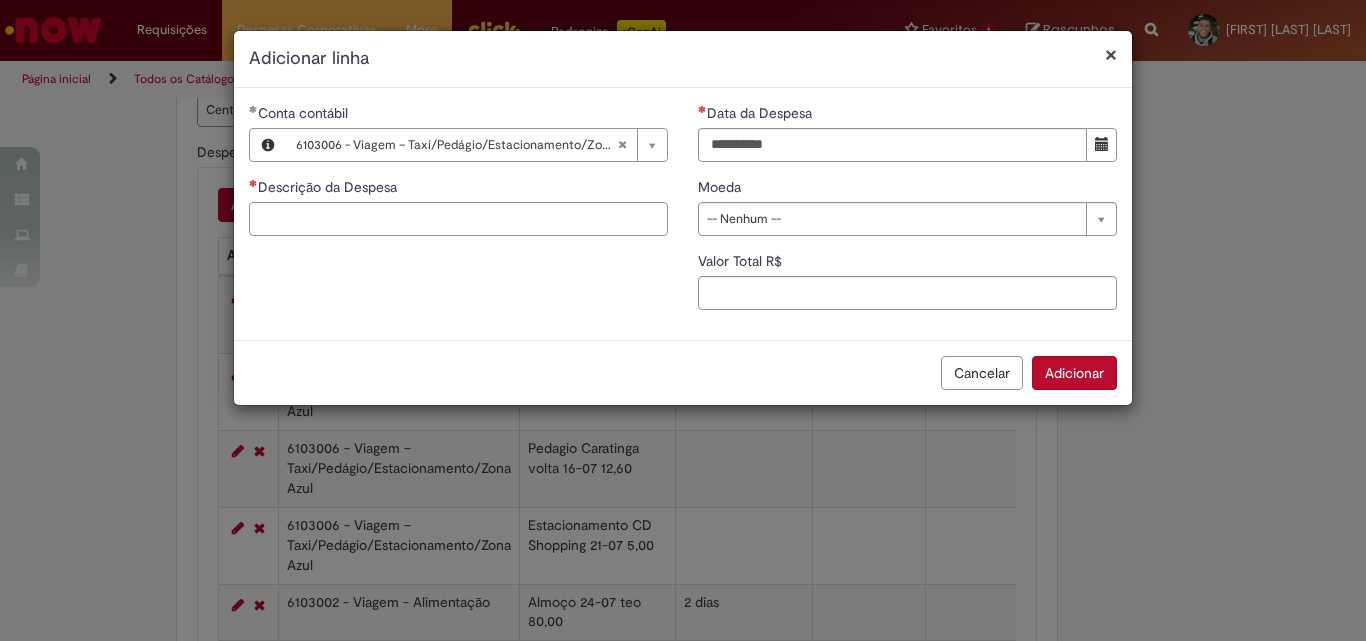 click on "Descrição da Despesa" at bounding box center (458, 219) 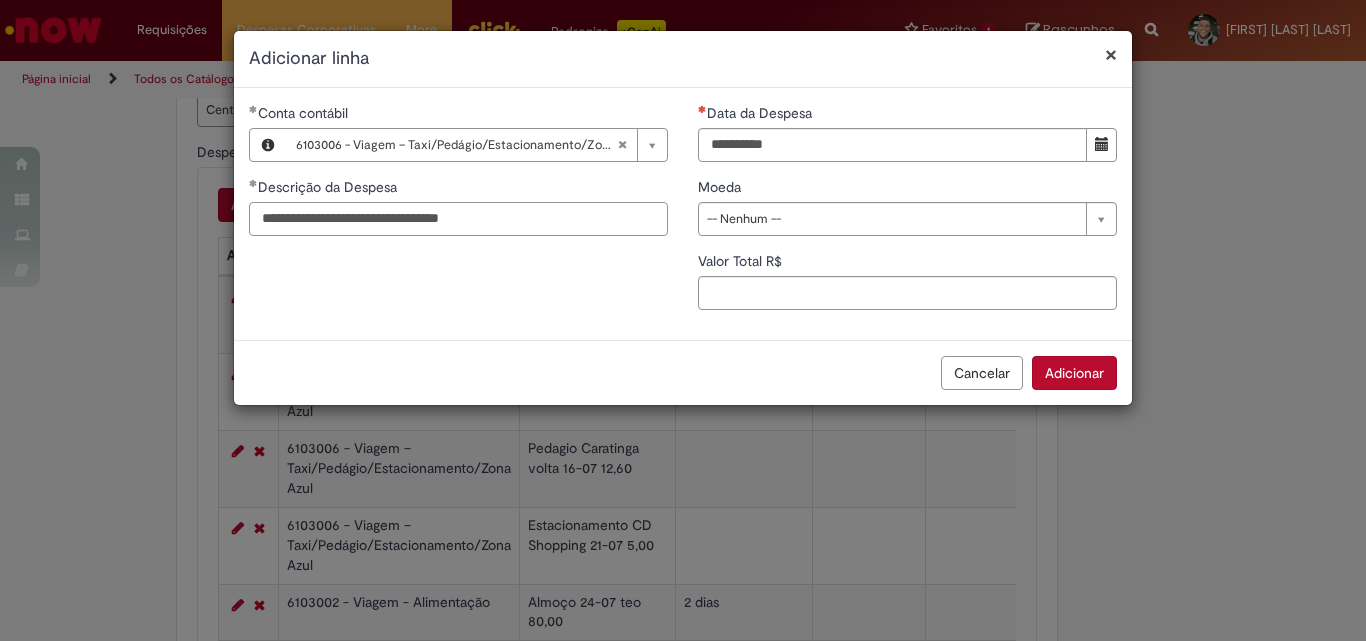 type on "**********" 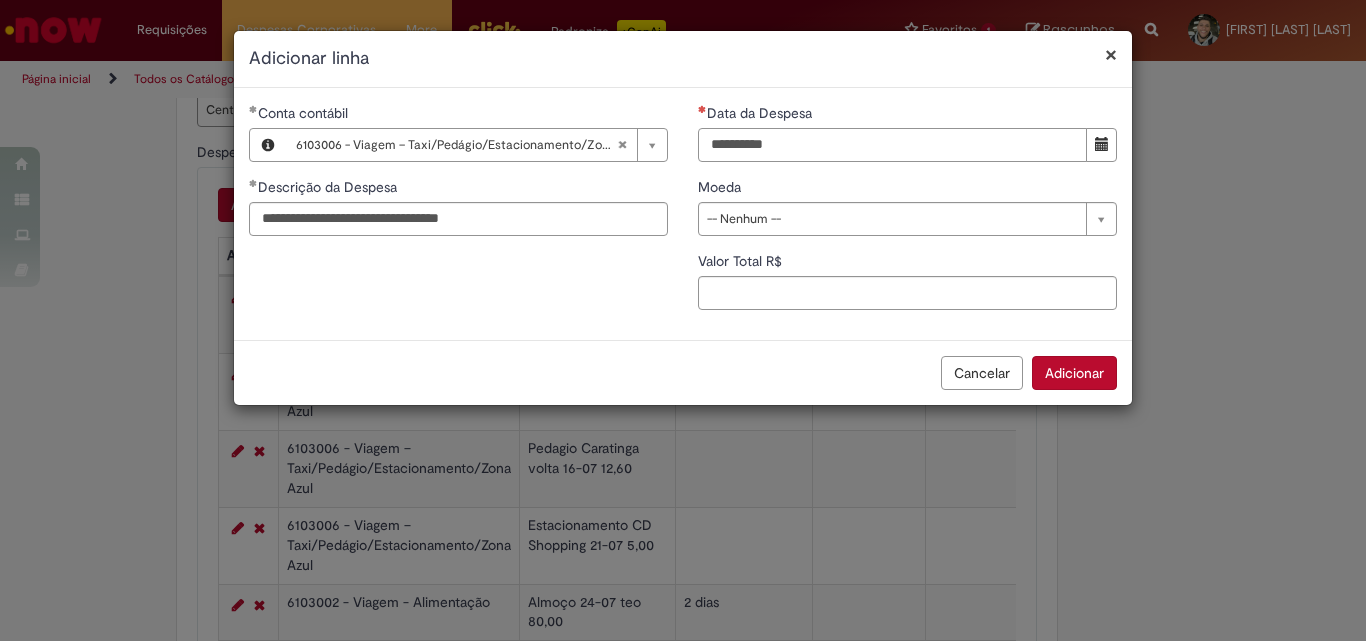 click on "Data da Despesa" at bounding box center (892, 145) 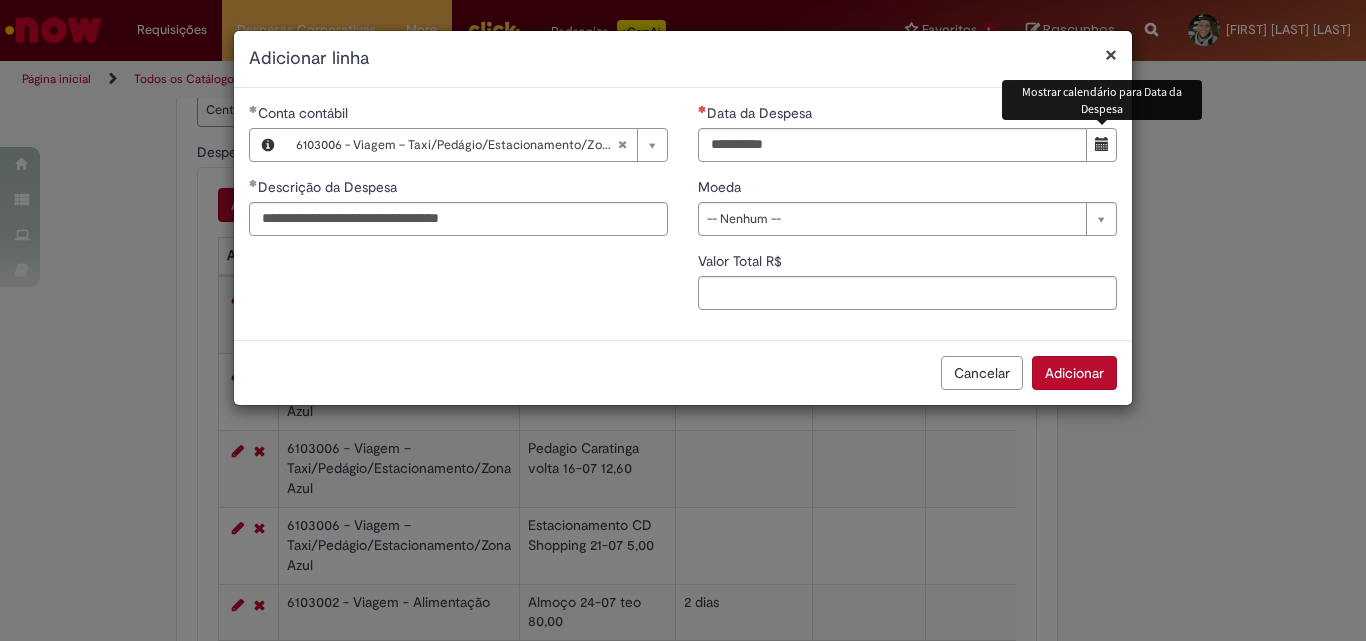 click at bounding box center [1101, 145] 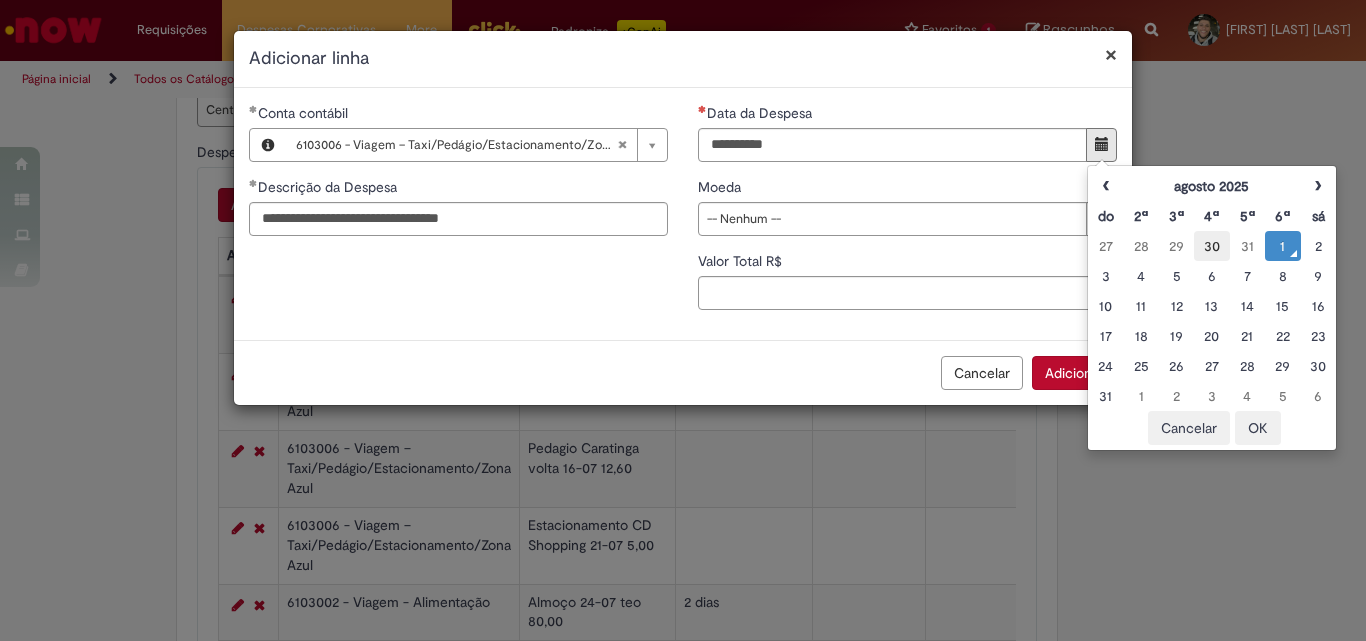 click on "30" at bounding box center (1211, 246) 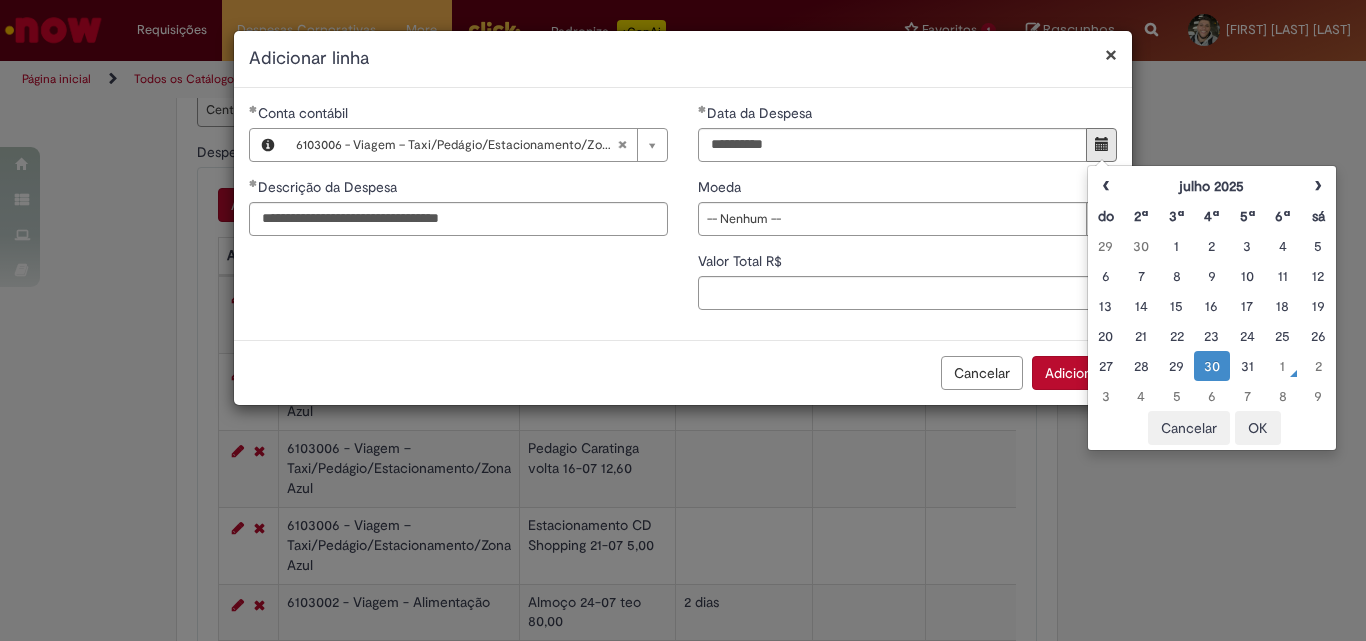 click on "OK" at bounding box center (1258, 428) 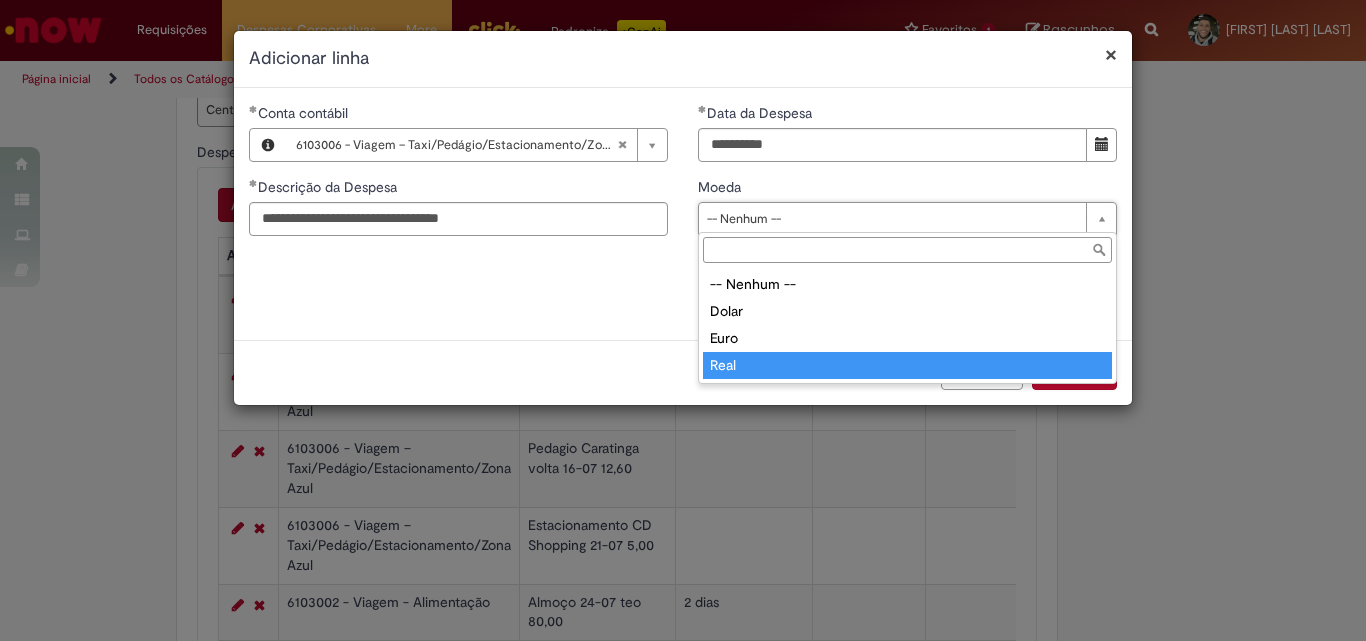 type on "****" 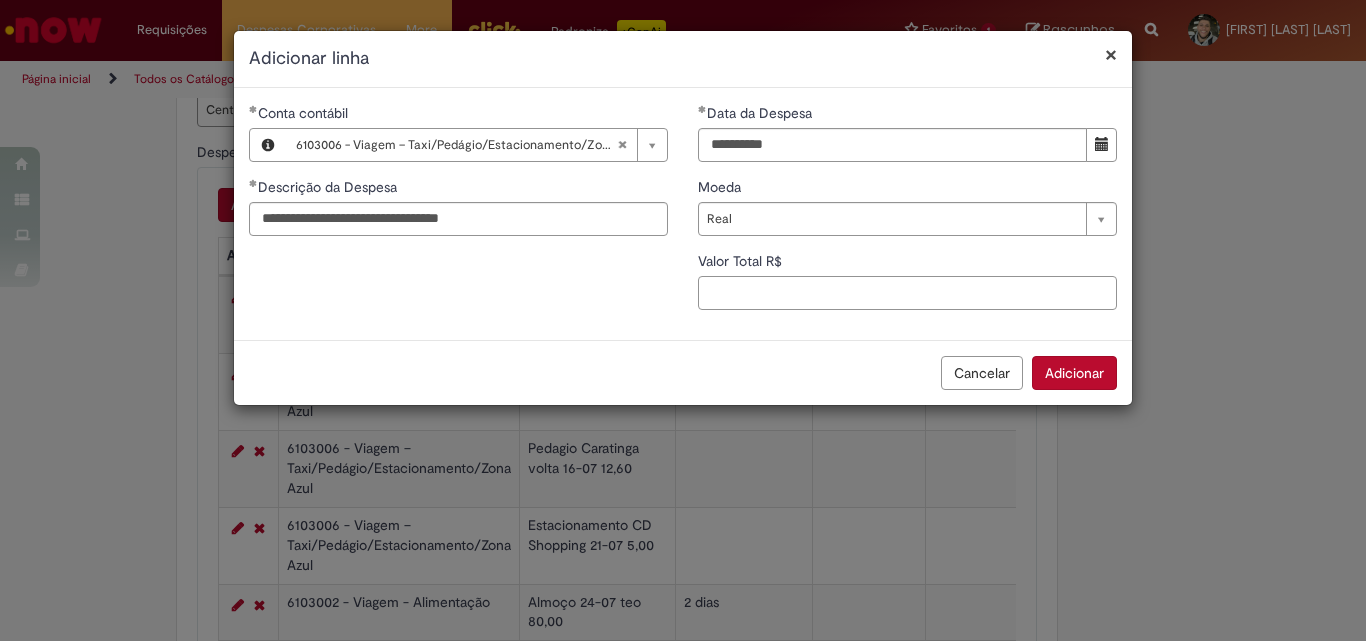 click on "Valor Total R$" at bounding box center (907, 293) 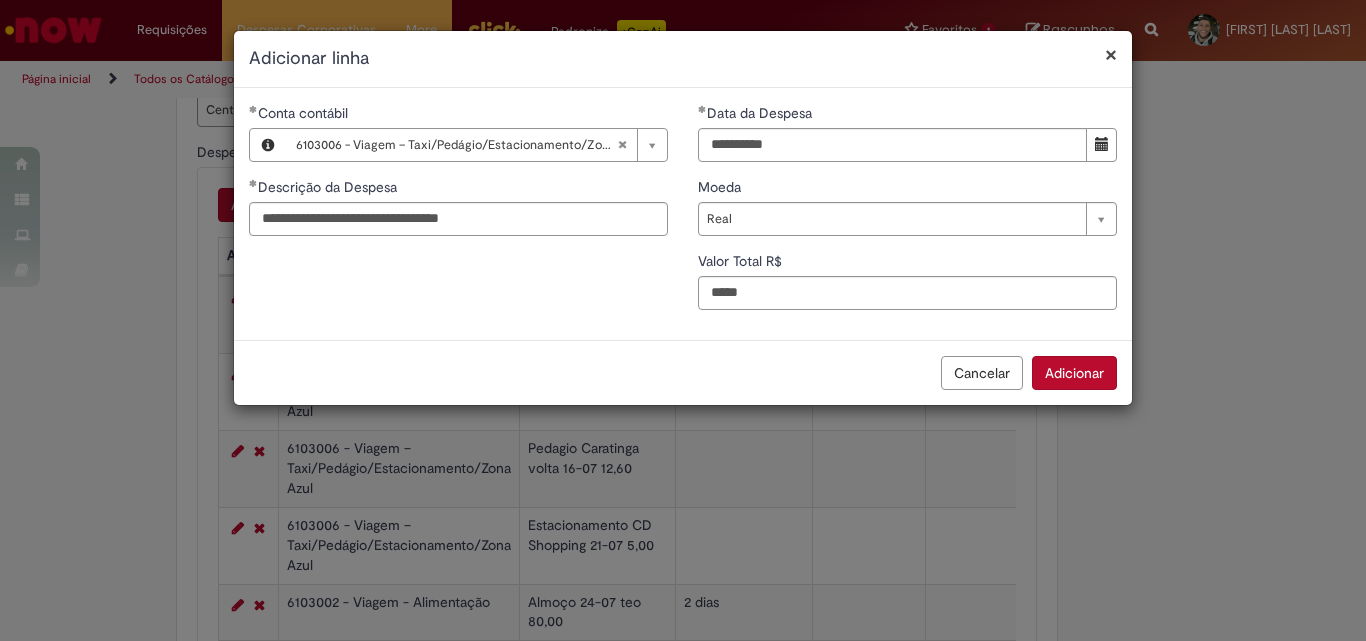 click on "Adicionar" at bounding box center (1074, 373) 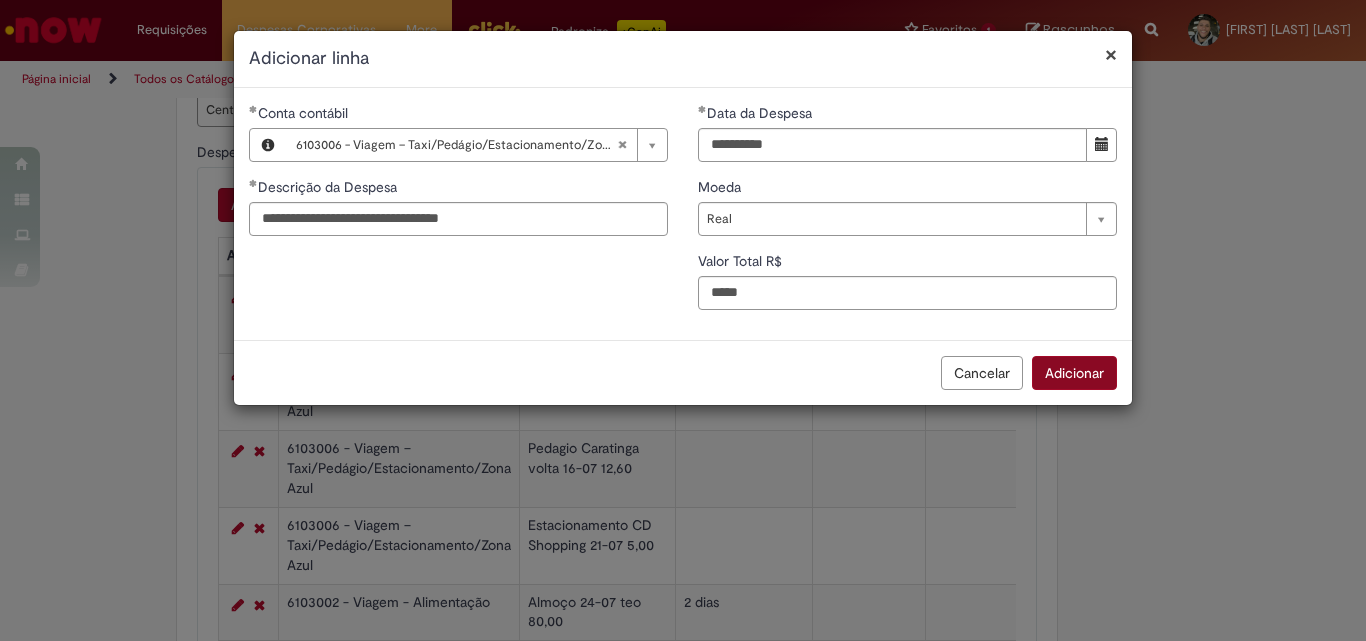type on "****" 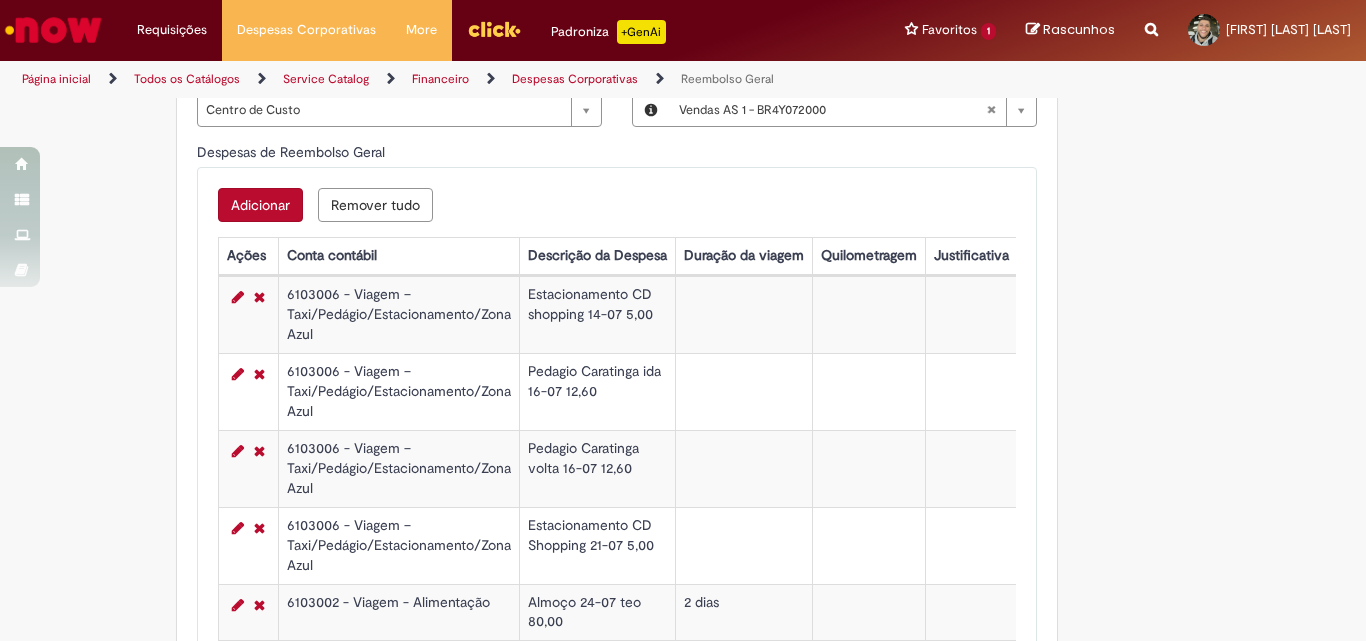 click on "Adicionar" at bounding box center (260, 205) 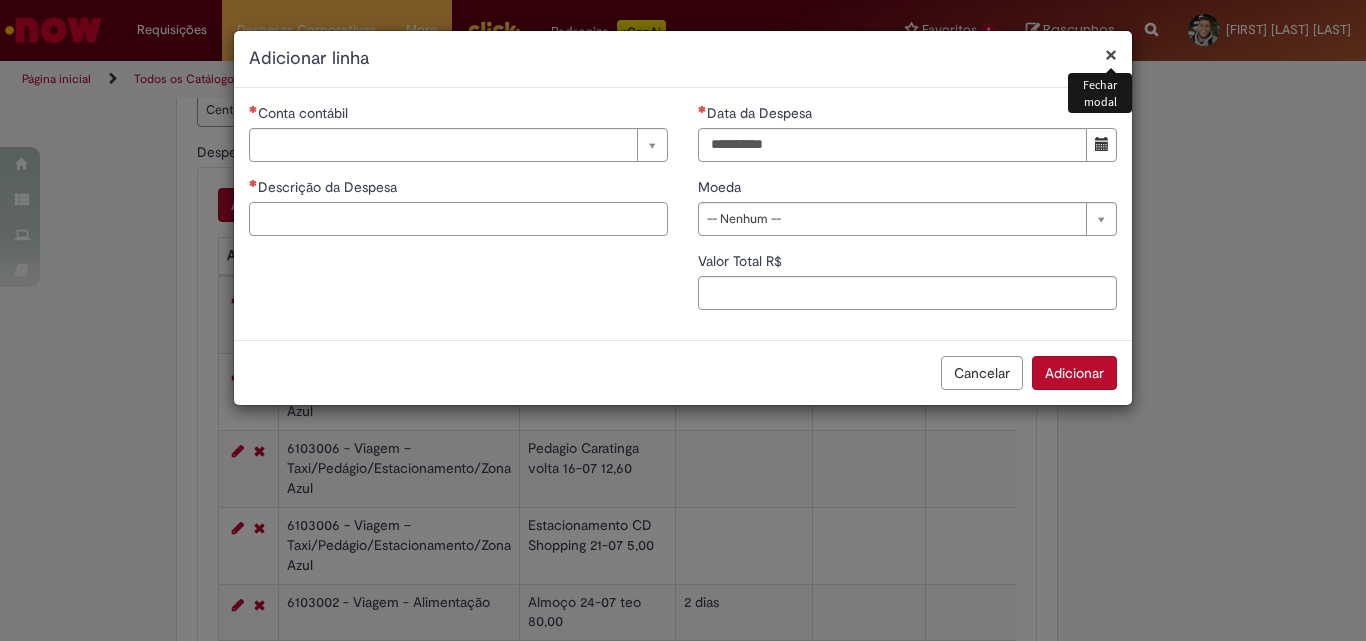 click on "Descrição da Despesa" at bounding box center (458, 219) 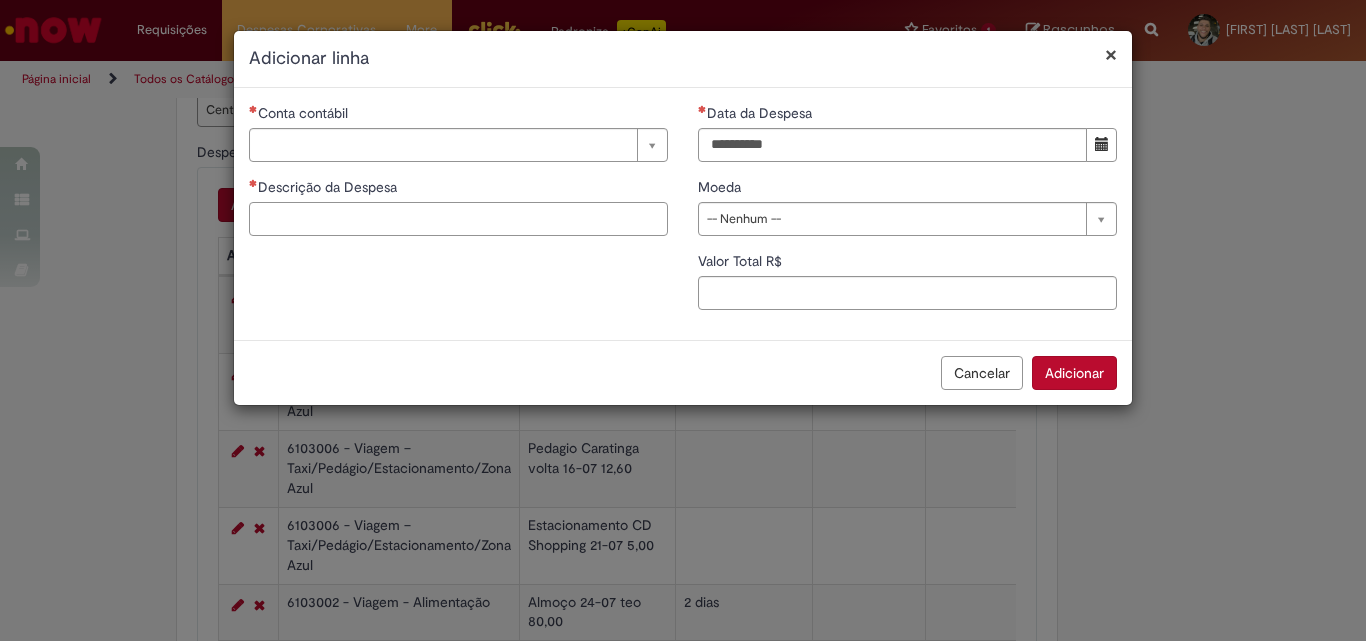 paste on "**********" 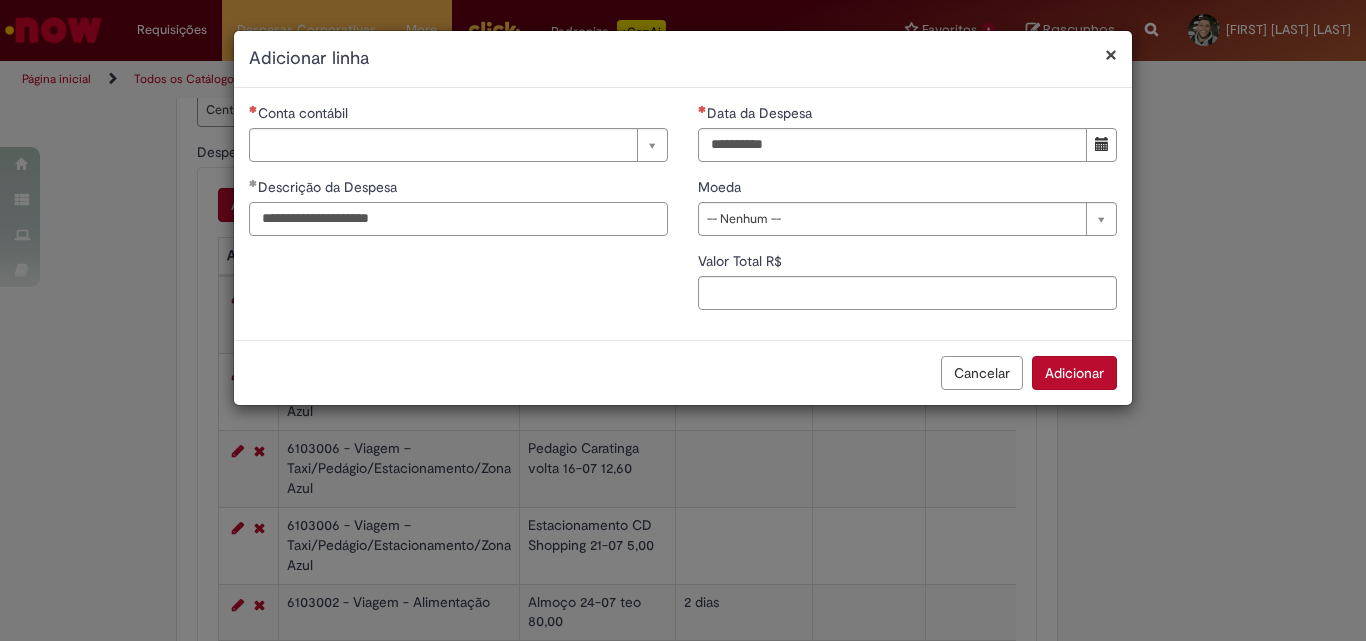 type on "**********" 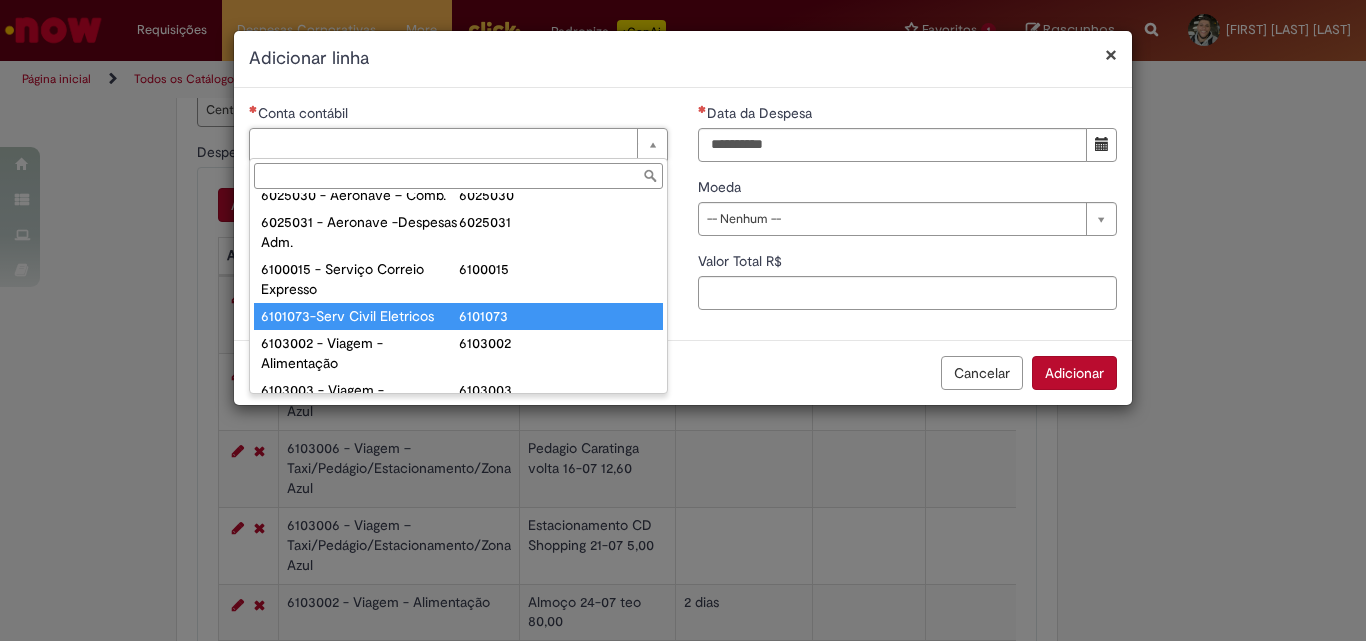 scroll, scrollTop: 800, scrollLeft: 0, axis: vertical 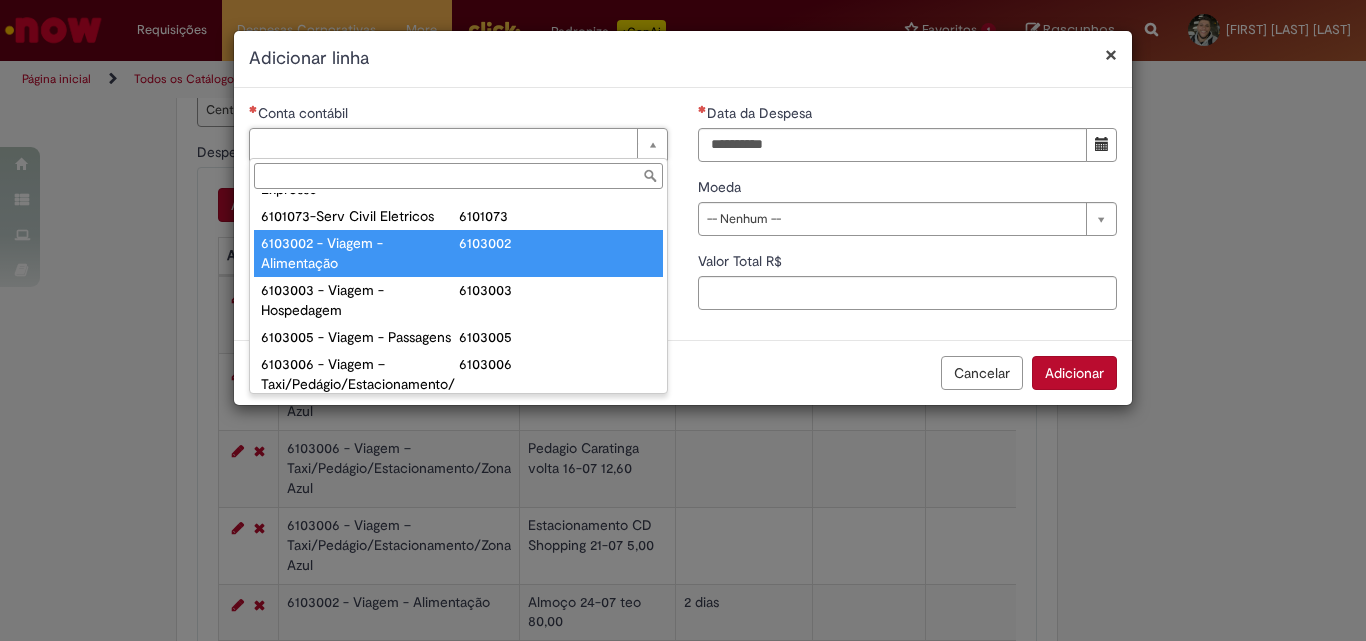 type on "**********" 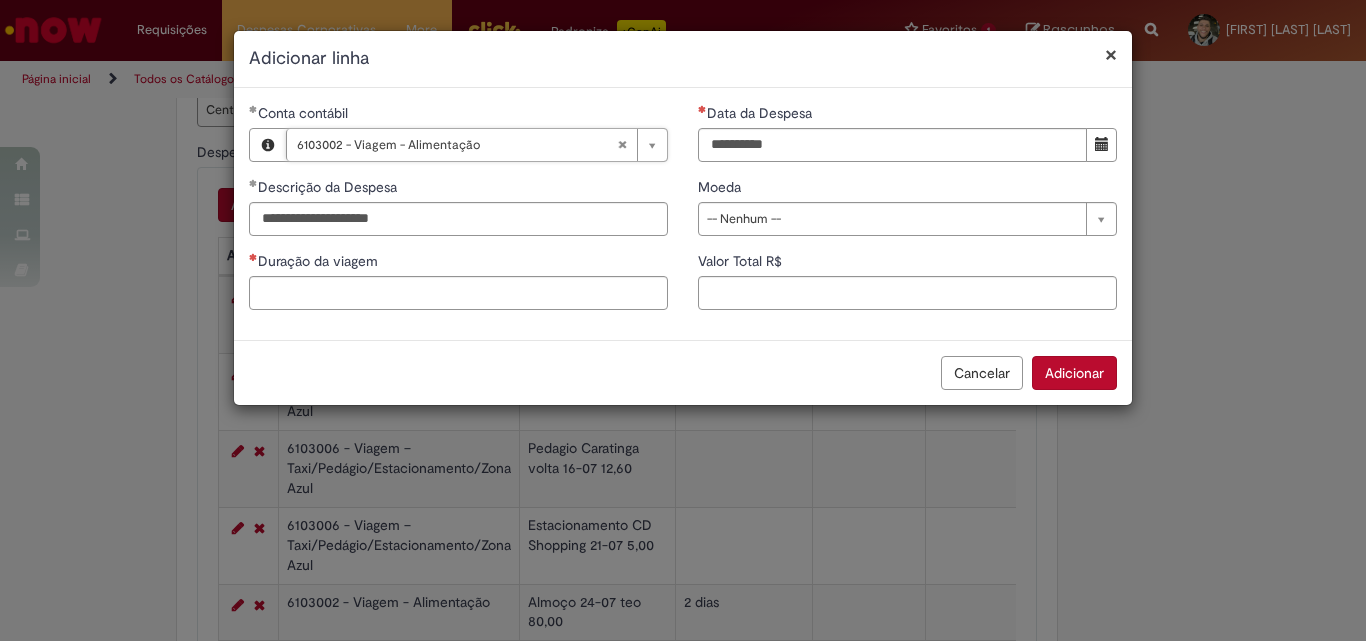 click on "Conta contábil 6103002 - Viagem - Alimentação Descrição da Despesa Duração da viagem Quilometragem Justificativa Valor da cotação Valor por Litro" at bounding box center (458, 214) 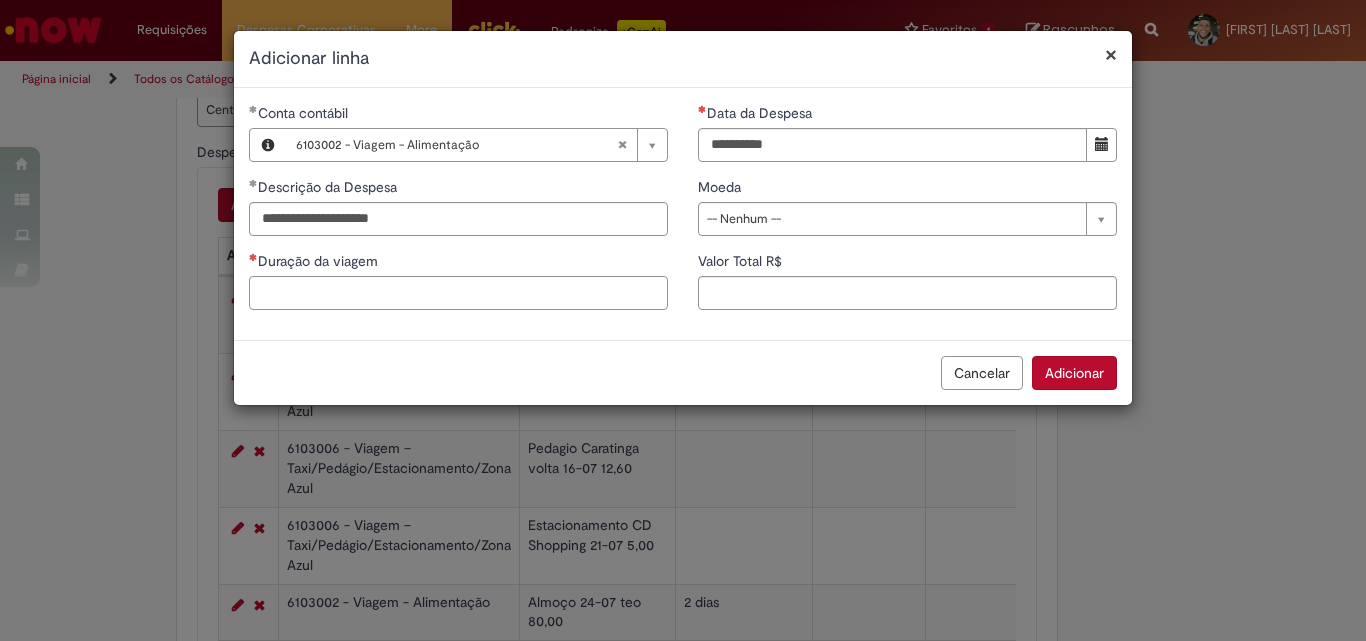 click on "Duração da viagem" at bounding box center [458, 293] 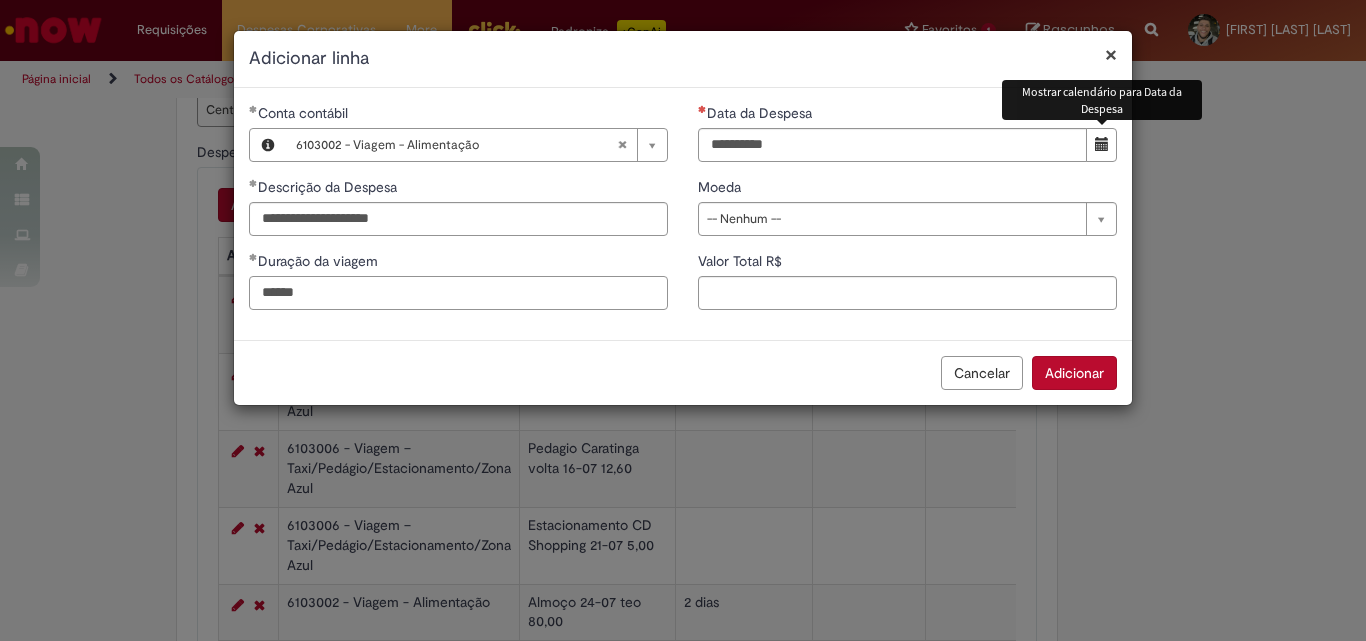 type on "******" 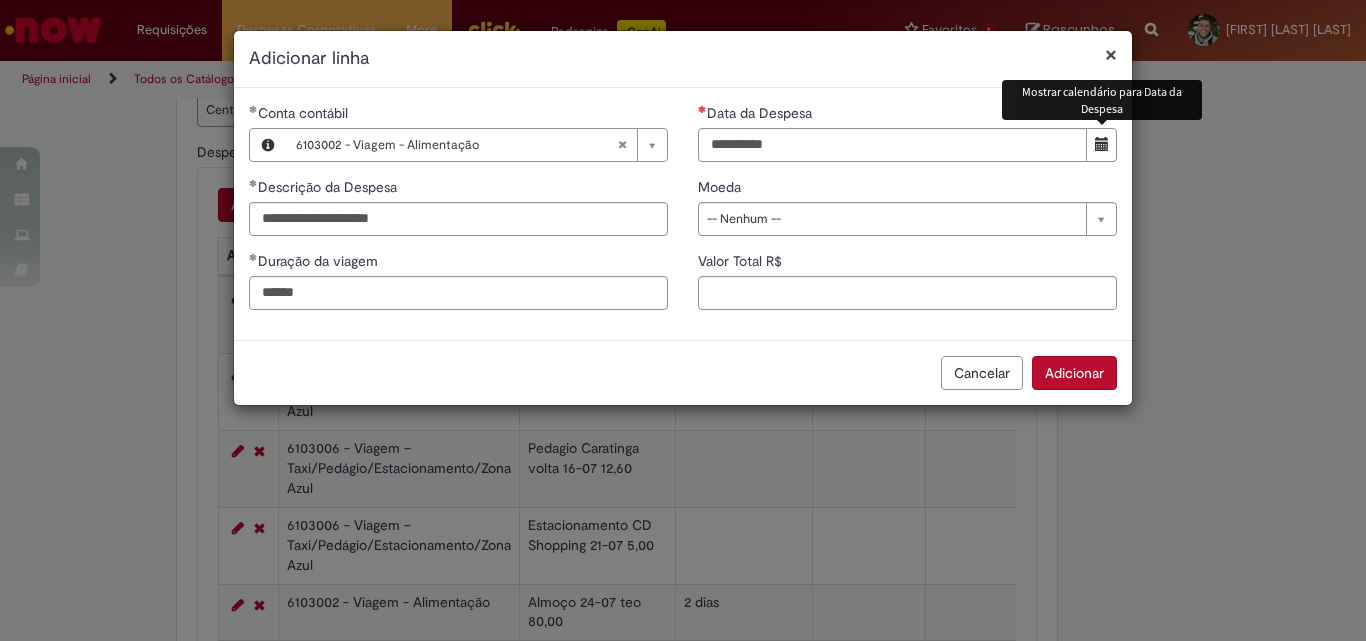 click at bounding box center (1102, 144) 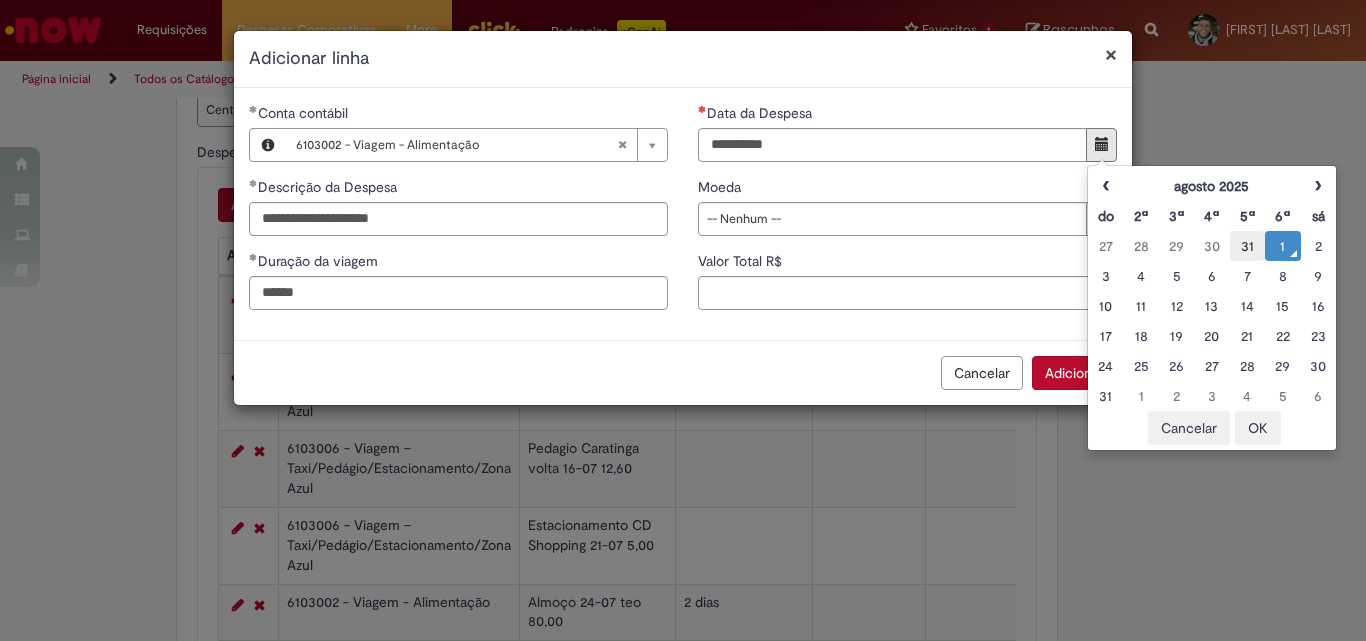 click on "31" at bounding box center [1247, 246] 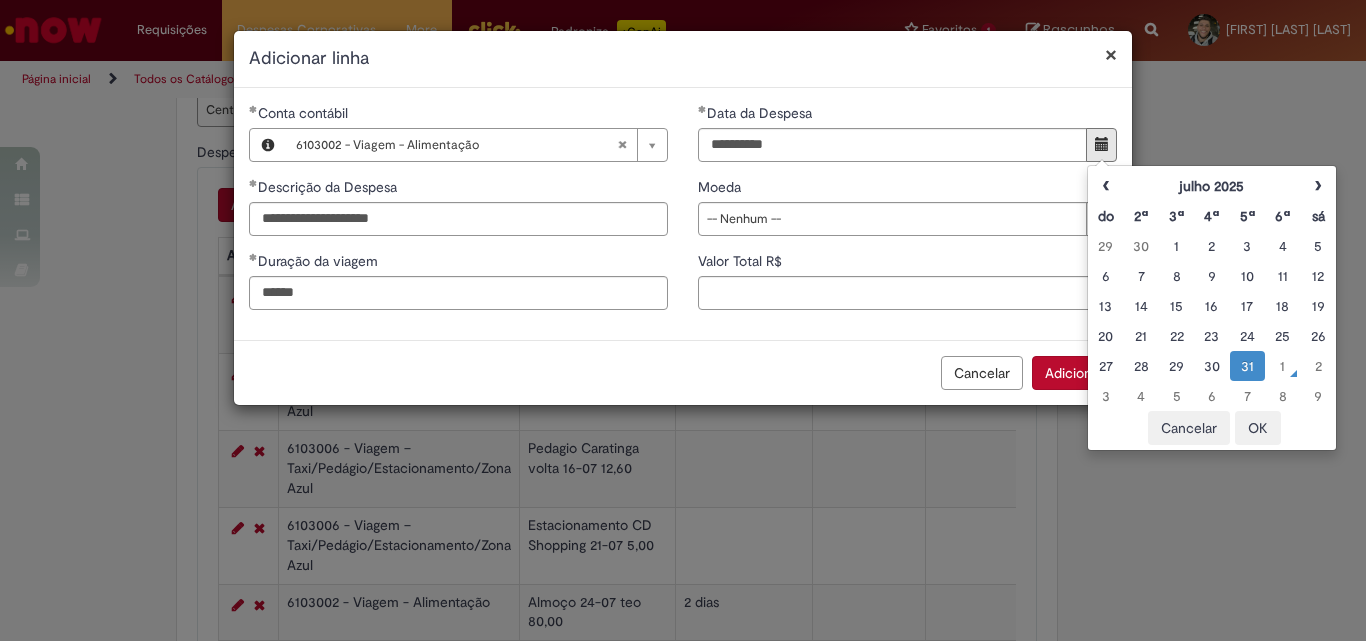 click on "OK" at bounding box center (1258, 428) 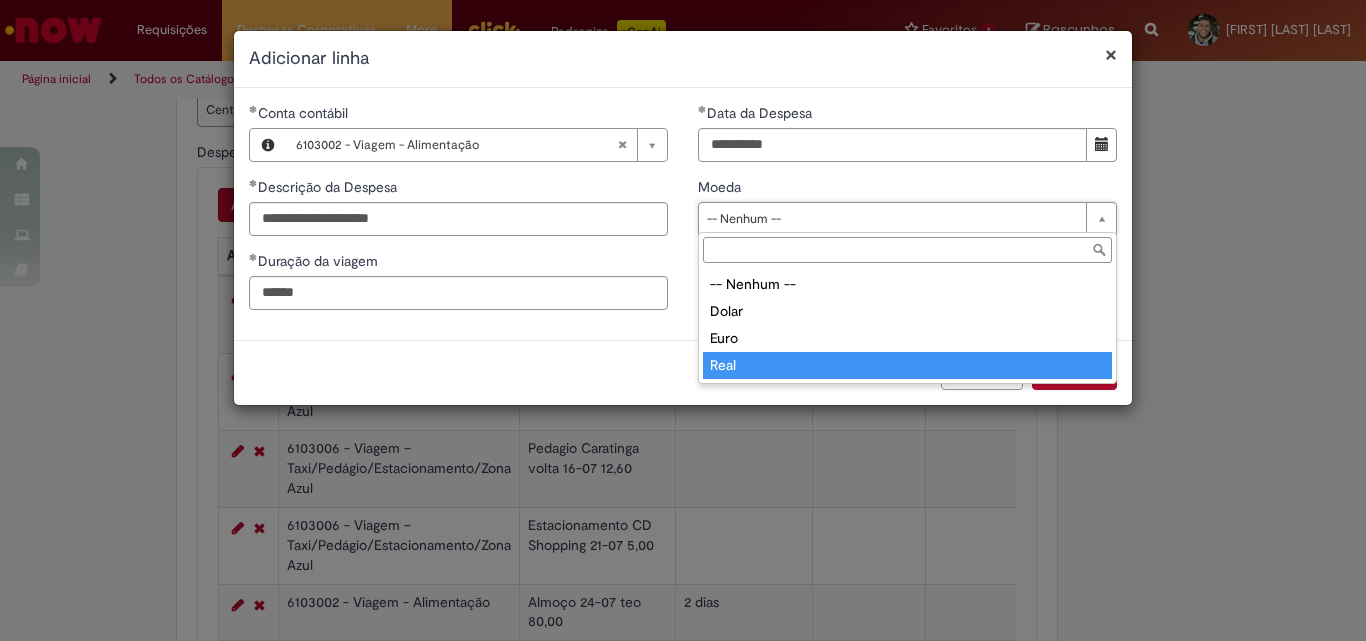 drag, startPoint x: 768, startPoint y: 365, endPoint x: 764, endPoint y: 314, distance: 51.156624 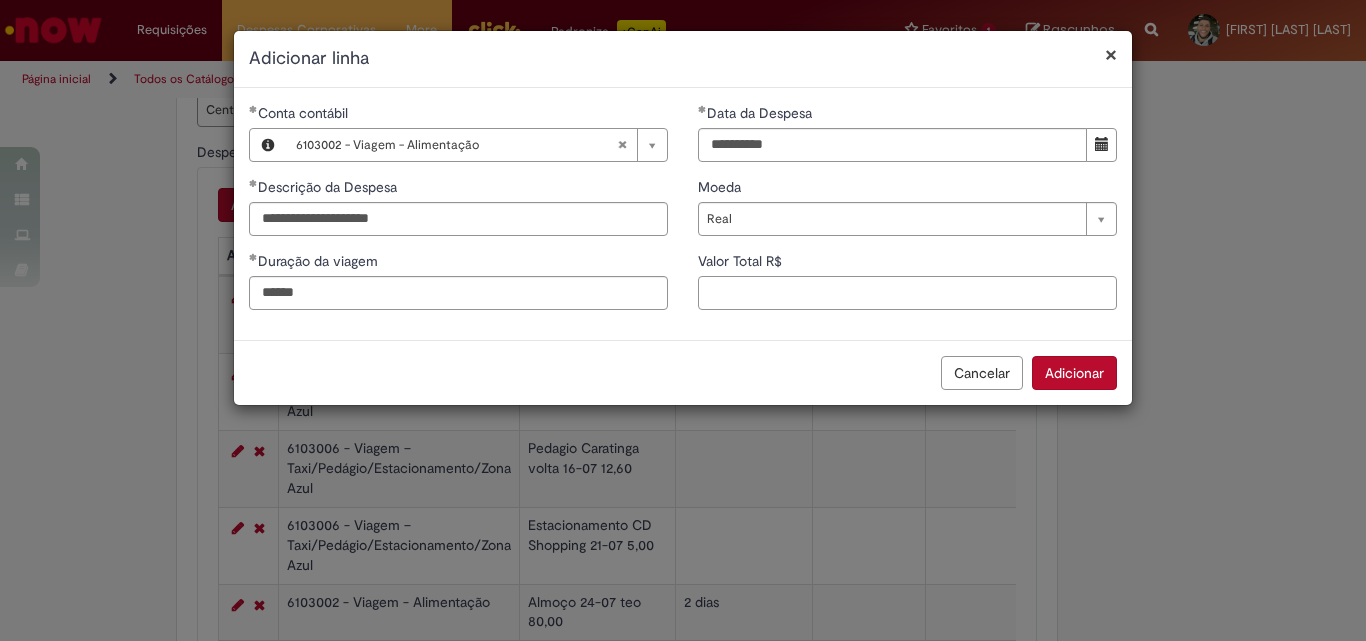 click on "Valor Total R$" at bounding box center [907, 293] 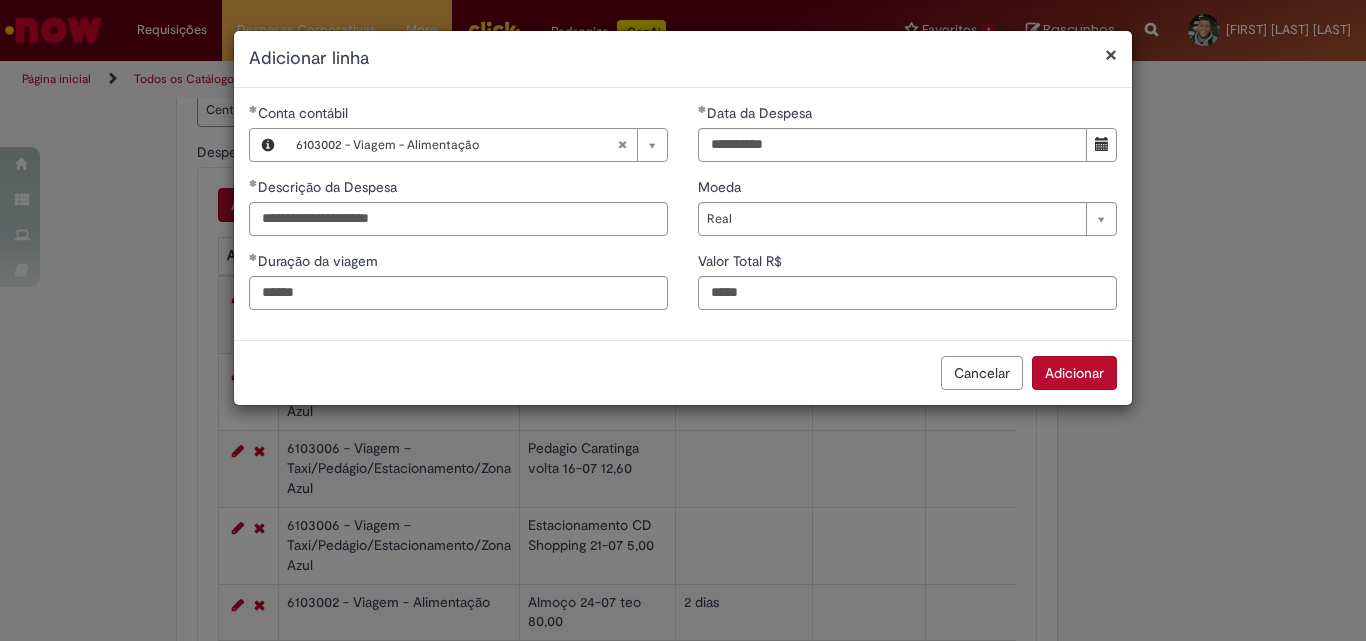 type on "**" 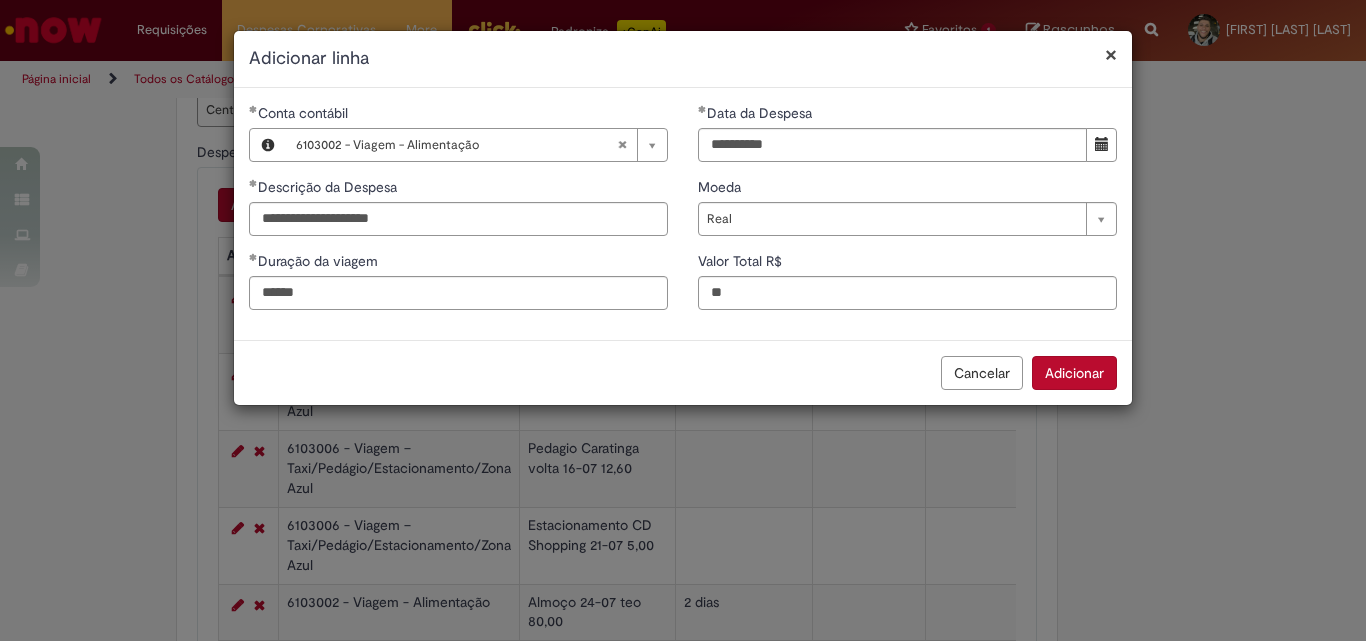 click on "Adicionar" at bounding box center [1074, 373] 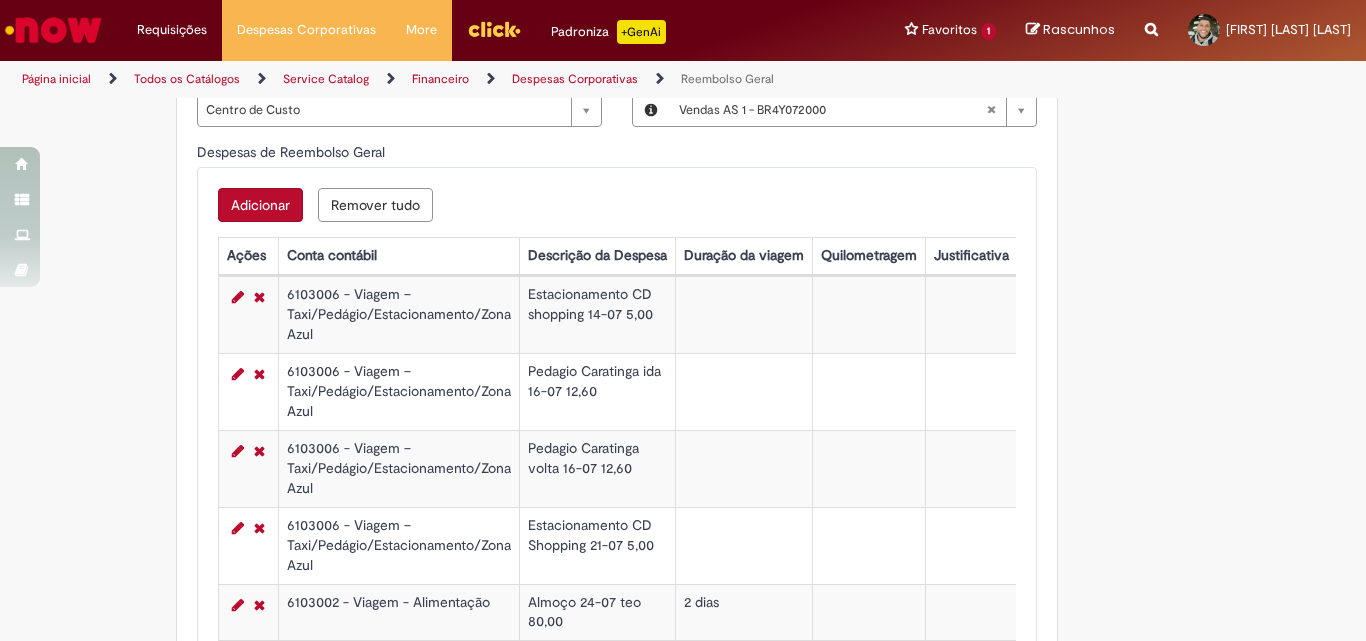 scroll, scrollTop: 1300, scrollLeft: 0, axis: vertical 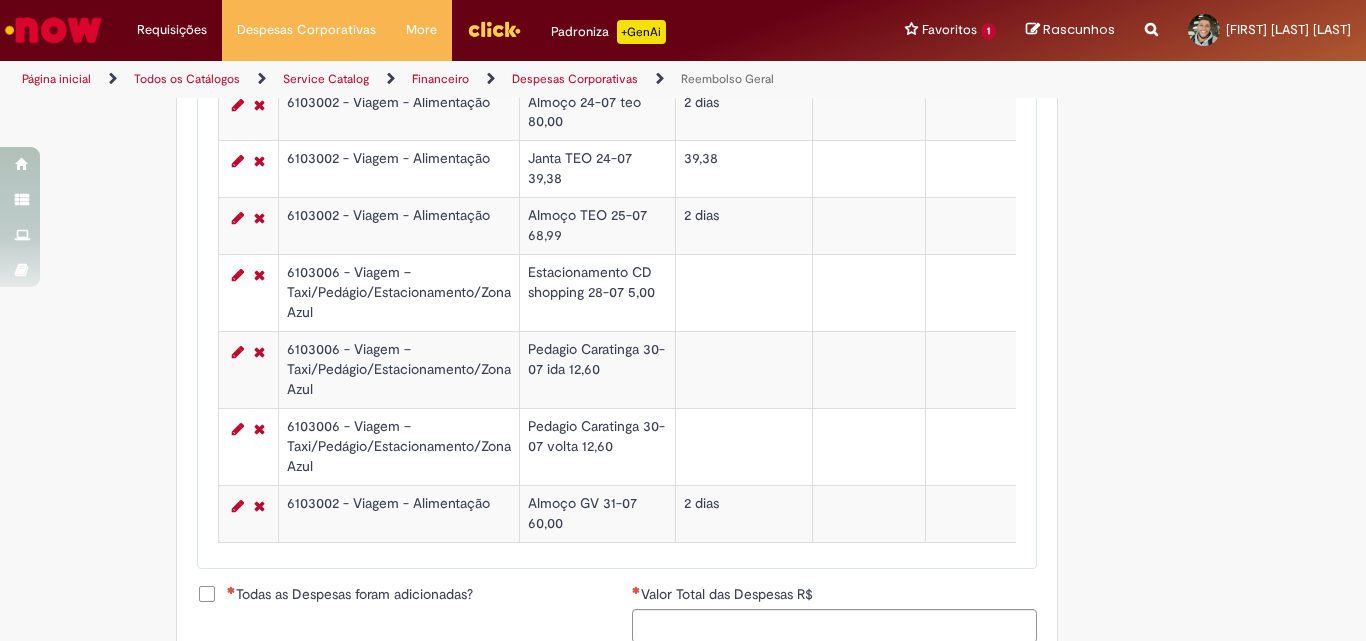 click on "Todas as Despesas foram adicionadas?" at bounding box center (350, 594) 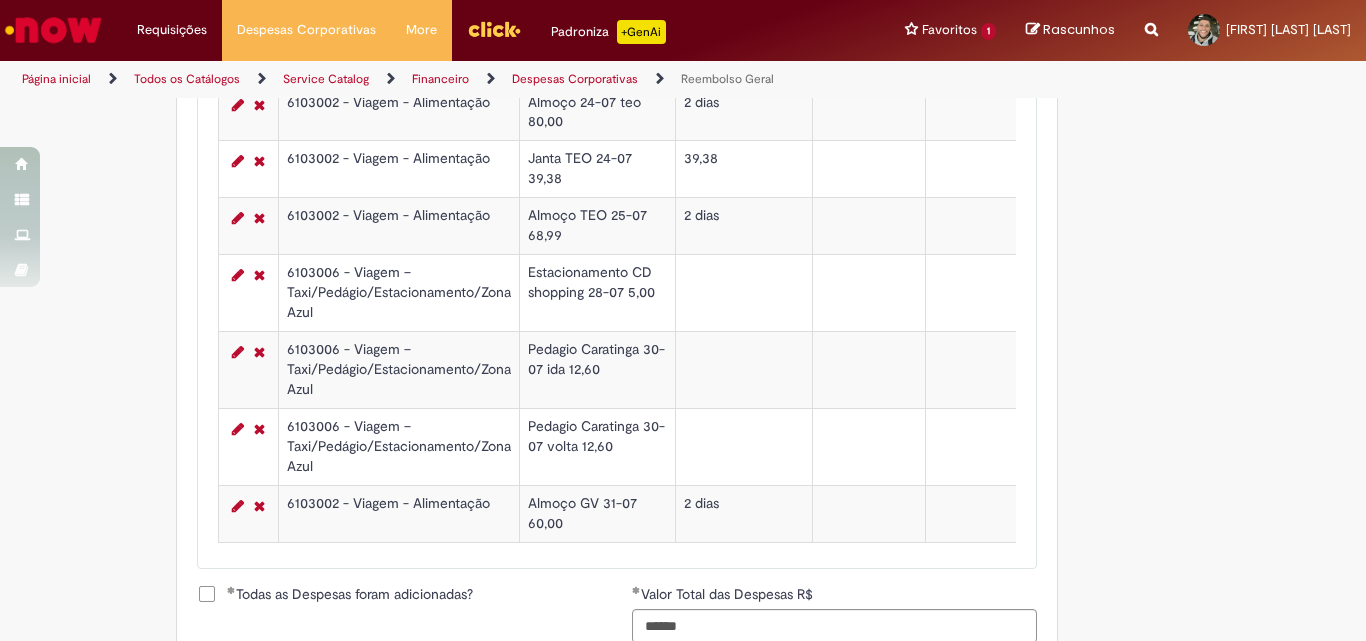 scroll, scrollTop: 1584, scrollLeft: 0, axis: vertical 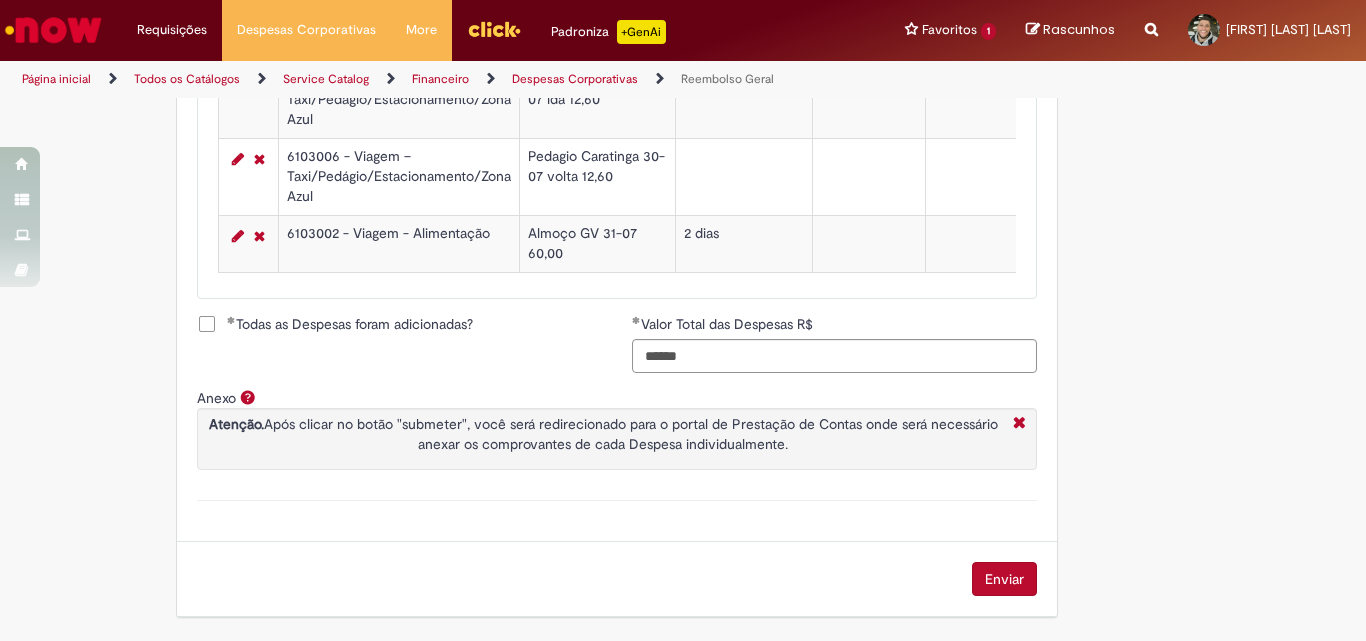 click on "Todas as Despesas foram adicionadas?" at bounding box center (350, 324) 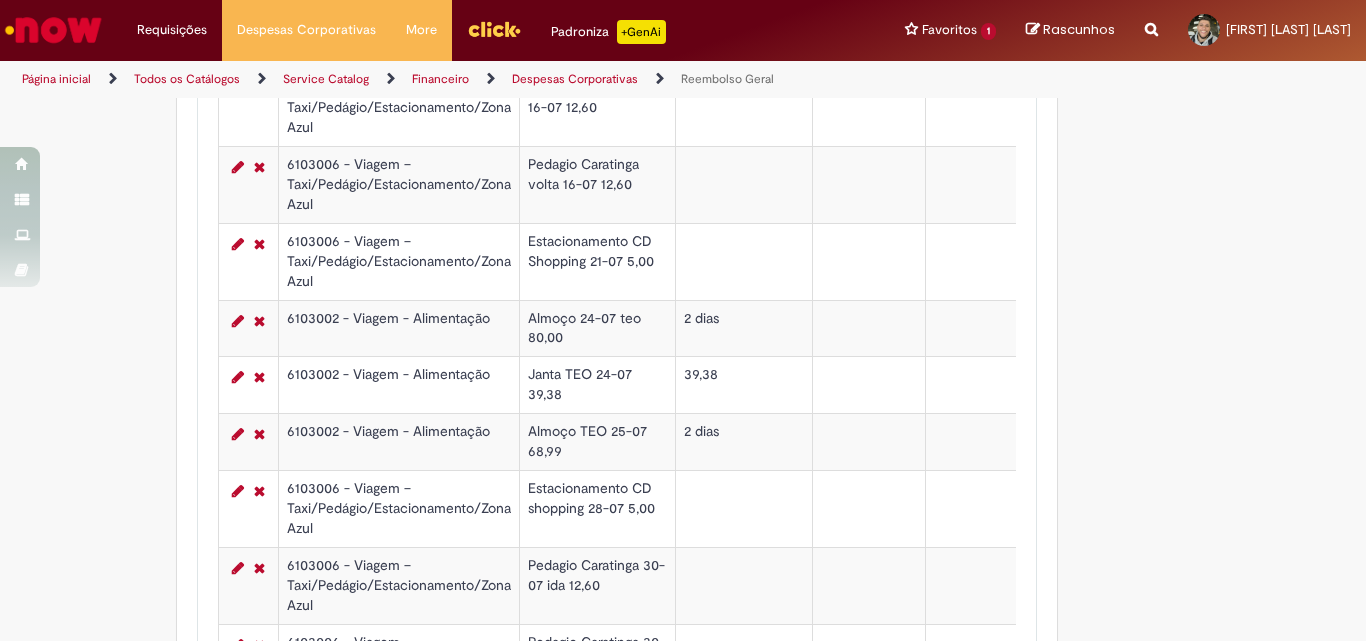 scroll, scrollTop: 884, scrollLeft: 0, axis: vertical 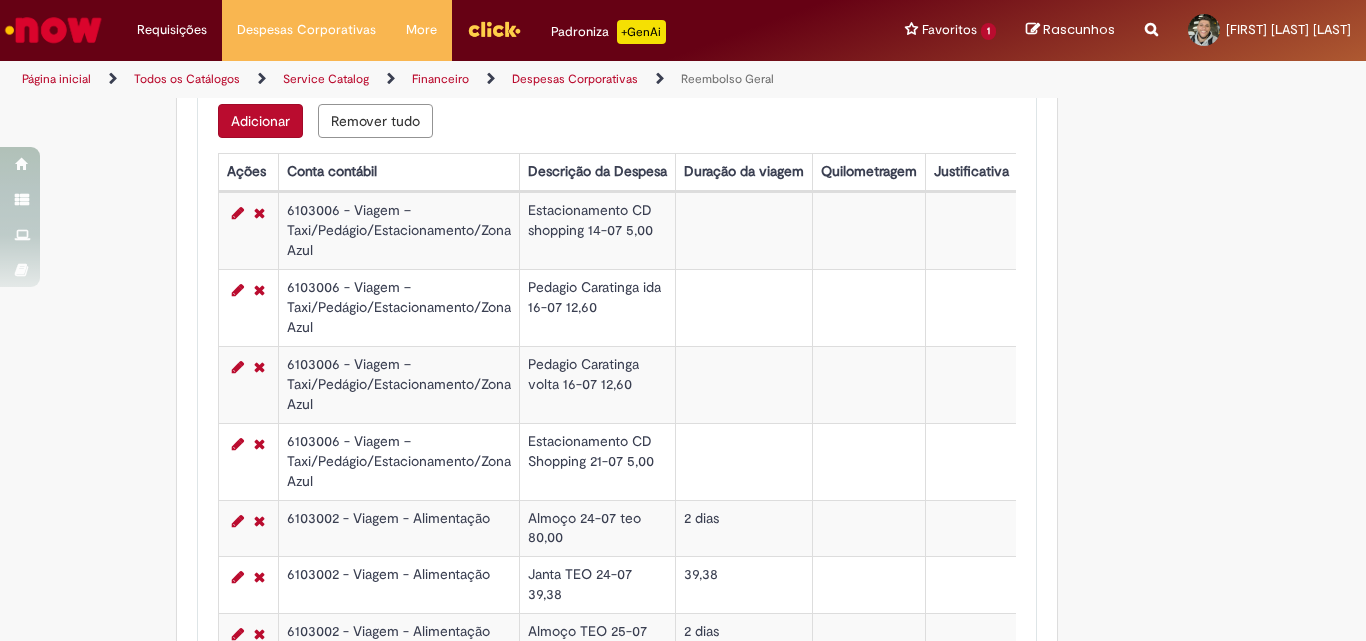 click on "Adicionar" at bounding box center [260, 121] 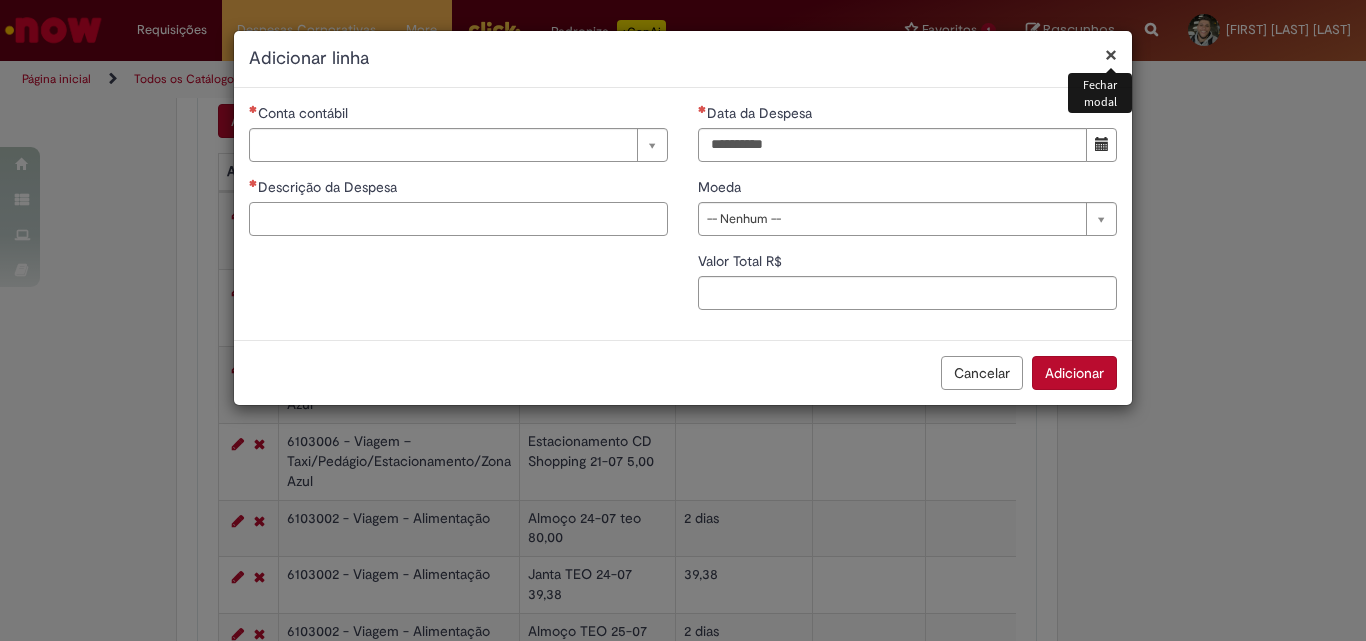 click on "Descrição da Despesa" at bounding box center [458, 219] 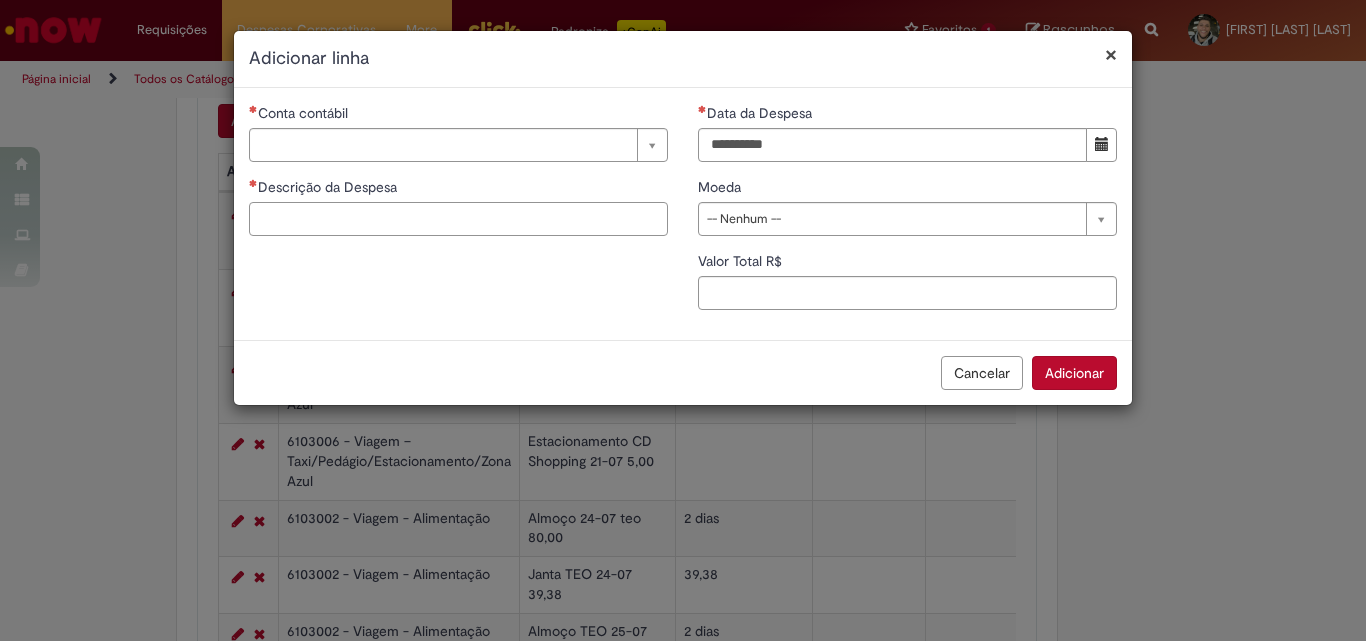 paste on "**********" 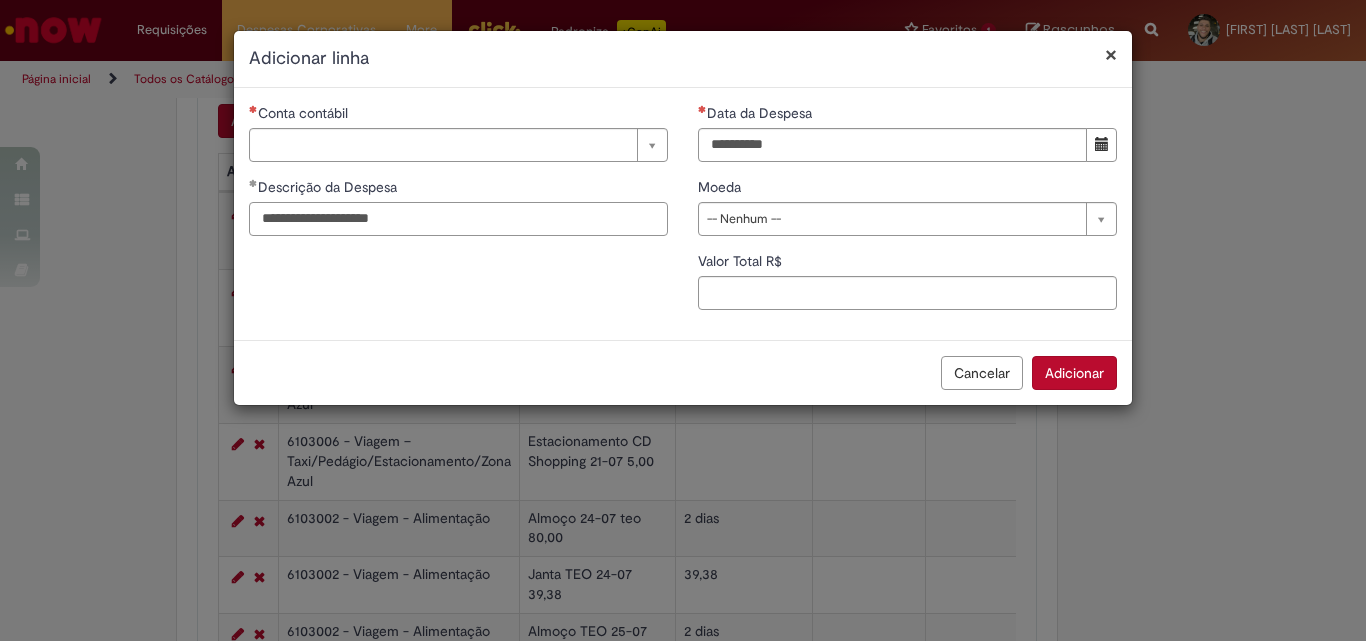 type on "**********" 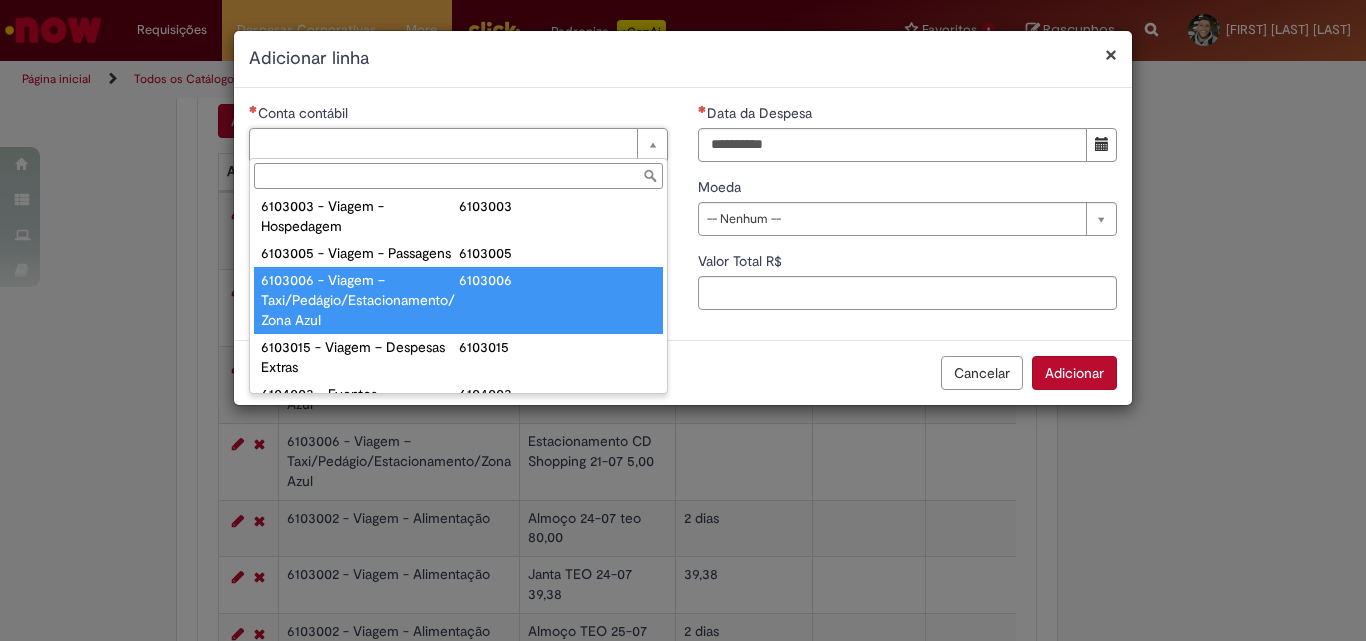 scroll, scrollTop: 784, scrollLeft: 0, axis: vertical 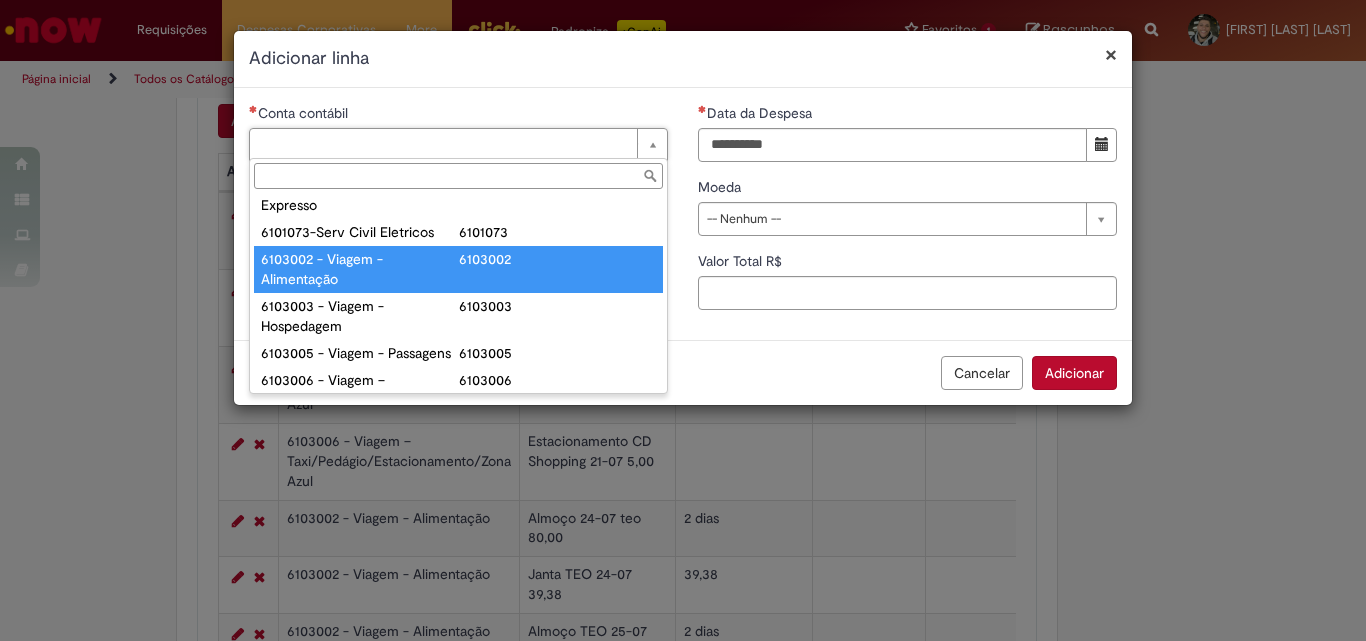 type on "**********" 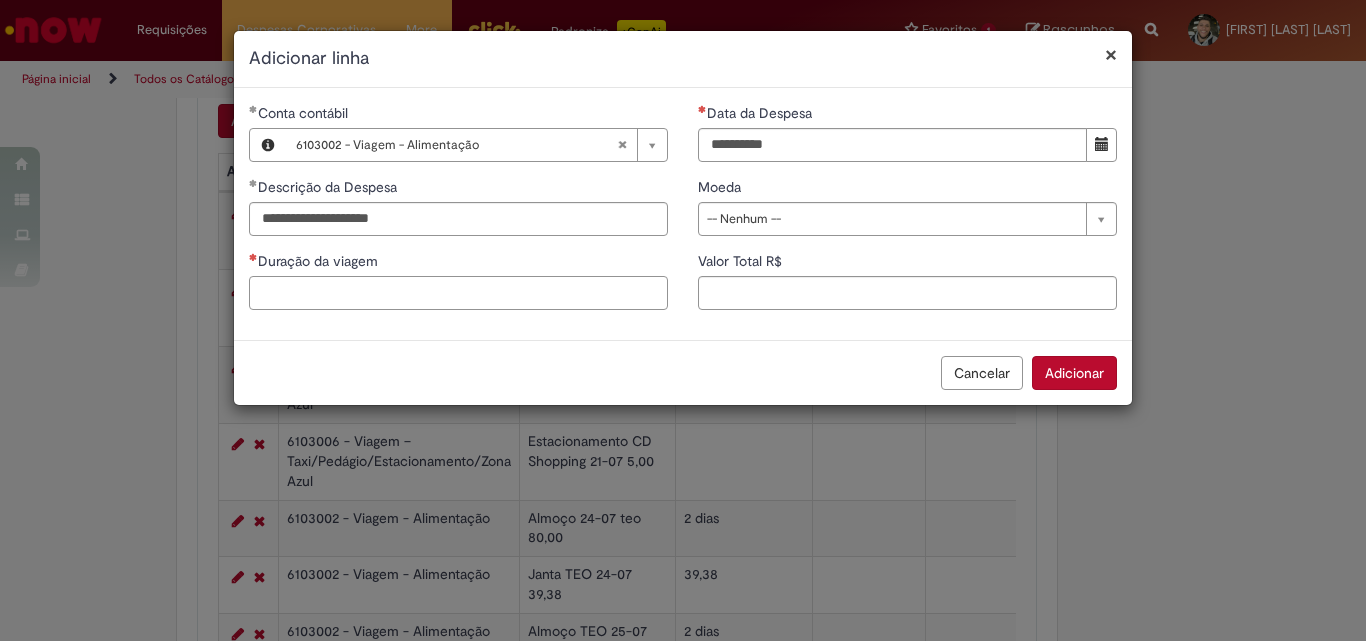 click on "Duração da viagem" at bounding box center [458, 293] 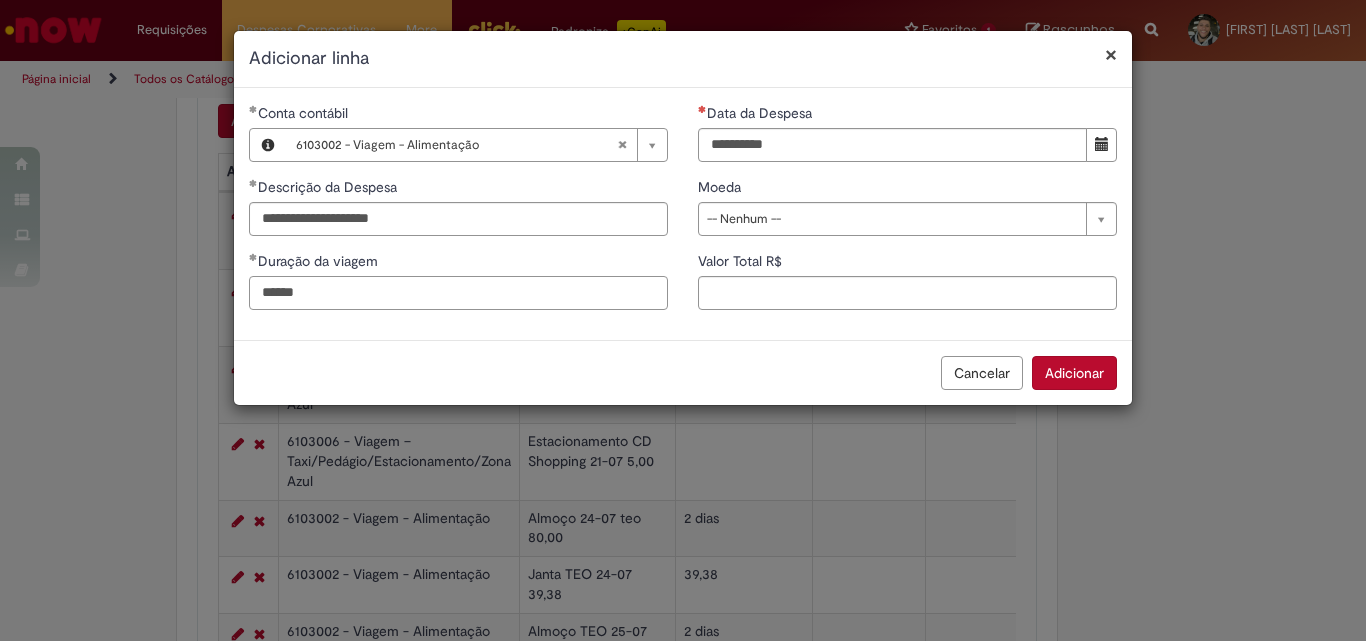 type on "******" 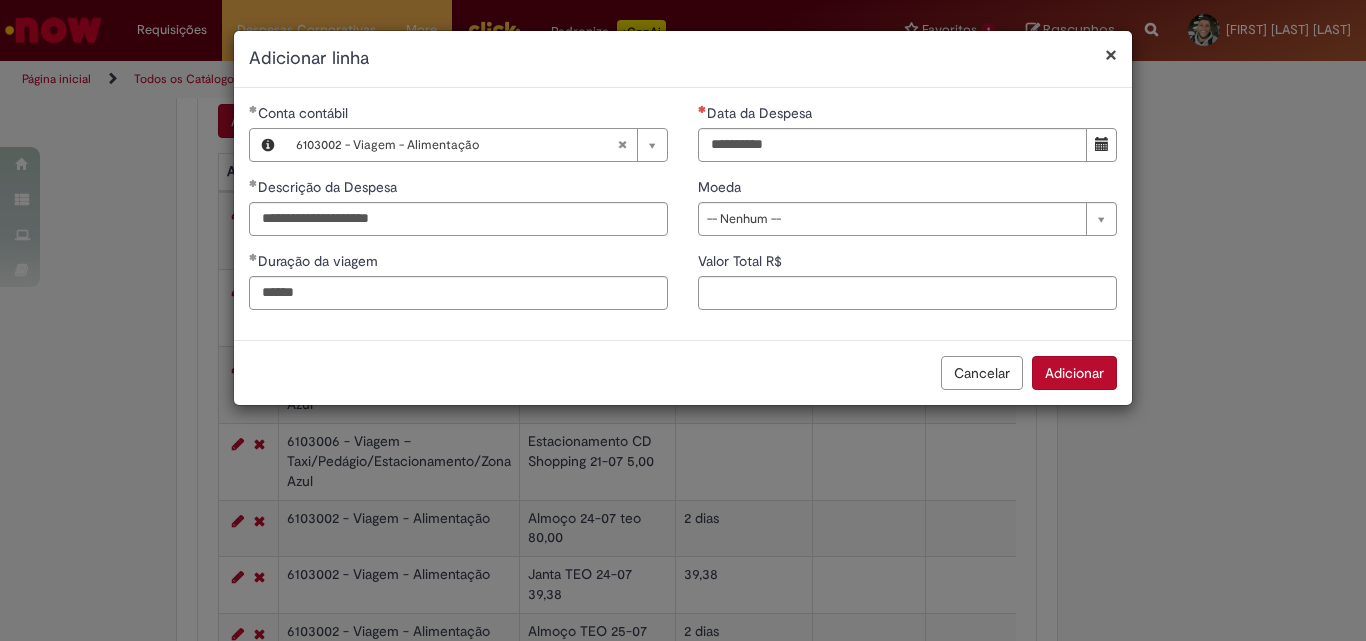 click at bounding box center (1102, 144) 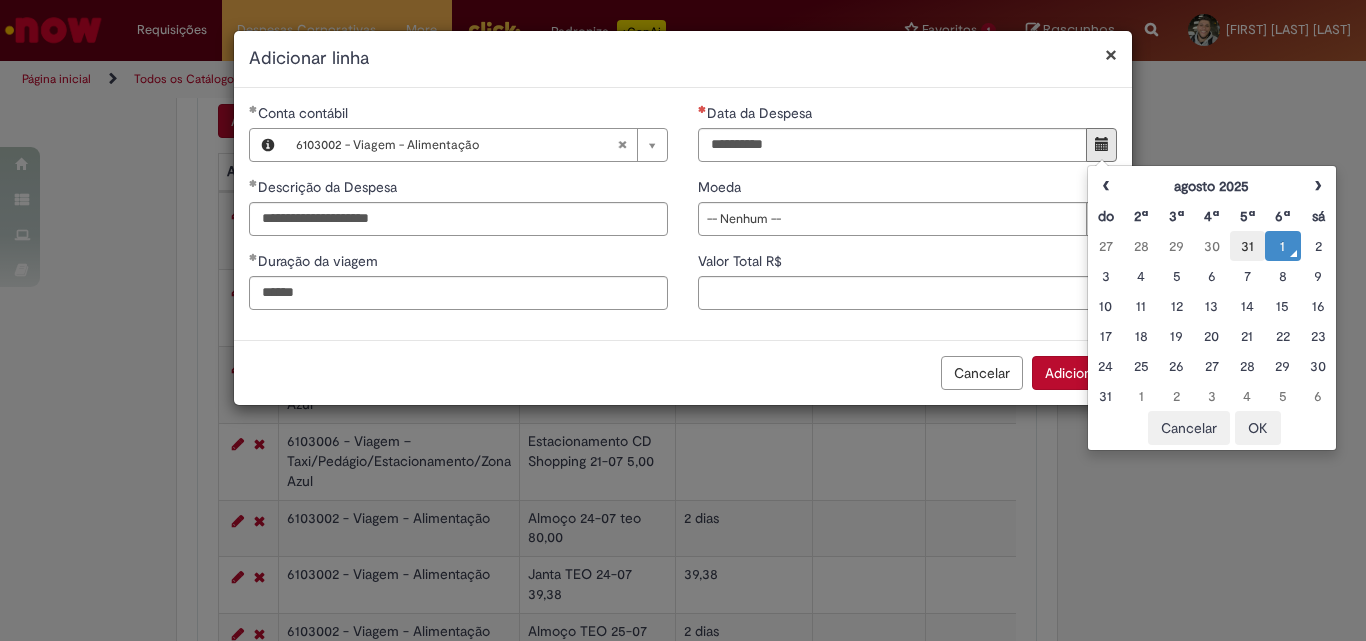 click on "31" at bounding box center [1247, 246] 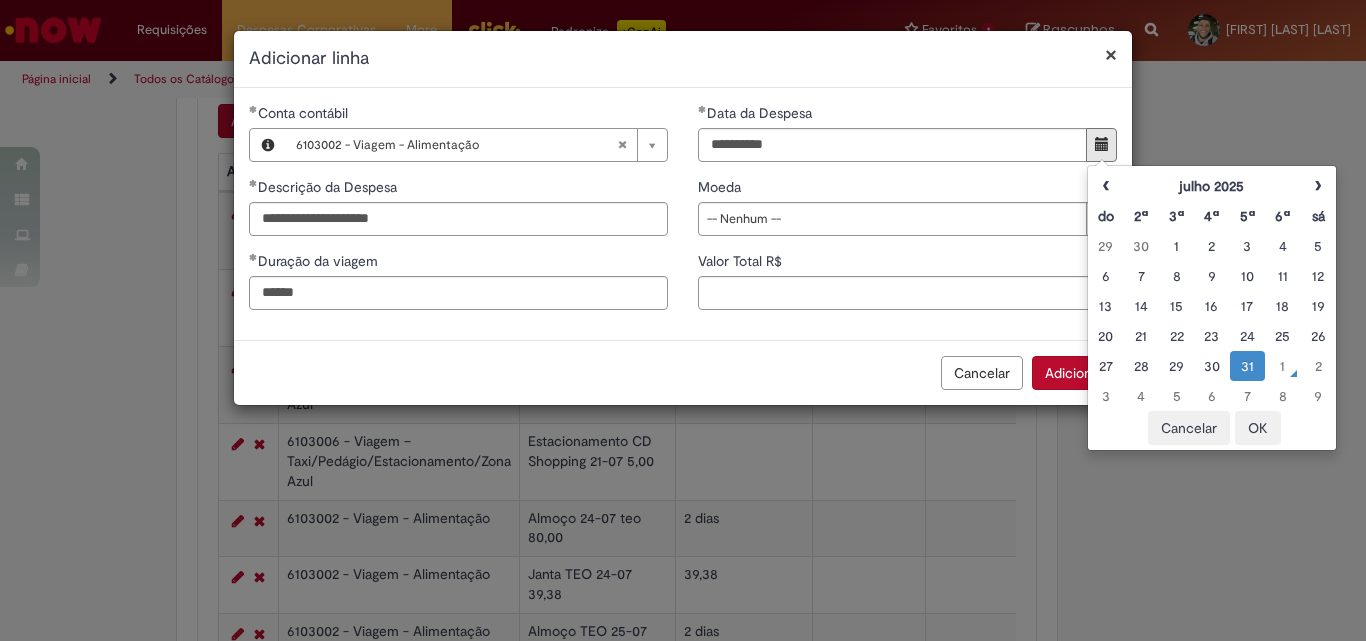 click on "OK" at bounding box center (1258, 428) 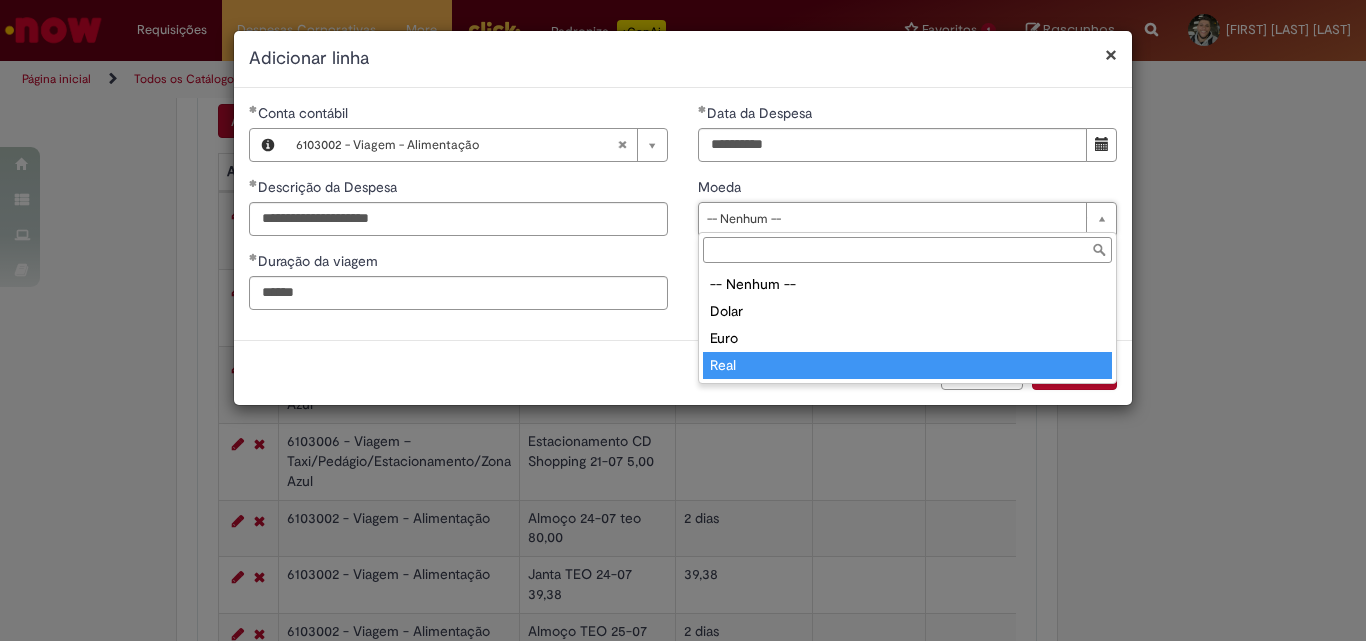 type on "****" 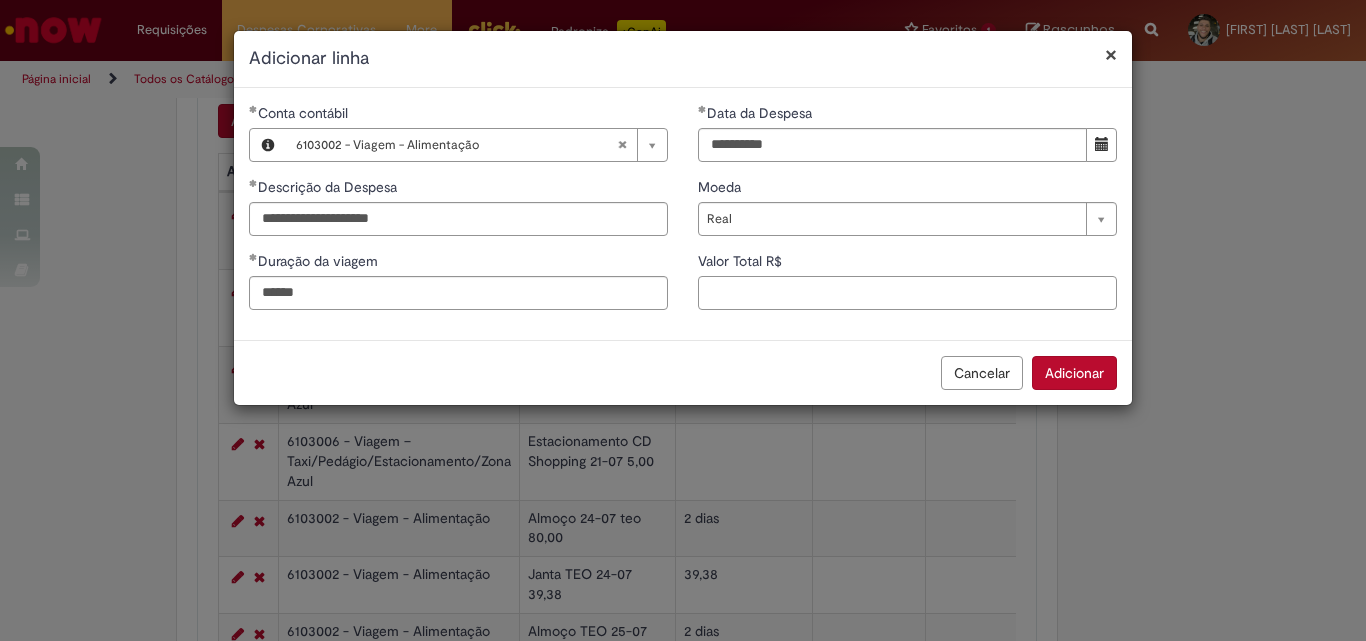 click on "Valor Total R$" at bounding box center (907, 293) 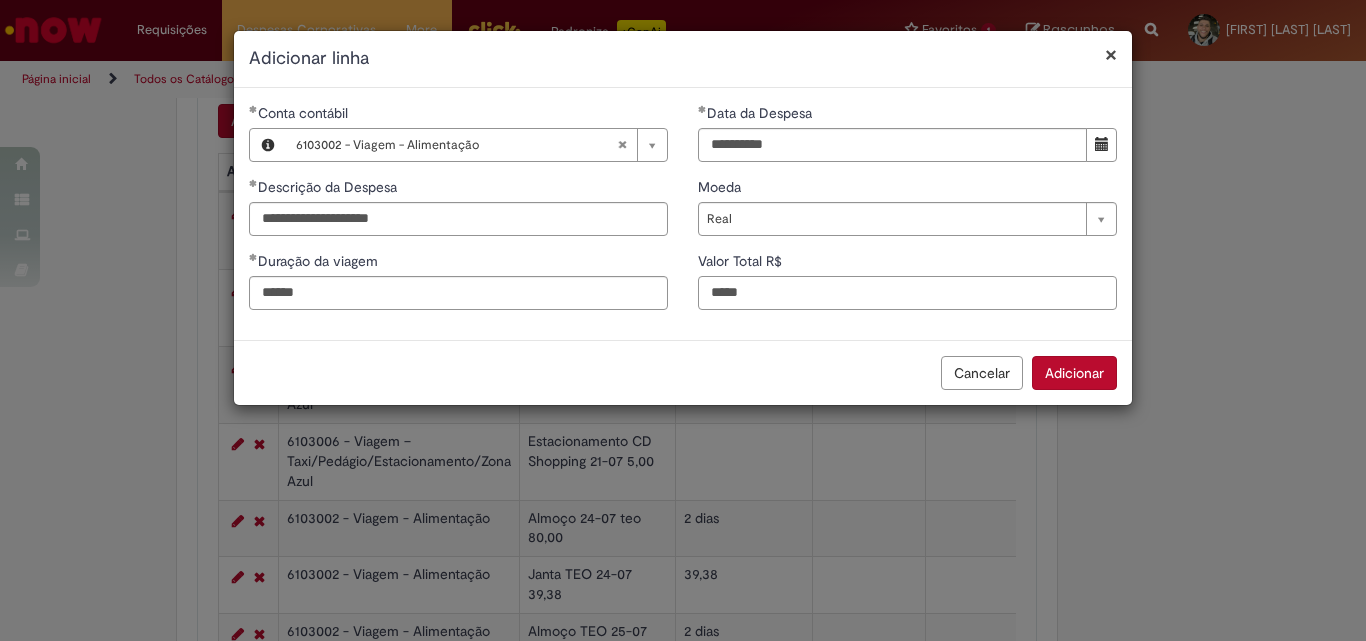 drag, startPoint x: 645, startPoint y: 300, endPoint x: 635, endPoint y: 298, distance: 10.198039 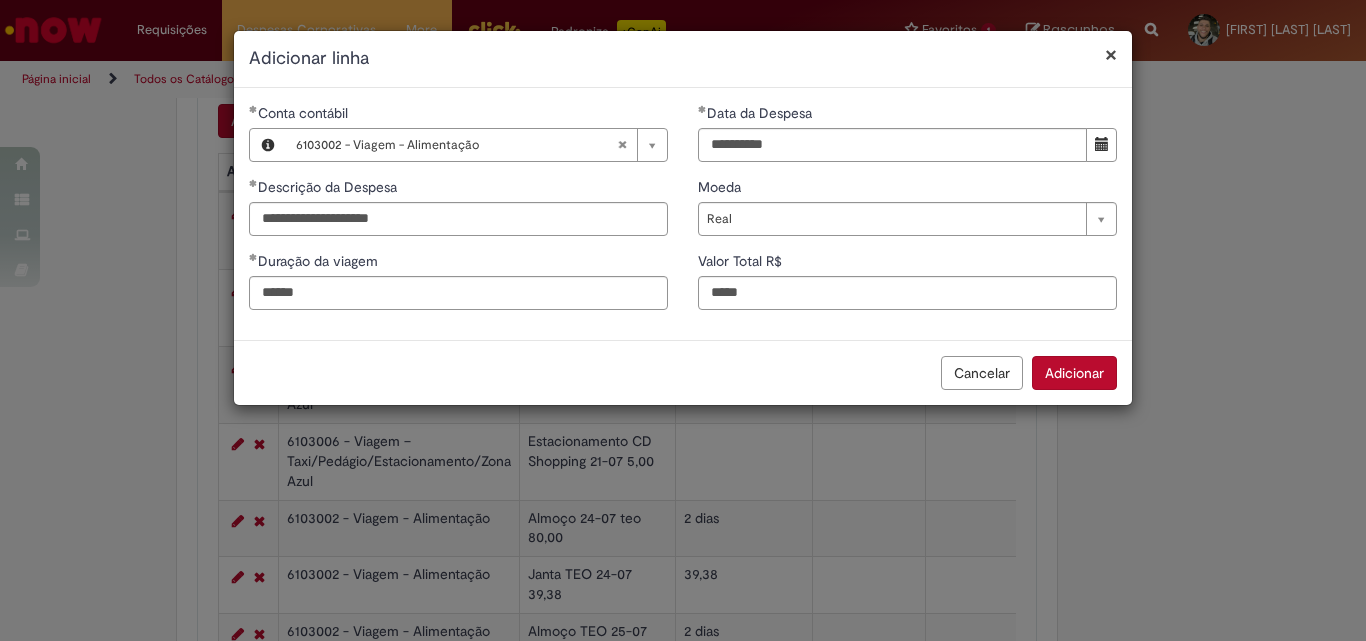 type on "****" 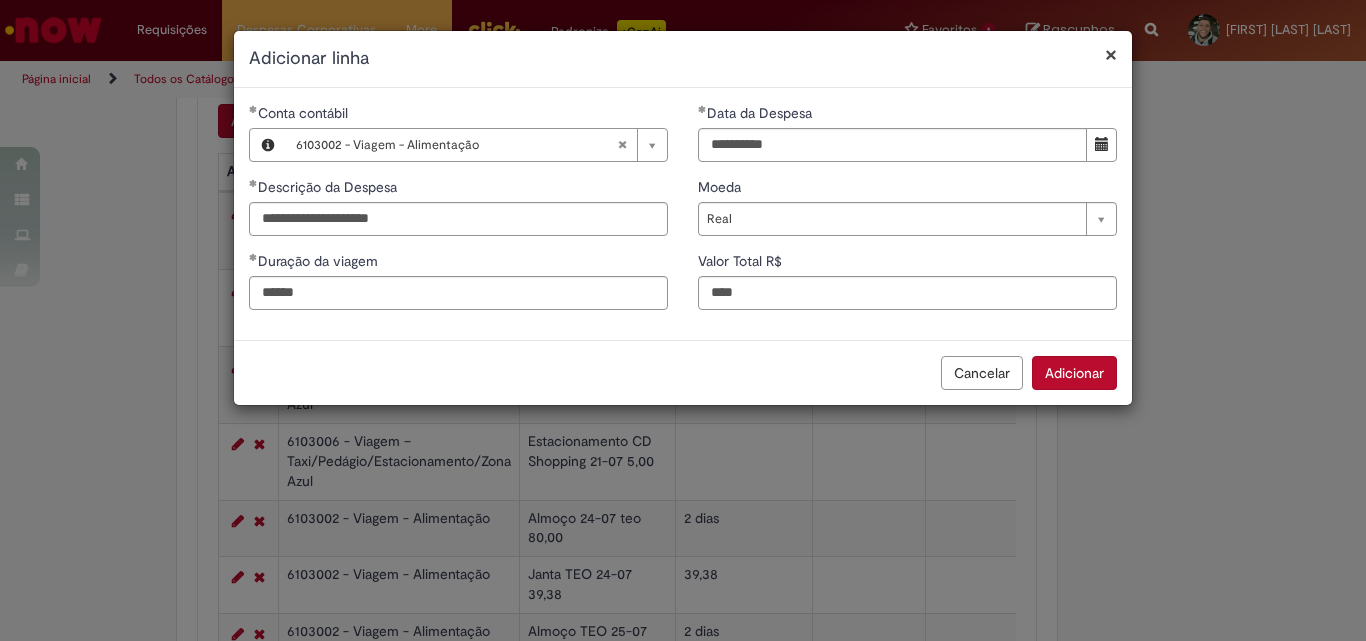 click on "Adicionar" at bounding box center [1074, 373] 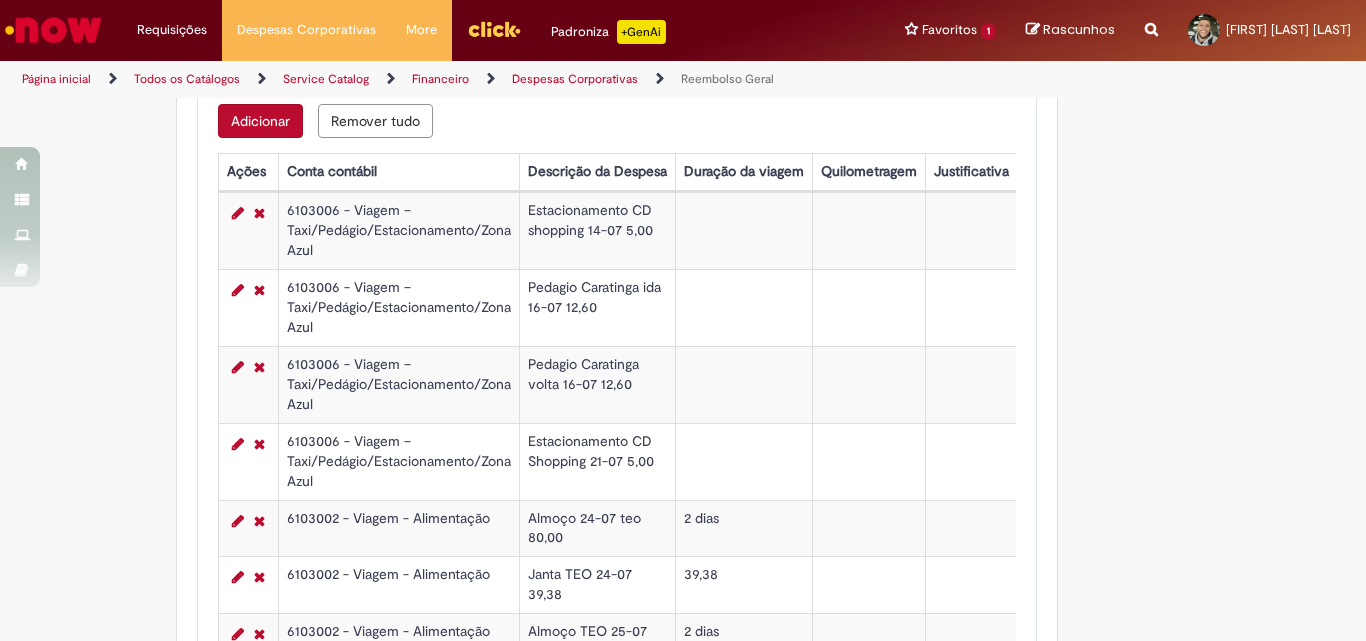 click on "Adicionar" at bounding box center (260, 121) 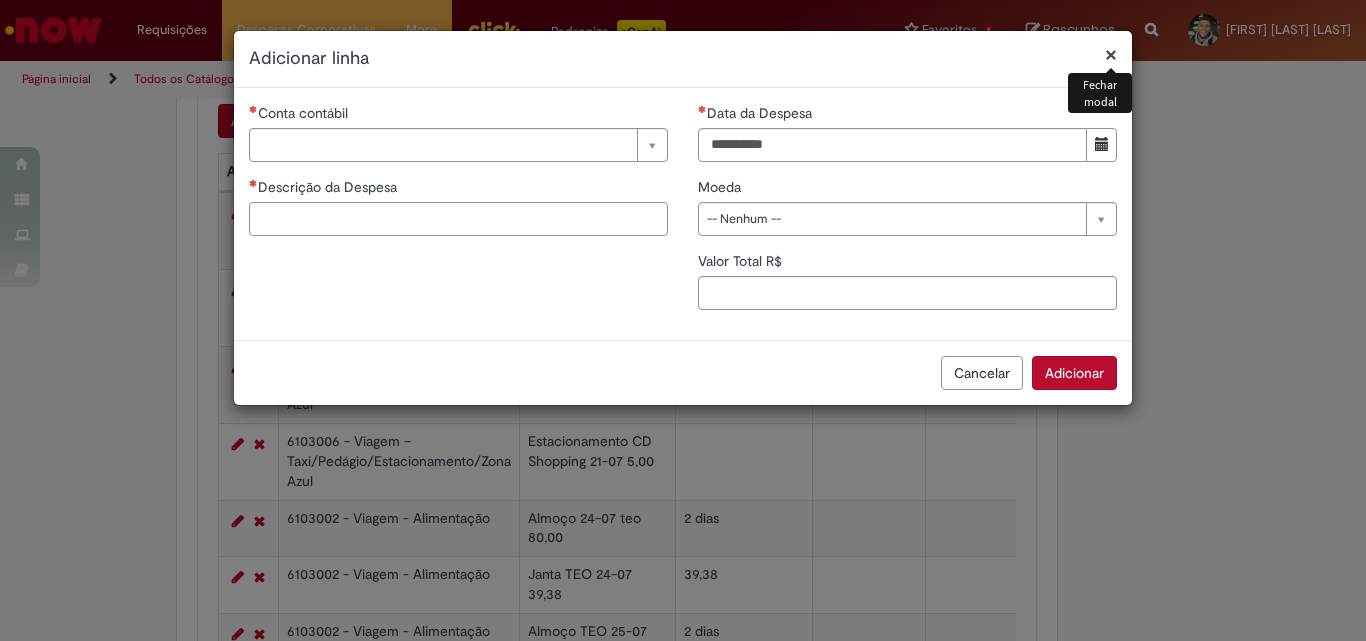 click on "Descrição da Despesa" at bounding box center [458, 219] 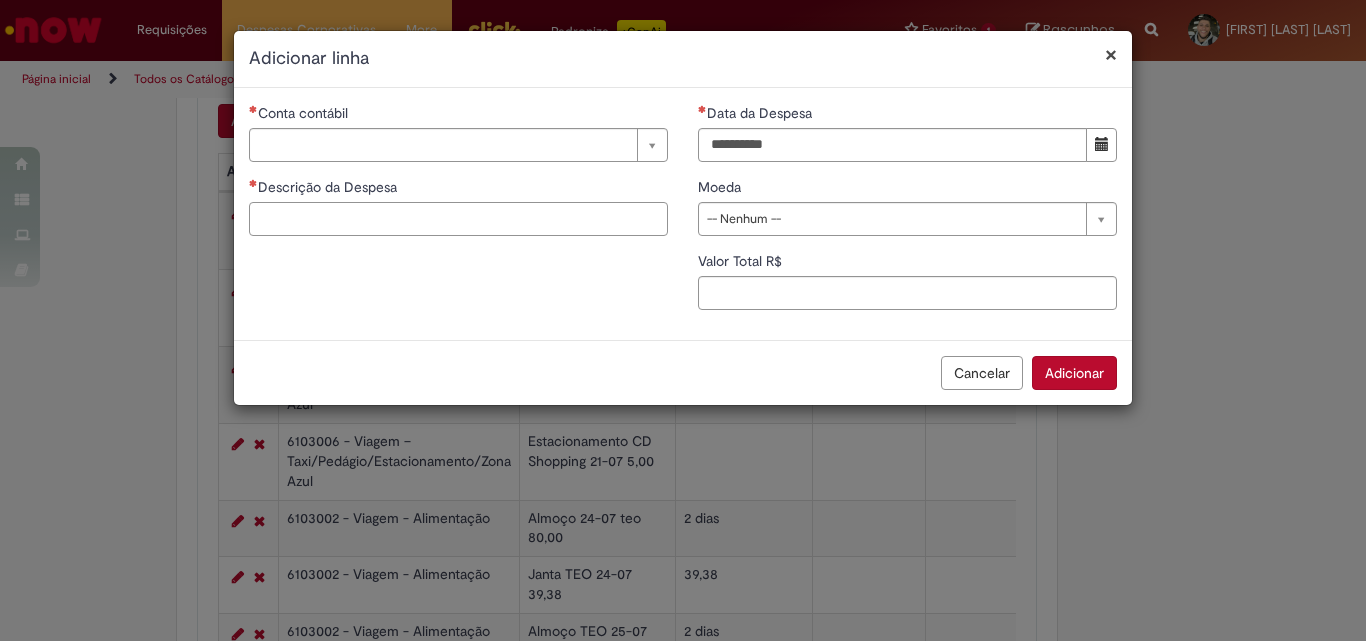 paste on "**********" 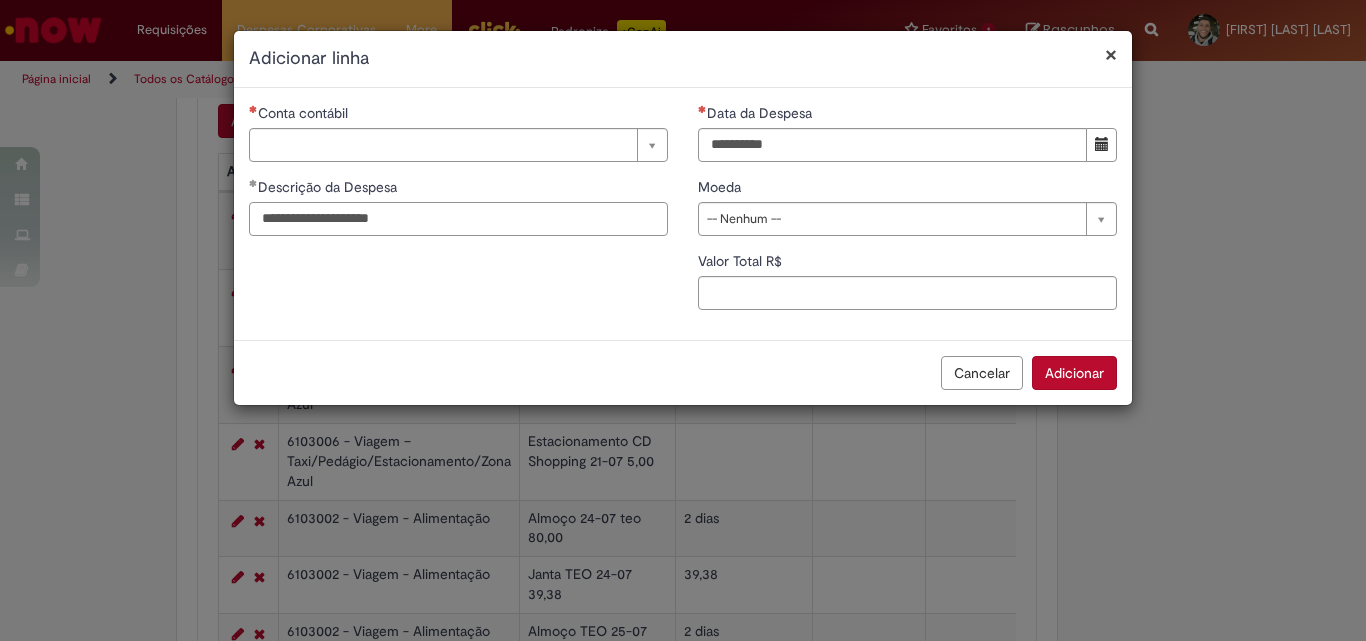 type on "**********" 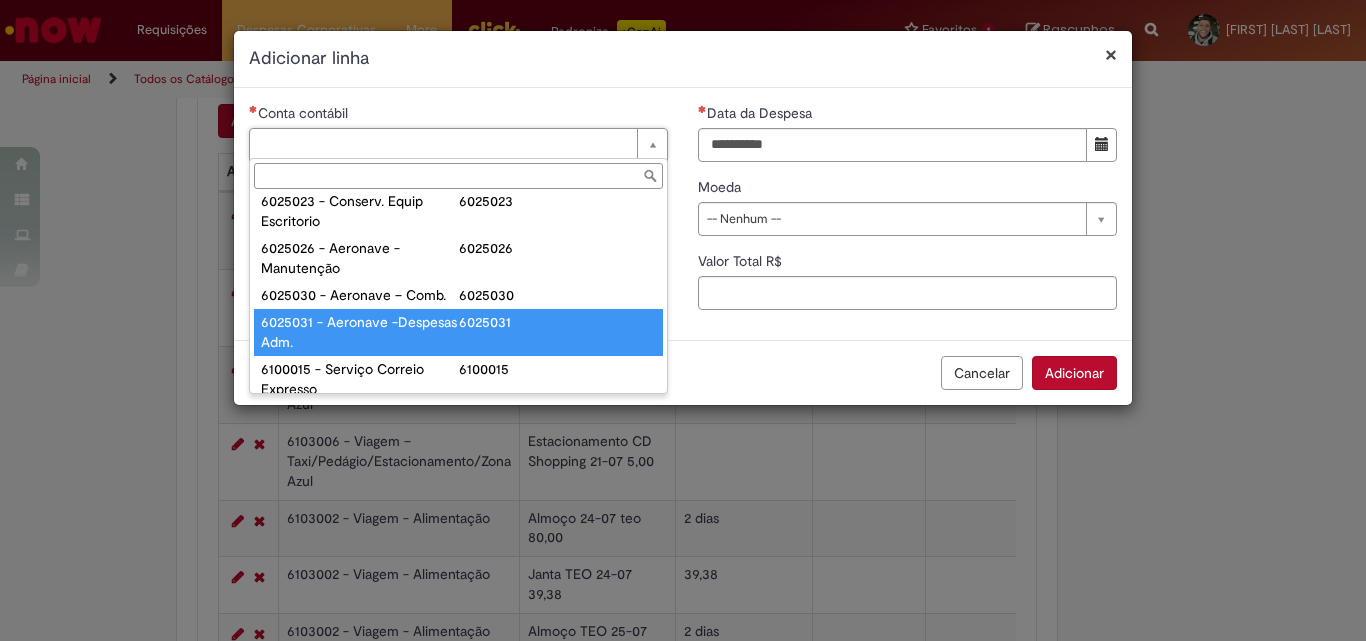 scroll, scrollTop: 700, scrollLeft: 0, axis: vertical 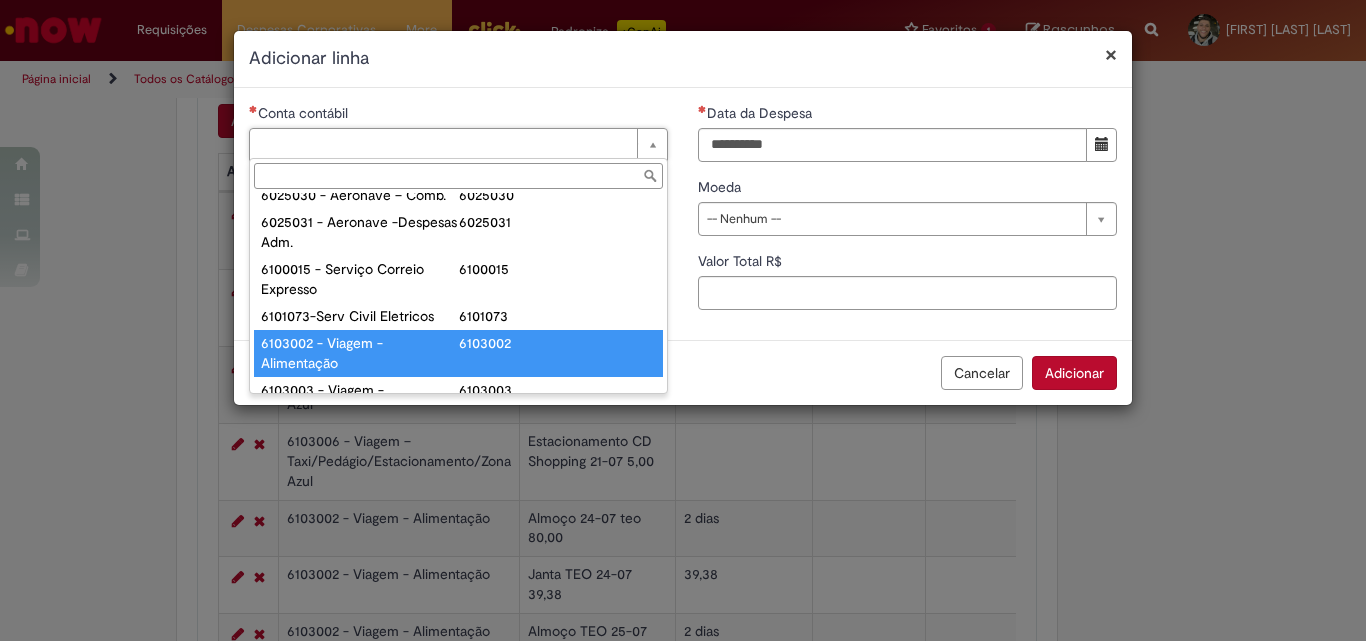 type on "**********" 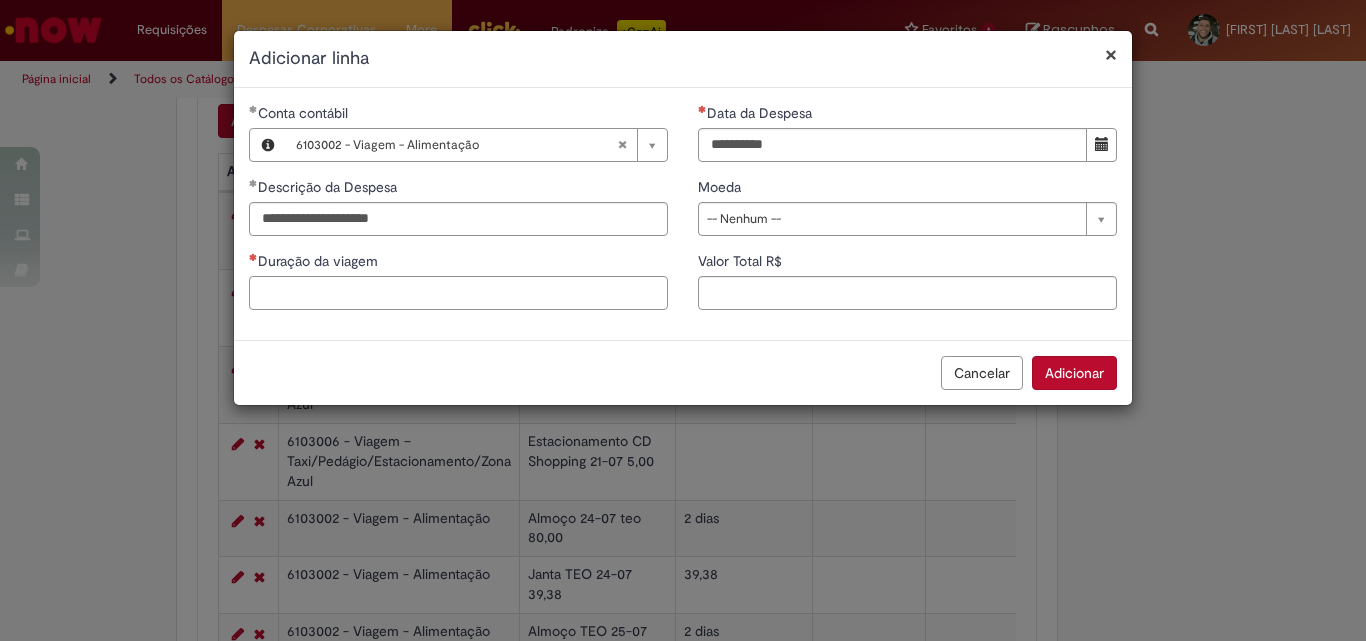 click on "Duração da viagem" at bounding box center [458, 293] 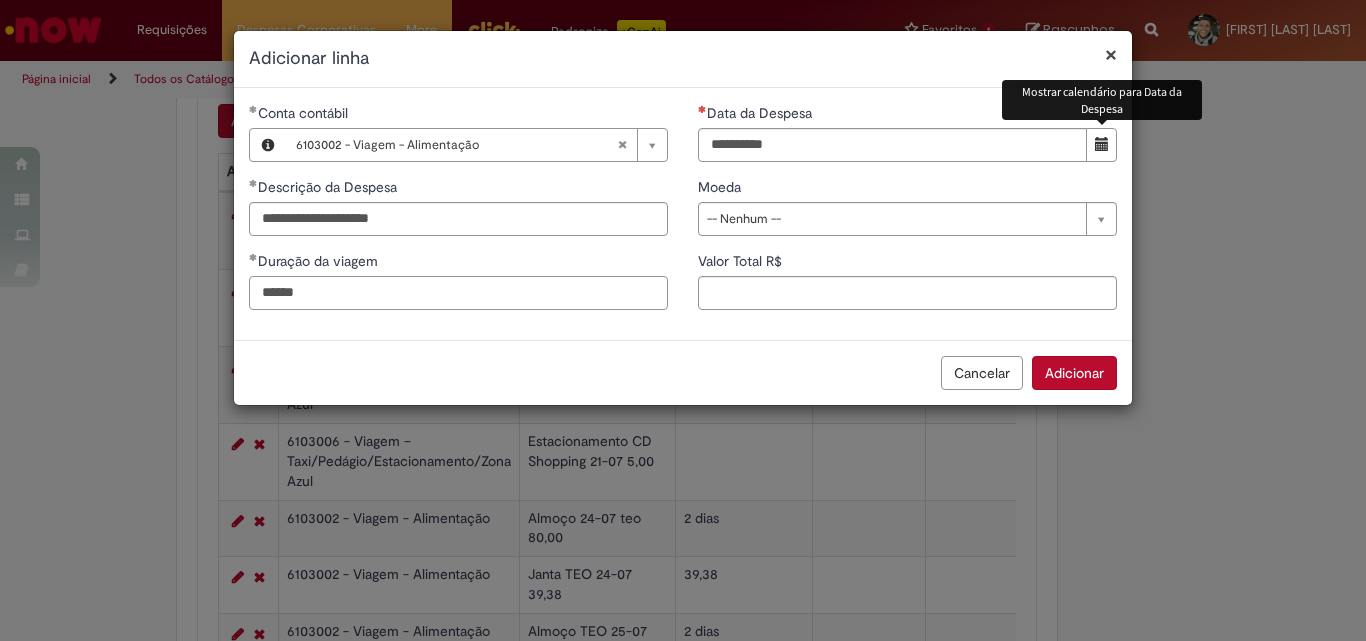 type on "******" 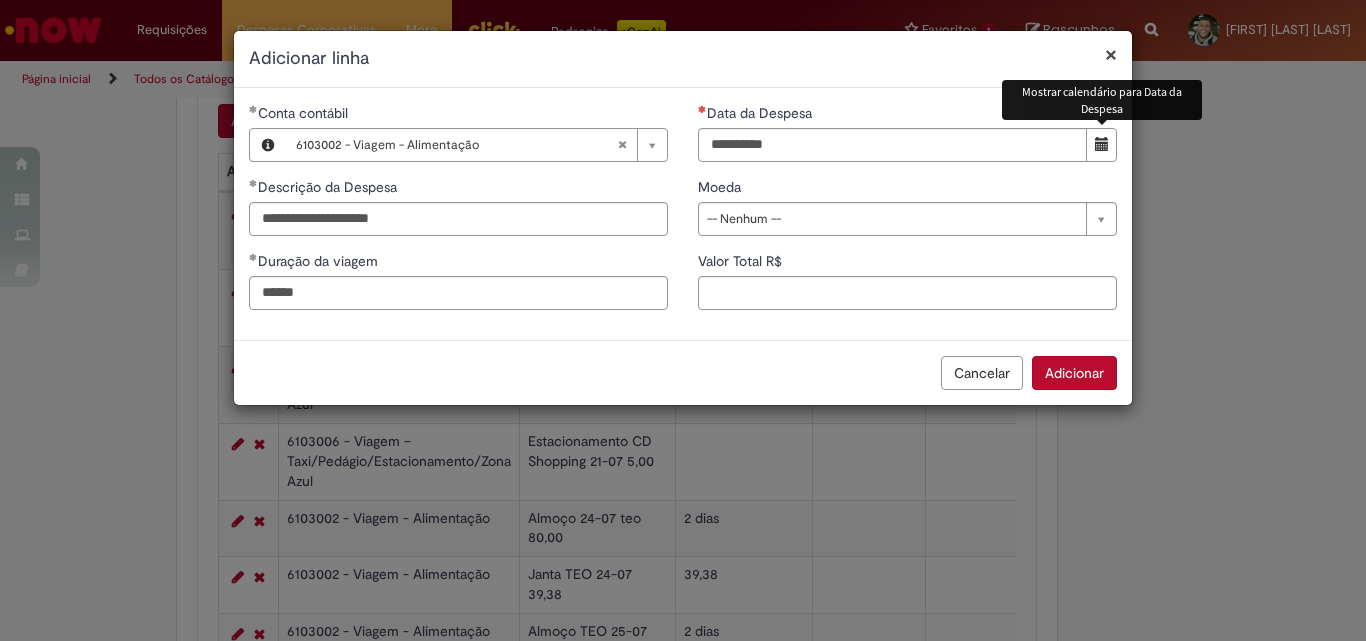 click at bounding box center [1102, 144] 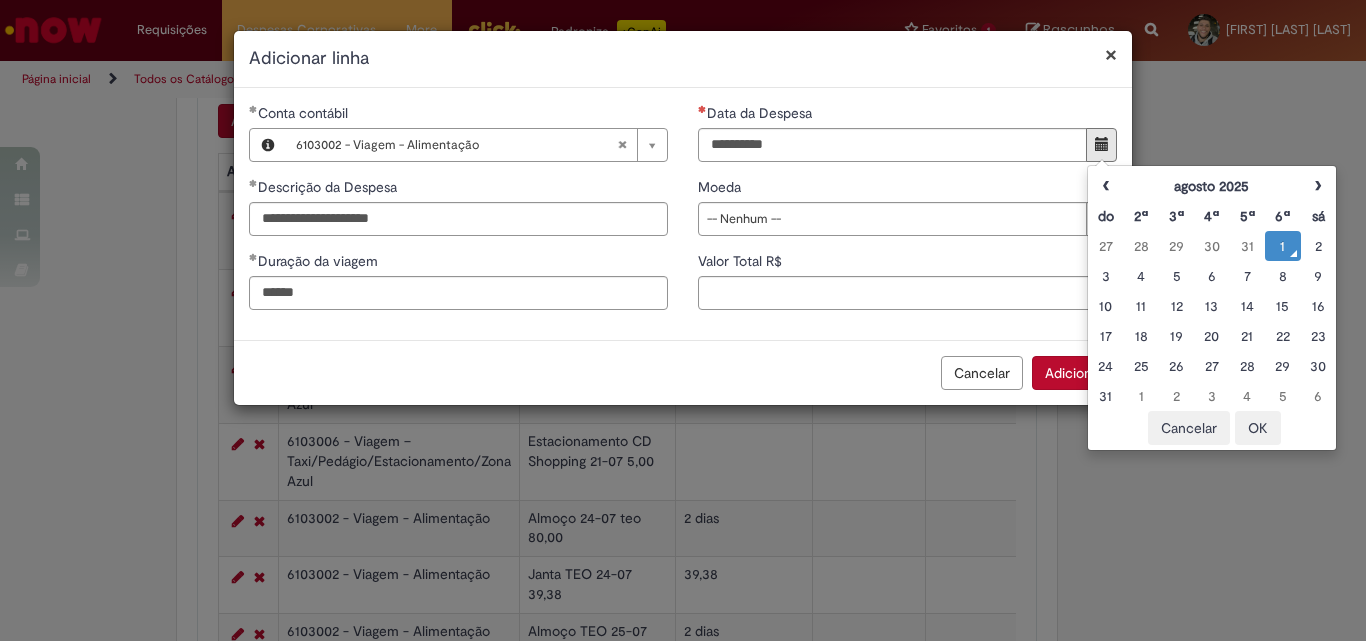 click on "1" at bounding box center [1282, 246] 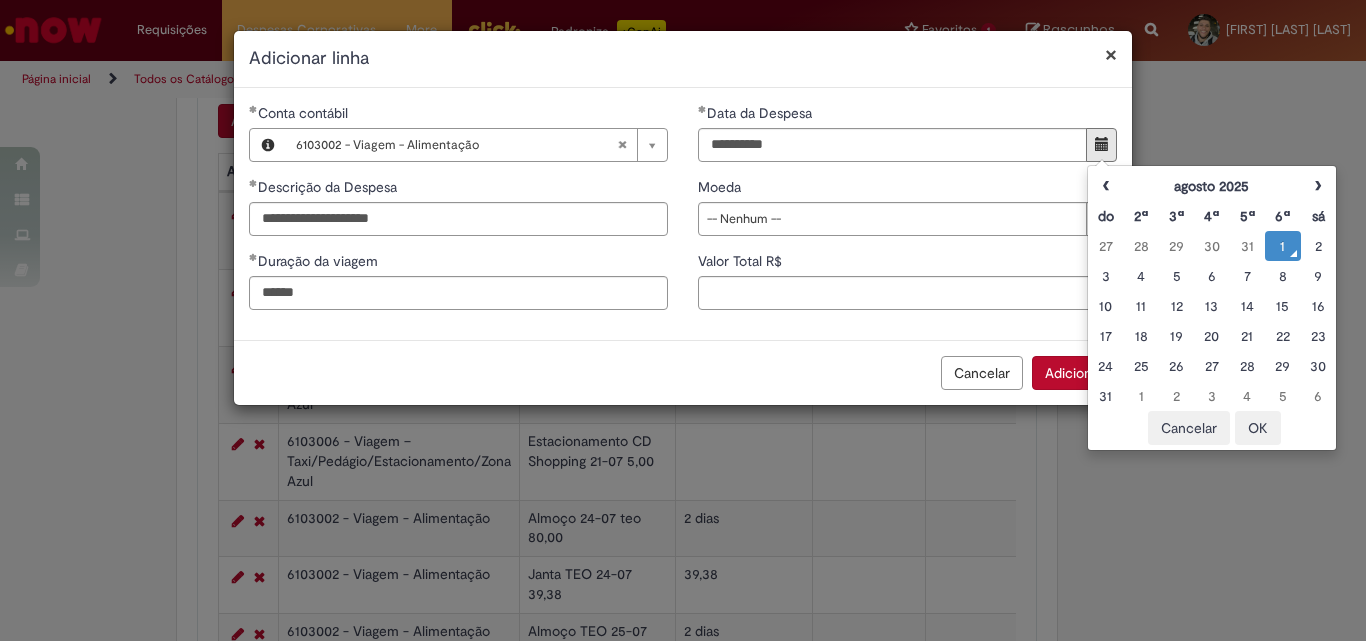 click on "OK" at bounding box center (1258, 428) 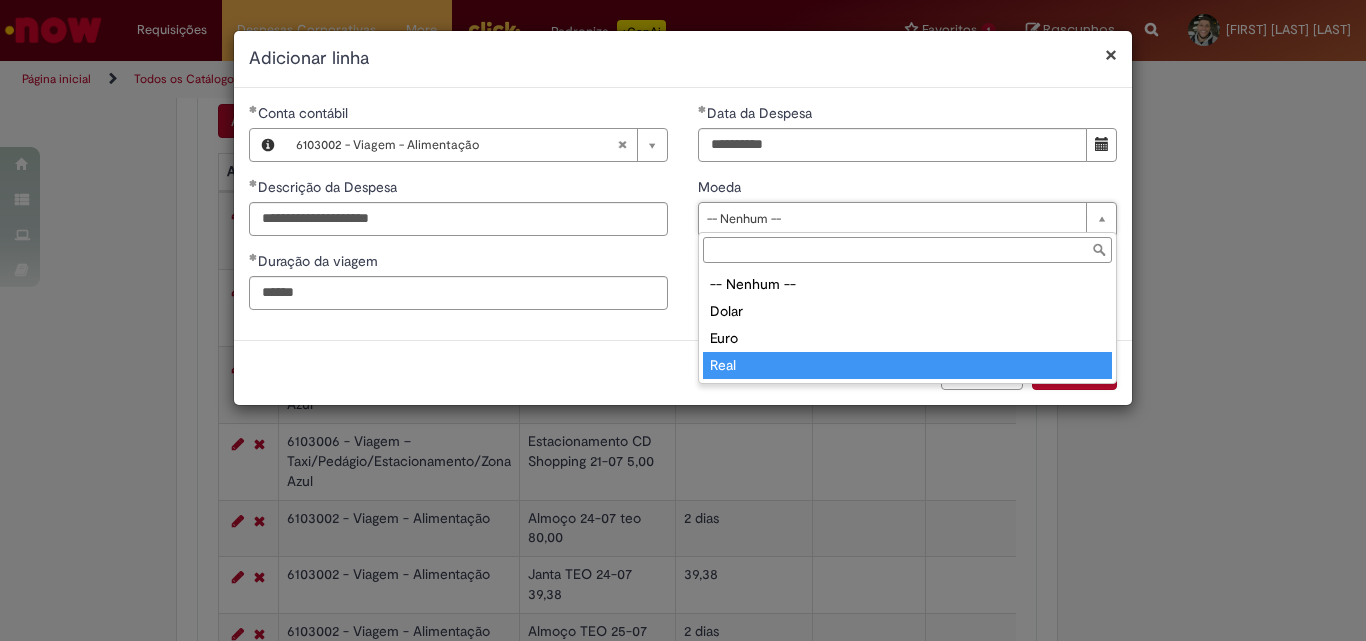 type on "****" 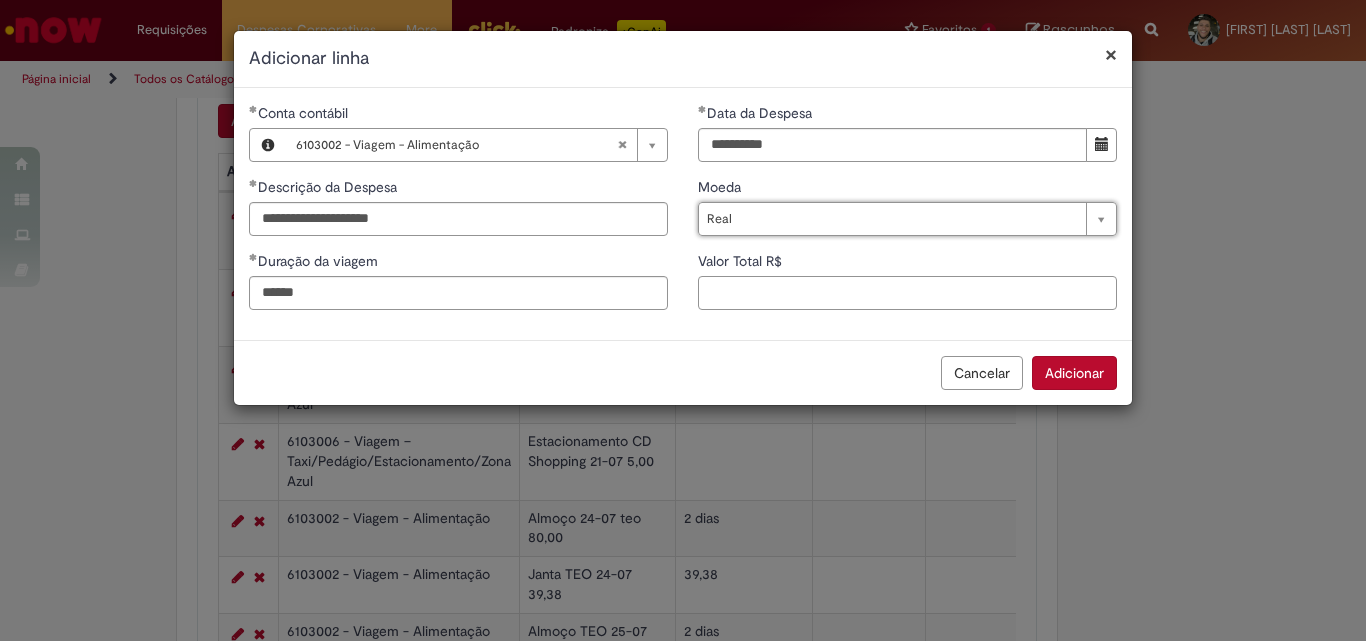 click on "Valor Total R$" at bounding box center (907, 293) 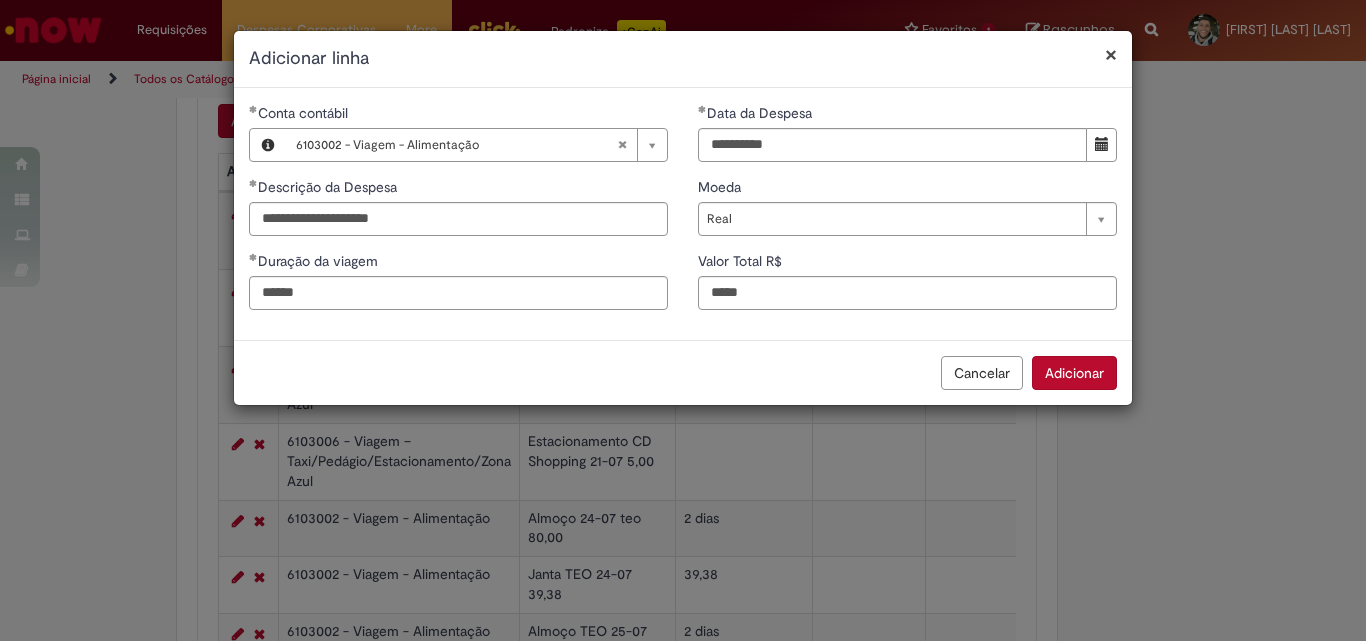 type on "*****" 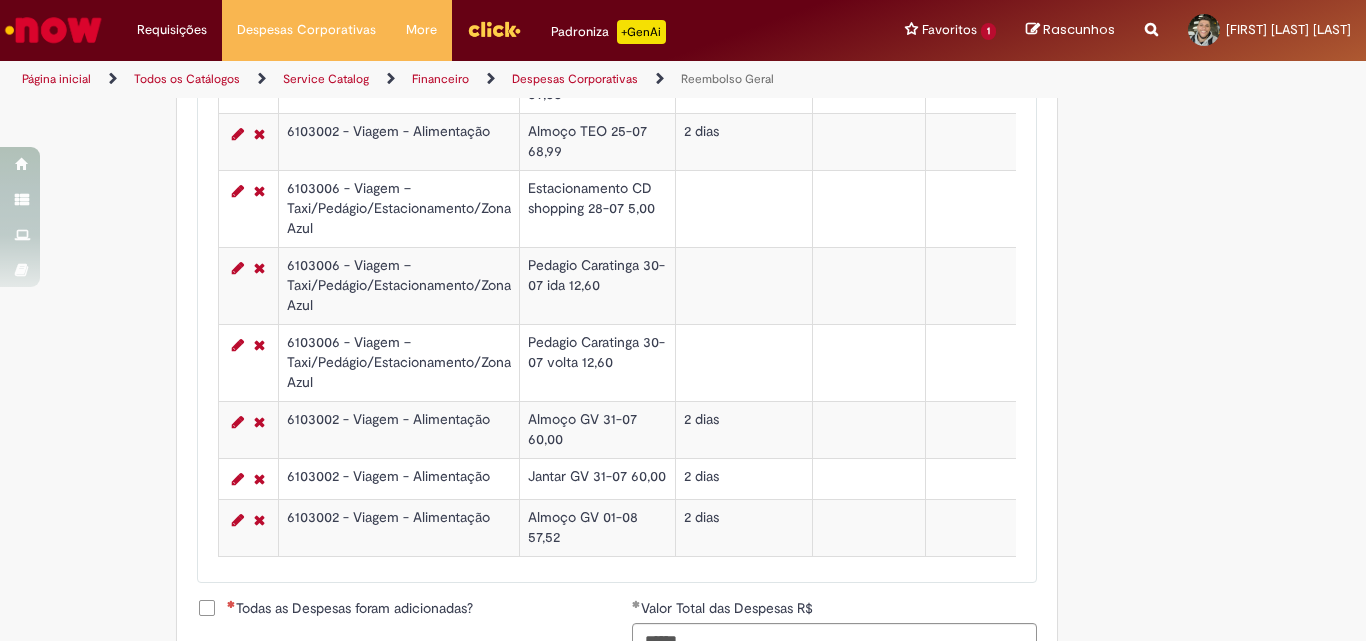 scroll, scrollTop: 1682, scrollLeft: 0, axis: vertical 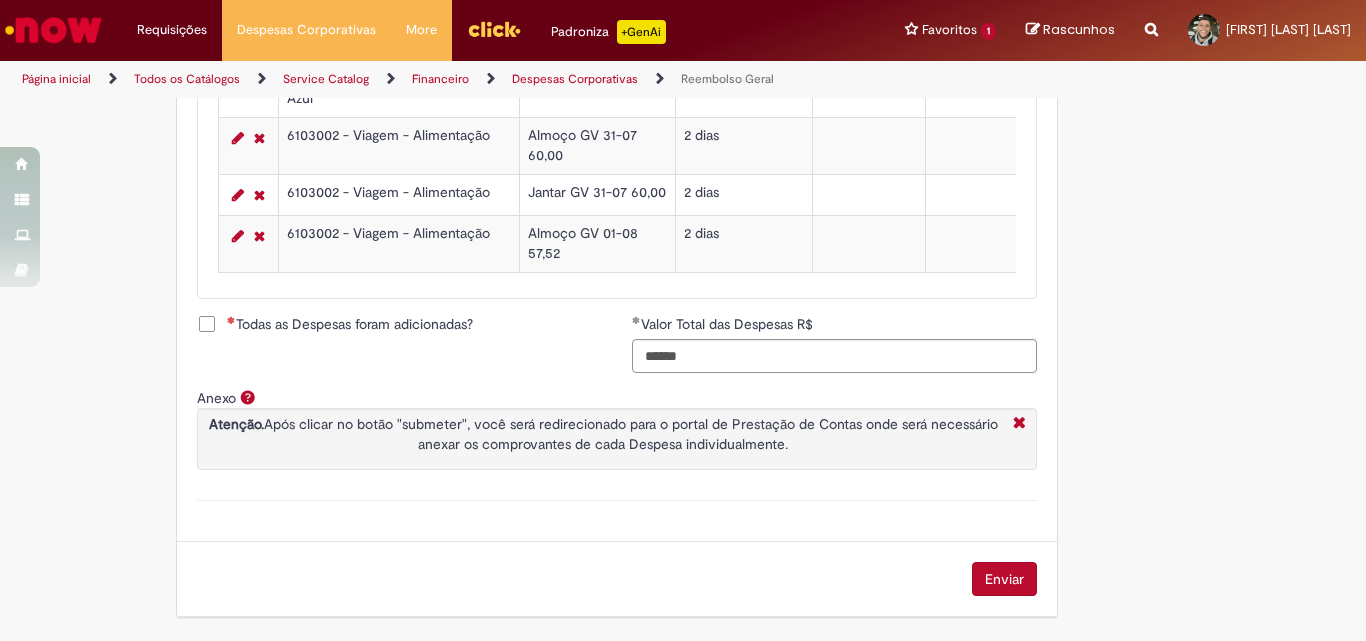 click on "Todas as Despesas foram adicionadas?" at bounding box center (350, 324) 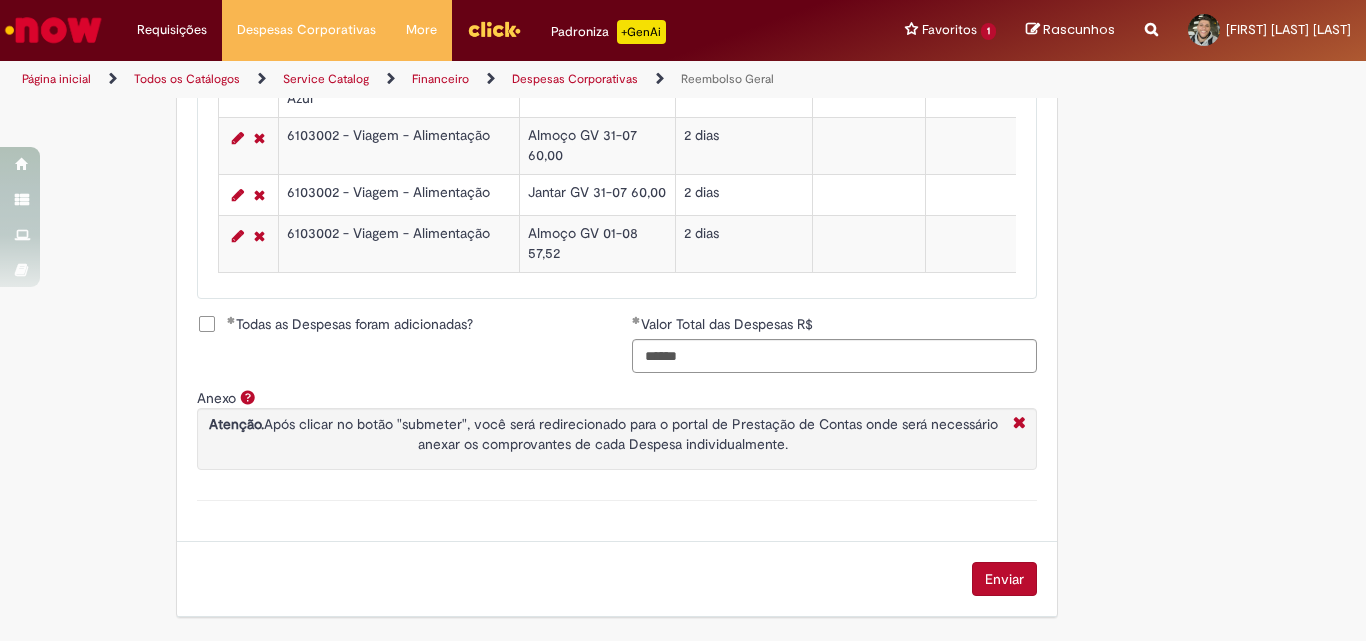 click on "Enviar" at bounding box center (1004, 579) 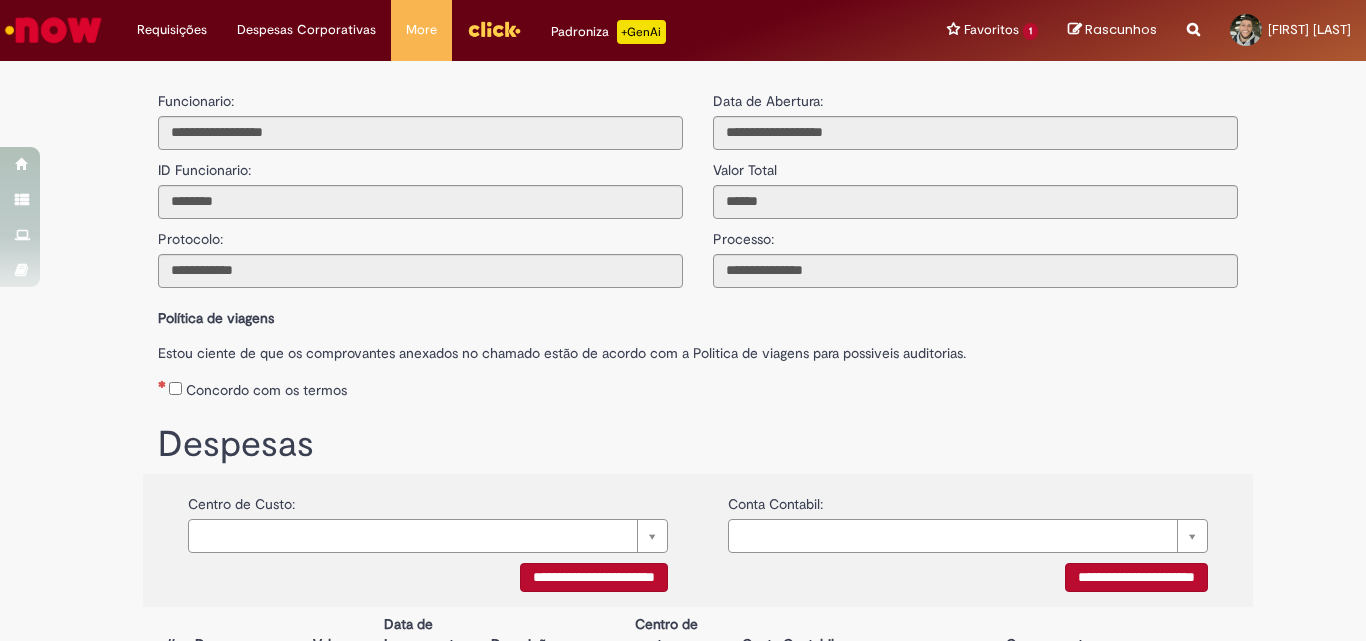 scroll, scrollTop: 0, scrollLeft: 0, axis: both 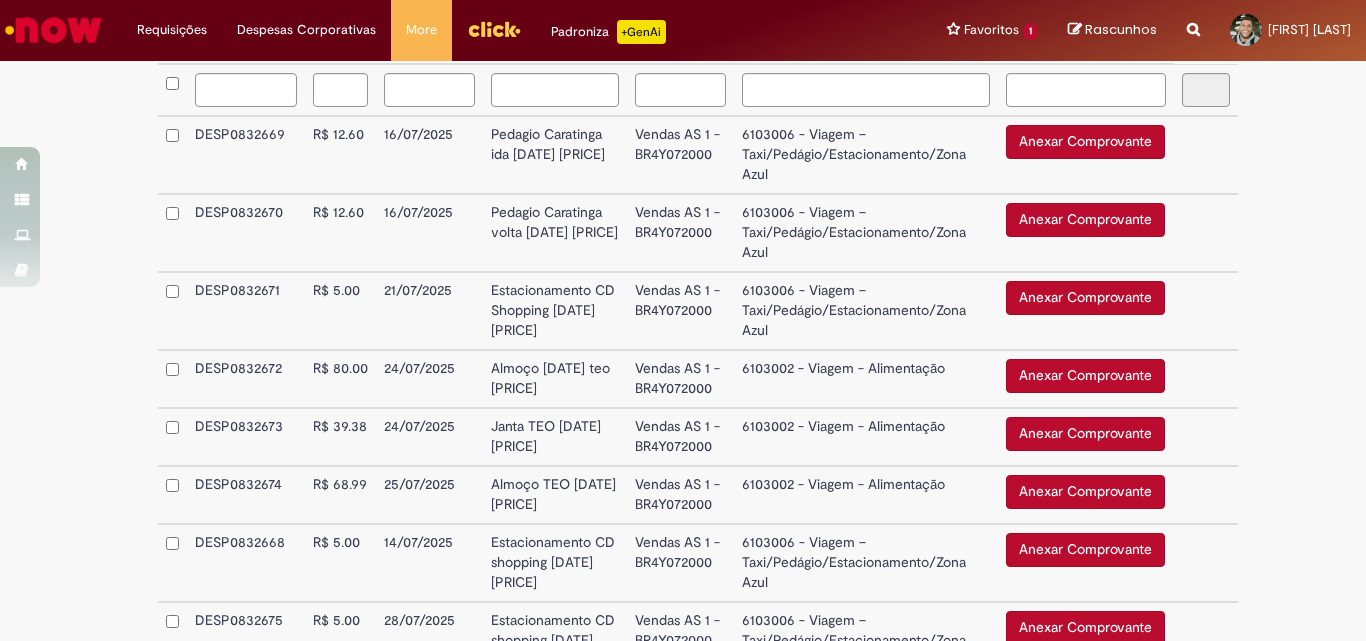 click on "Anexar Comprovante" at bounding box center (1085, 142) 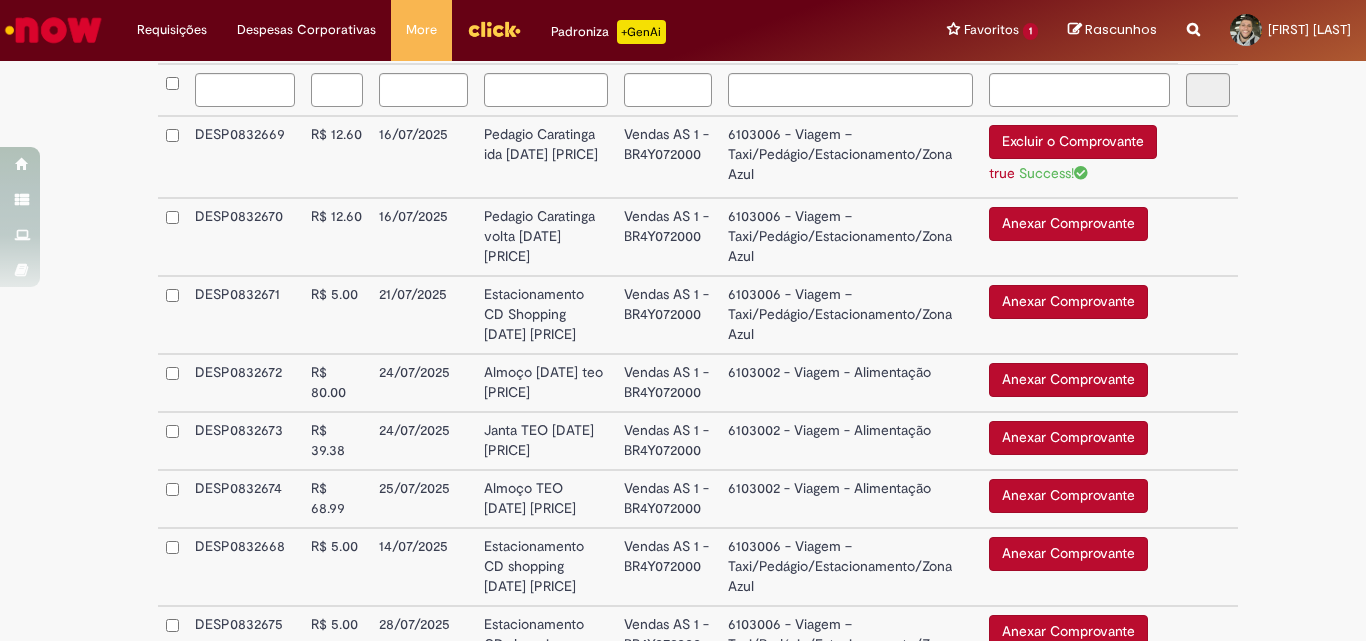 click on "Anexar Comprovante" at bounding box center [1068, 224] 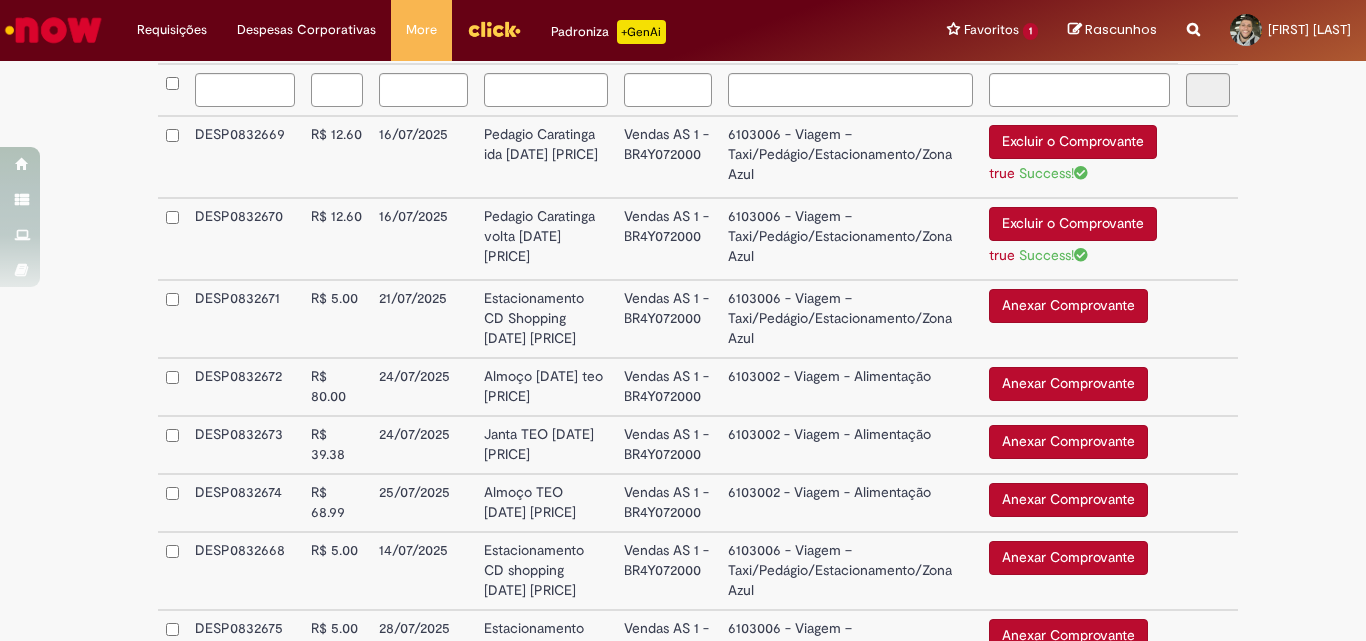 click on "Anexar Comprovante" at bounding box center (1068, 306) 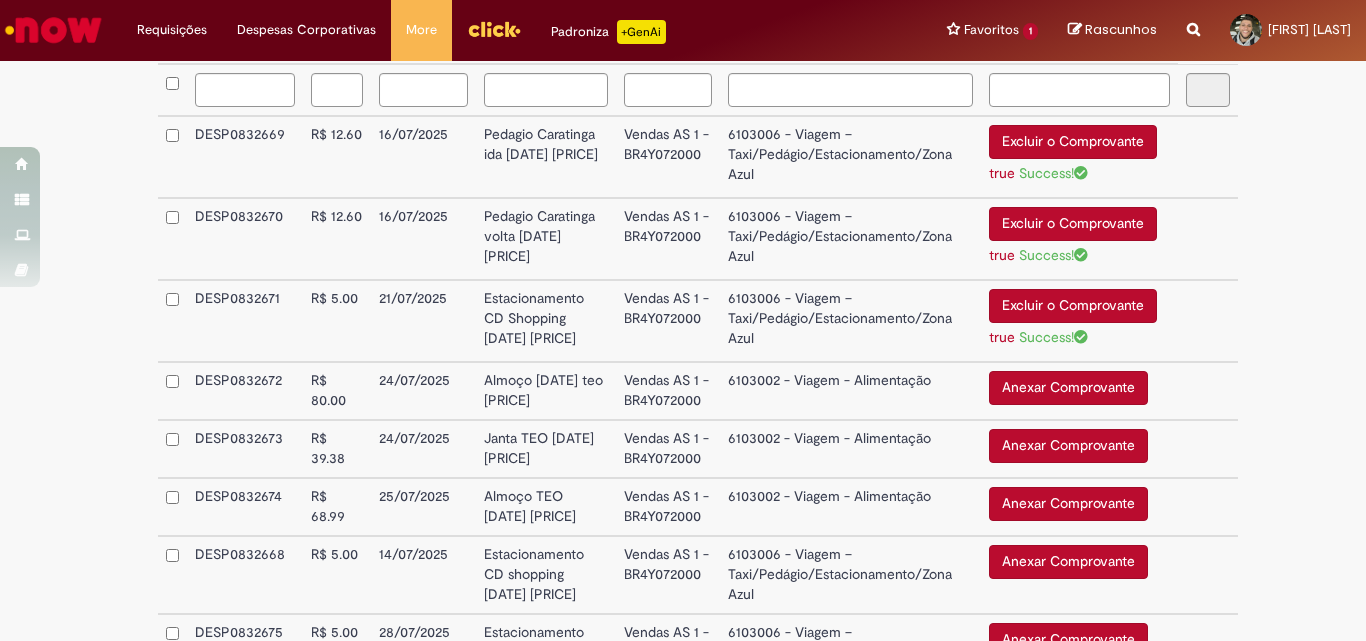 click on "Anexar Comprovante" at bounding box center [1068, 388] 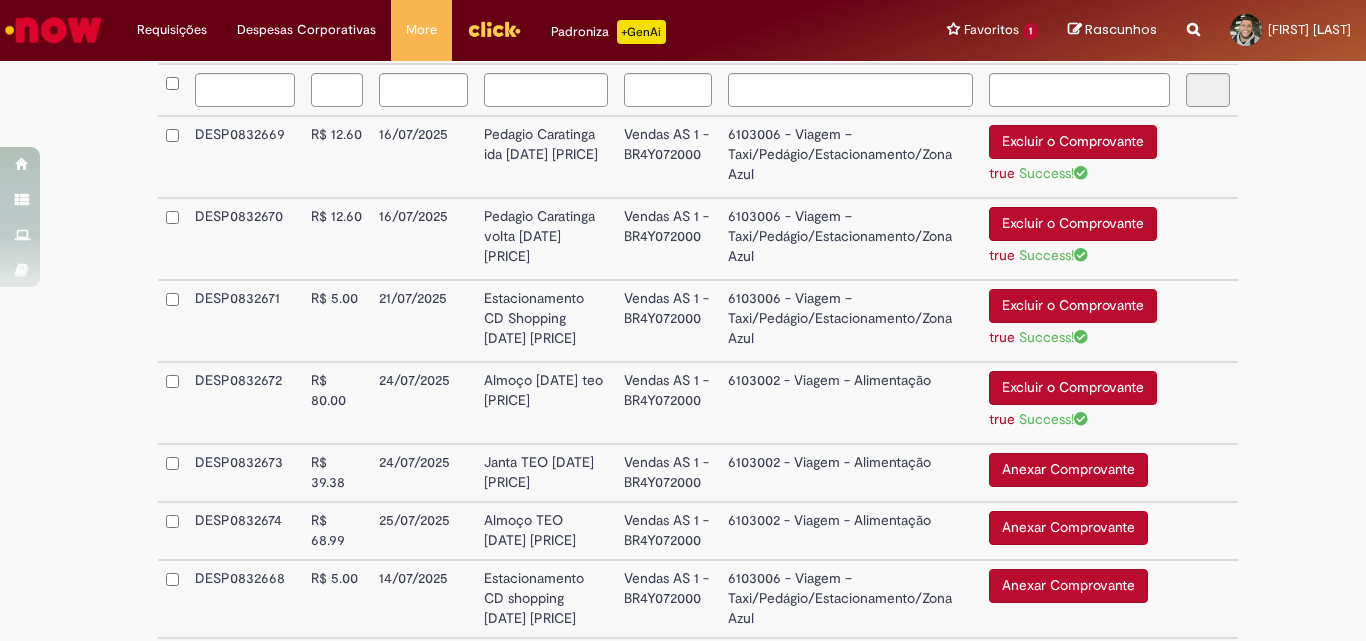 click on "Anexar Comprovante" at bounding box center (1068, 470) 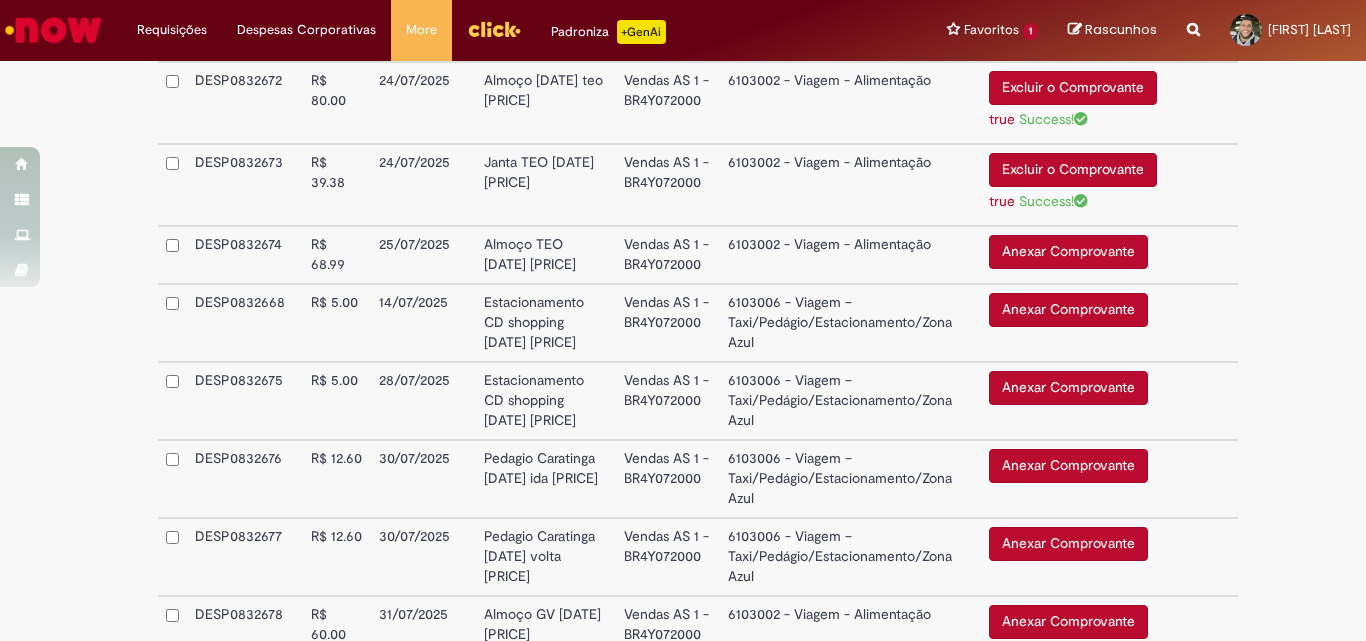scroll, scrollTop: 1000, scrollLeft: 0, axis: vertical 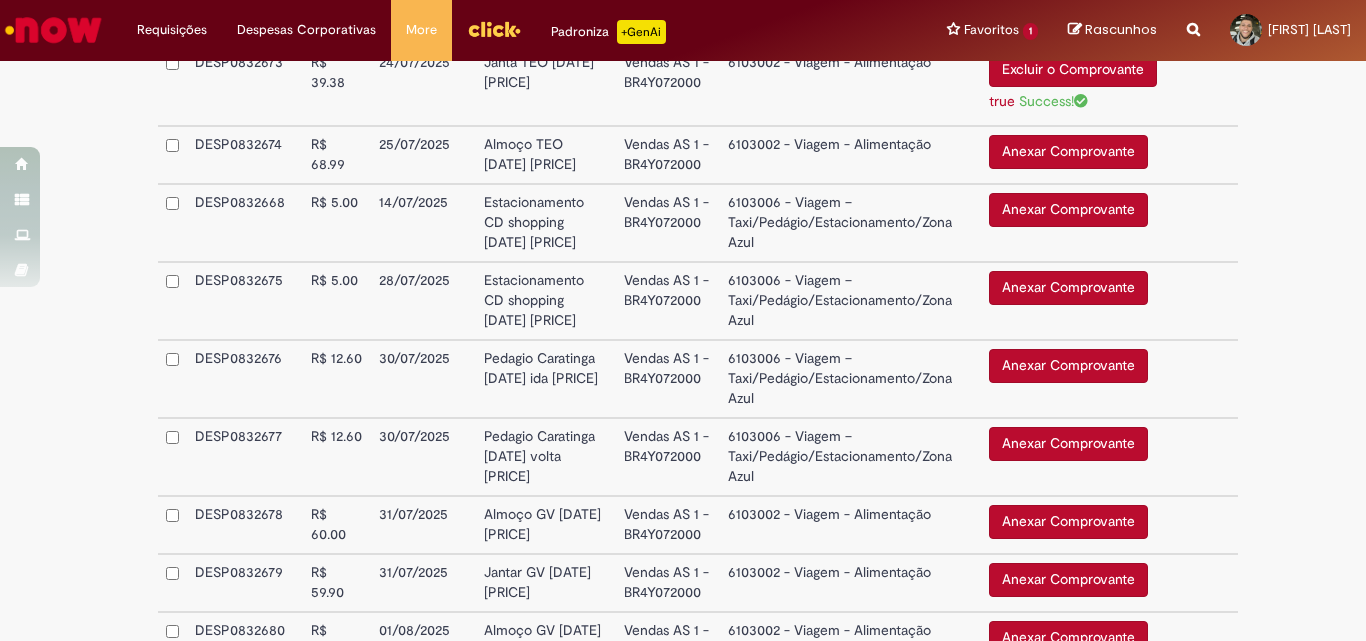 click on "Anexar Comprovante" at bounding box center (1068, 210) 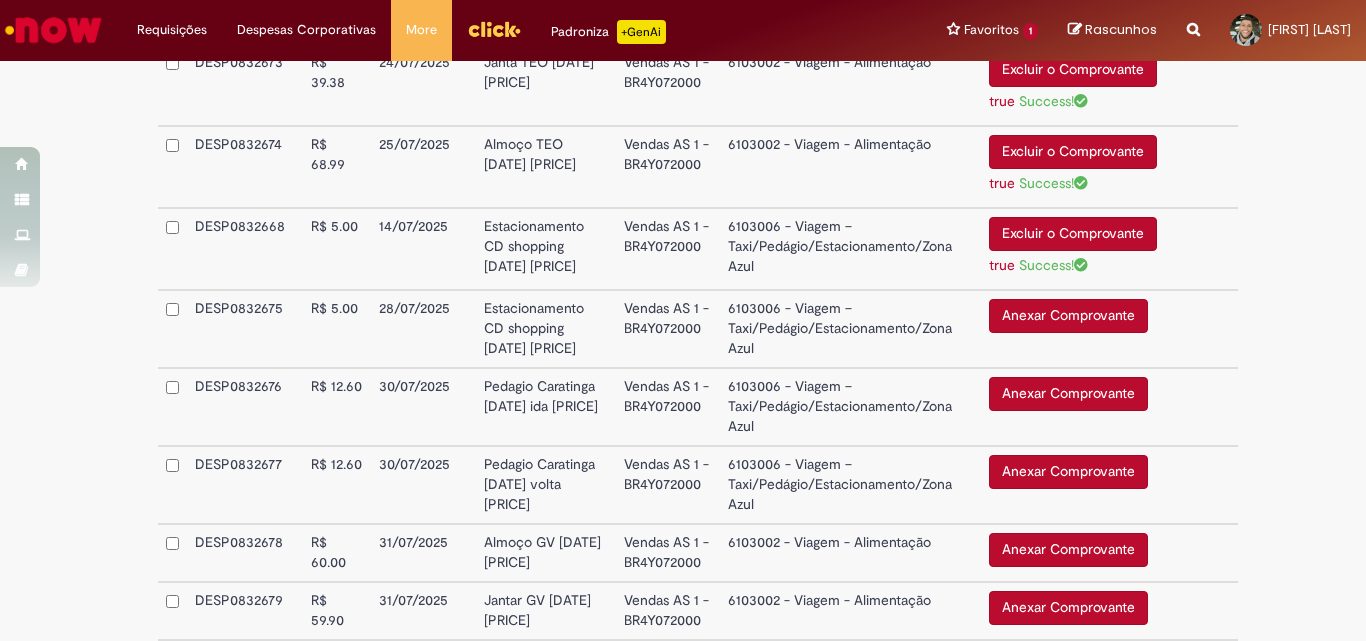 scroll, scrollTop: 1100, scrollLeft: 0, axis: vertical 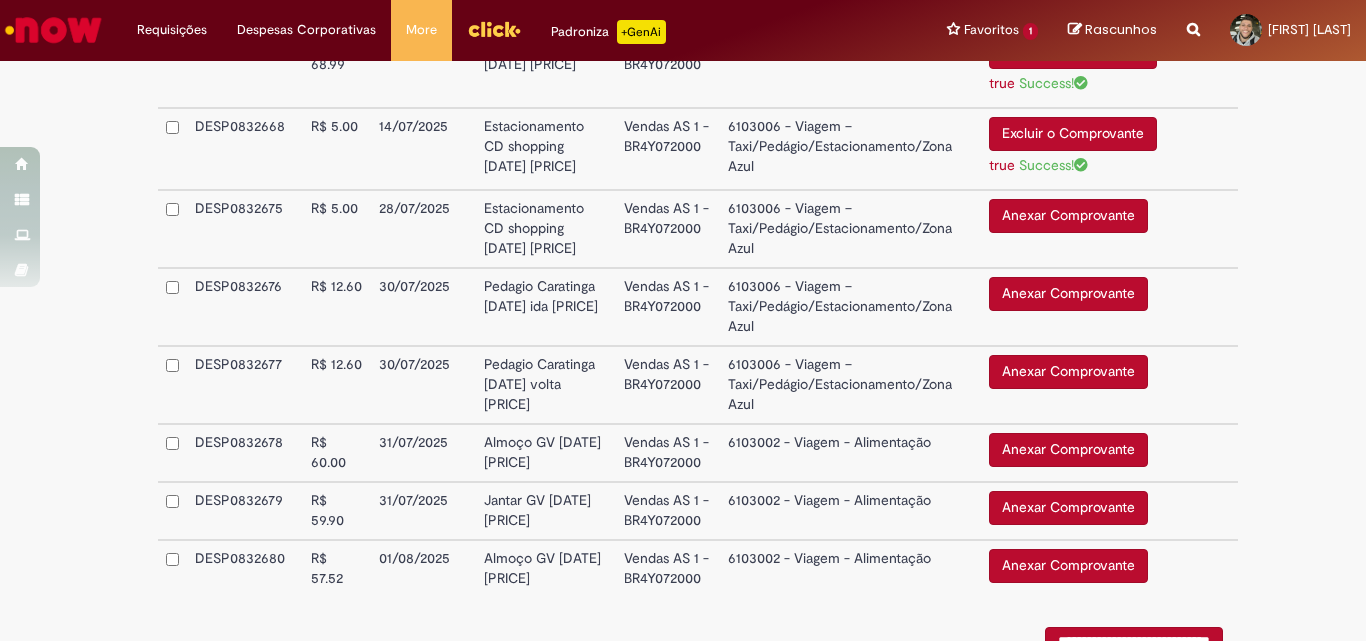 click on "Anexar Comprovante" at bounding box center [1068, 216] 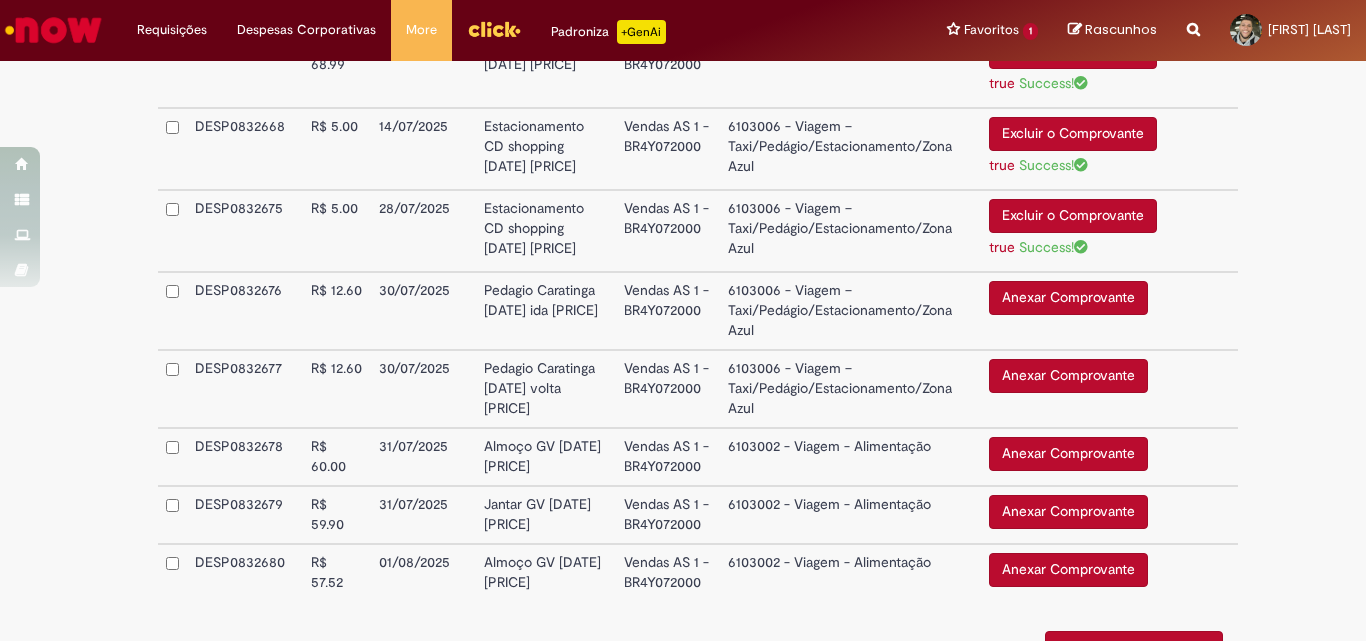 click on "Anexar Comprovante" at bounding box center [1068, 298] 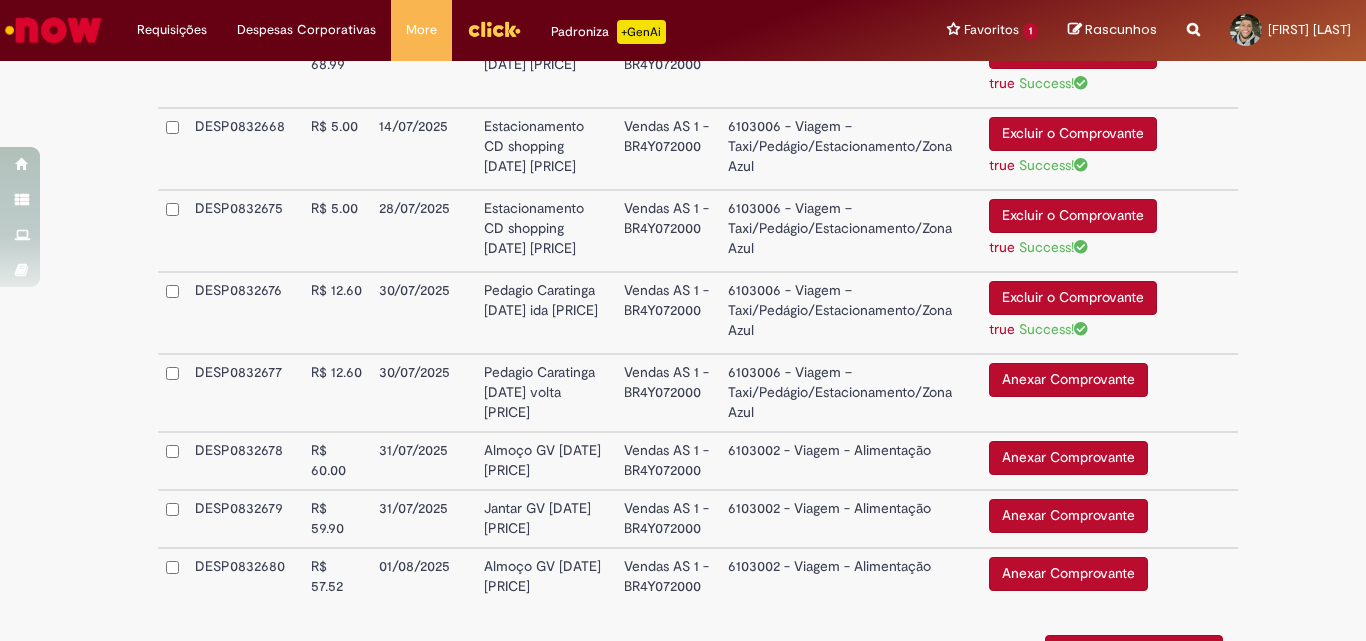 click on "Anexar Comprovante" at bounding box center (1068, 380) 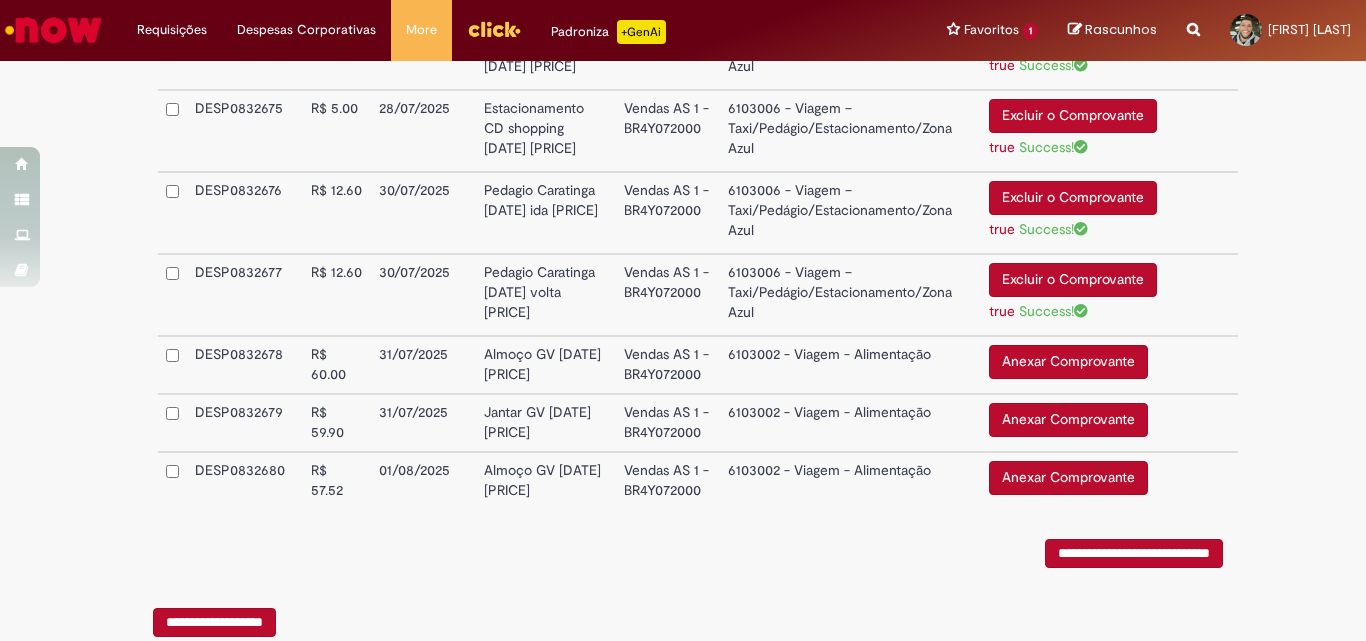 click on "Anexar Comprovante" at bounding box center [1068, 362] 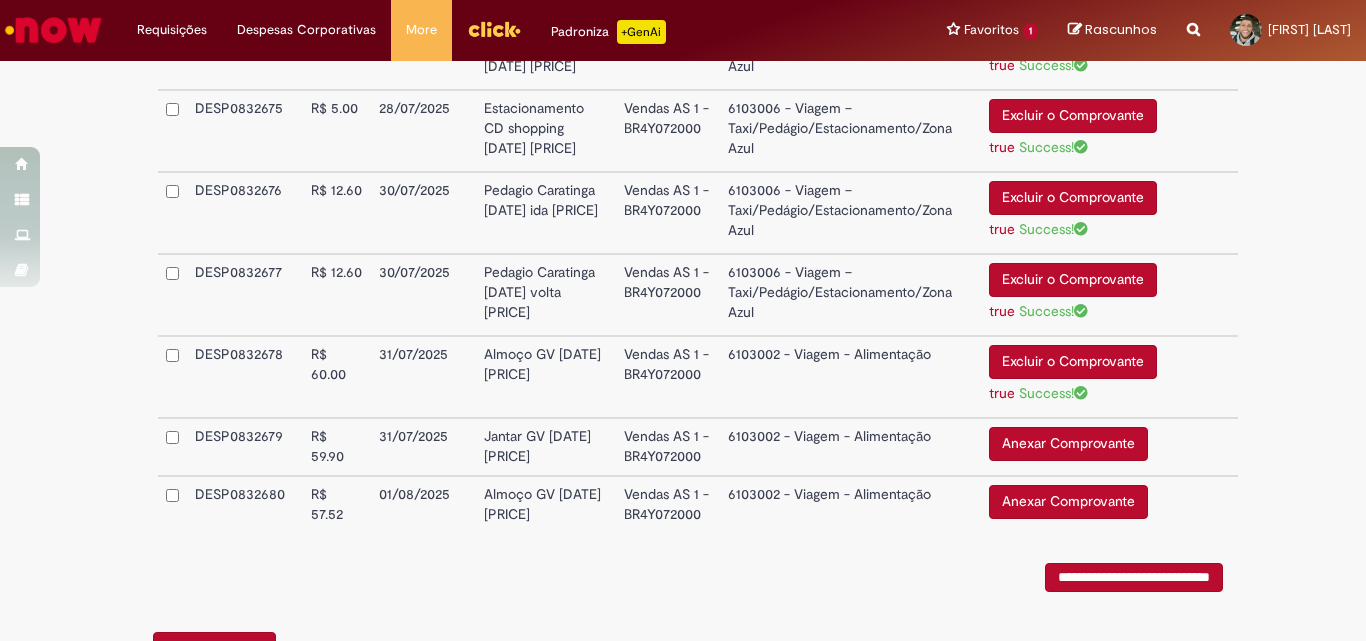 click on "Anexar Comprovante" at bounding box center [1068, 444] 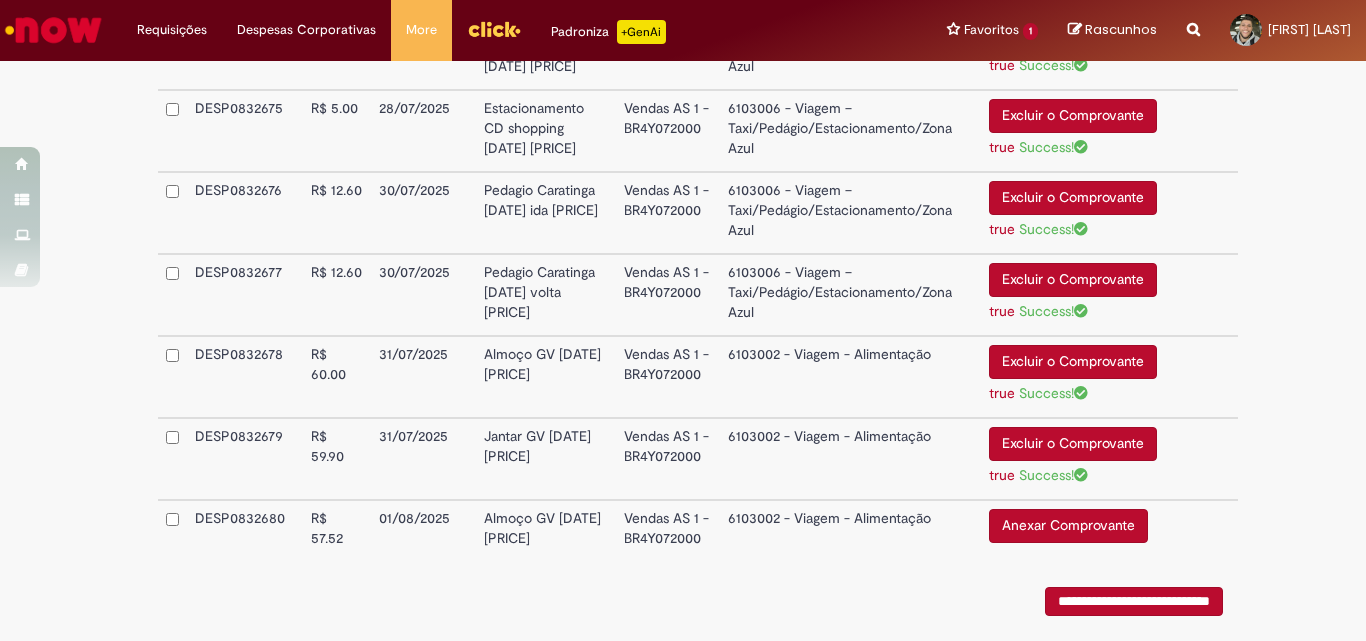 click on "Anexar Comprovante" at bounding box center (1068, 526) 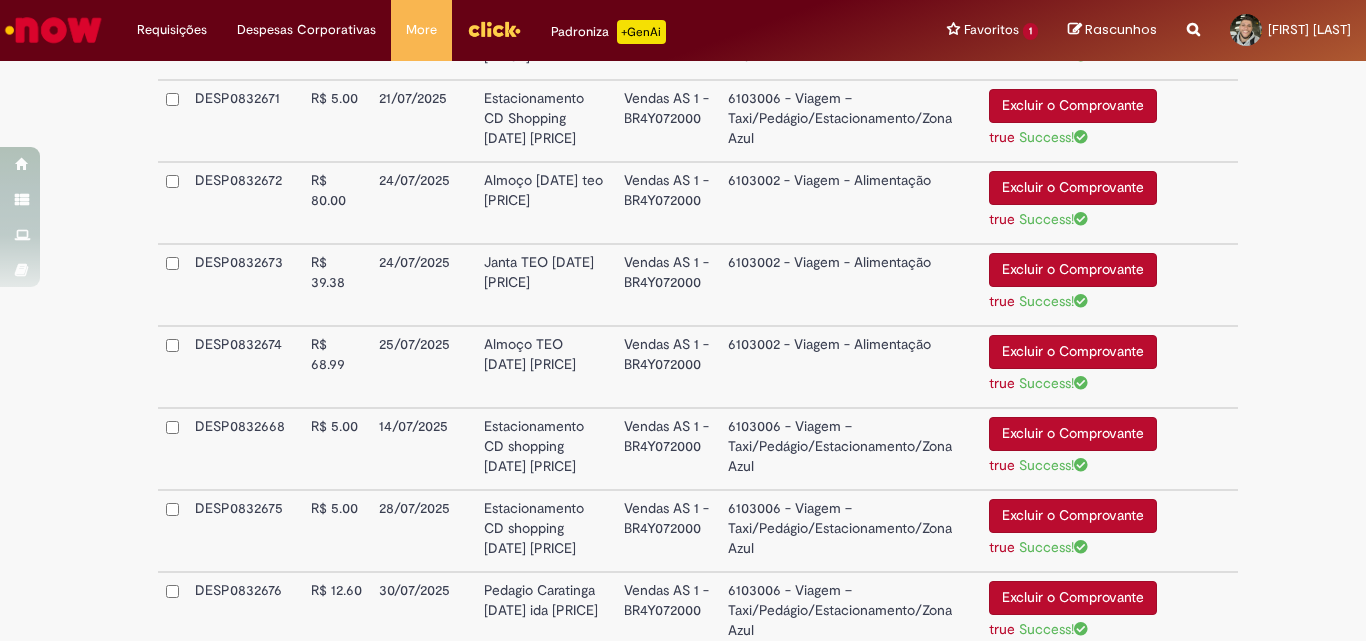 scroll, scrollTop: 1327, scrollLeft: 0, axis: vertical 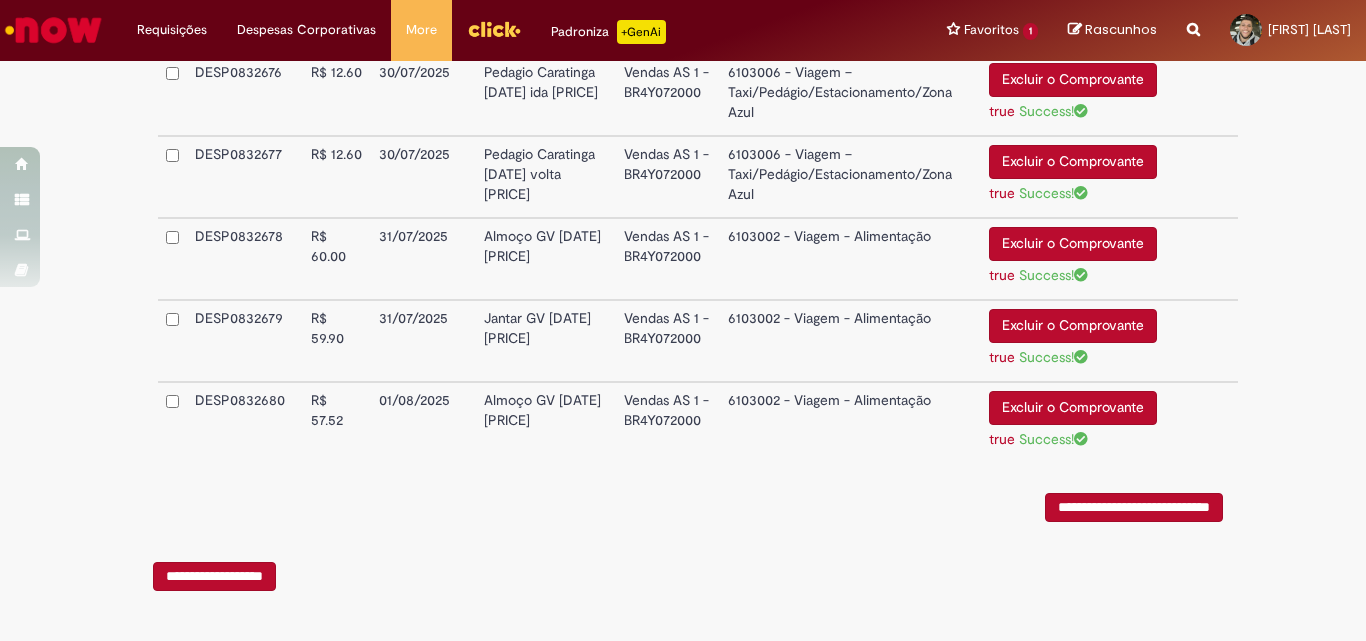 click on "**********" at bounding box center [1134, 507] 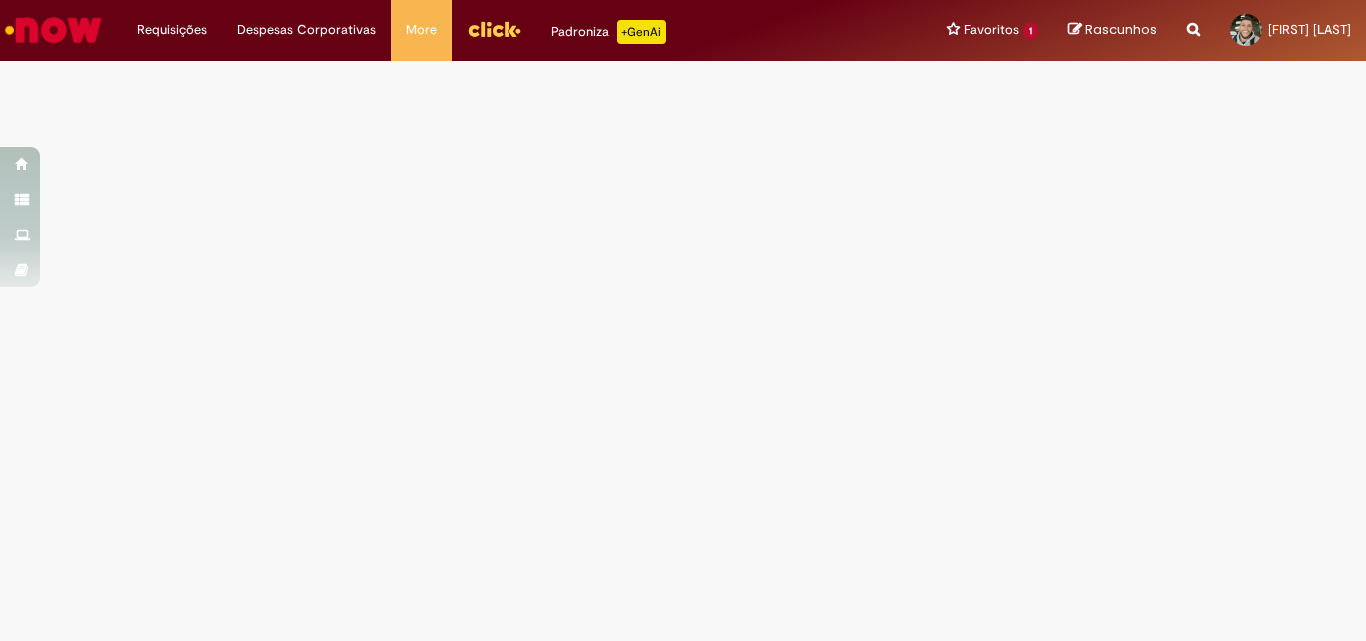 scroll, scrollTop: 0, scrollLeft: 0, axis: both 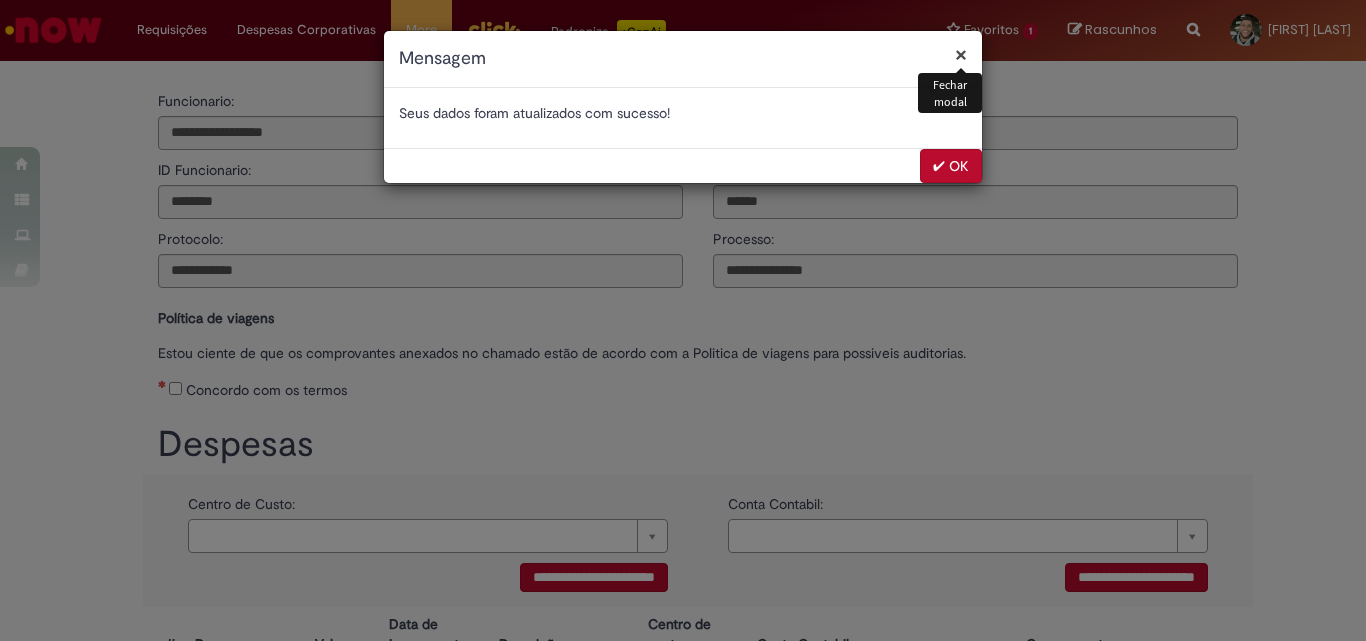 click on "✔ OK" at bounding box center (951, 166) 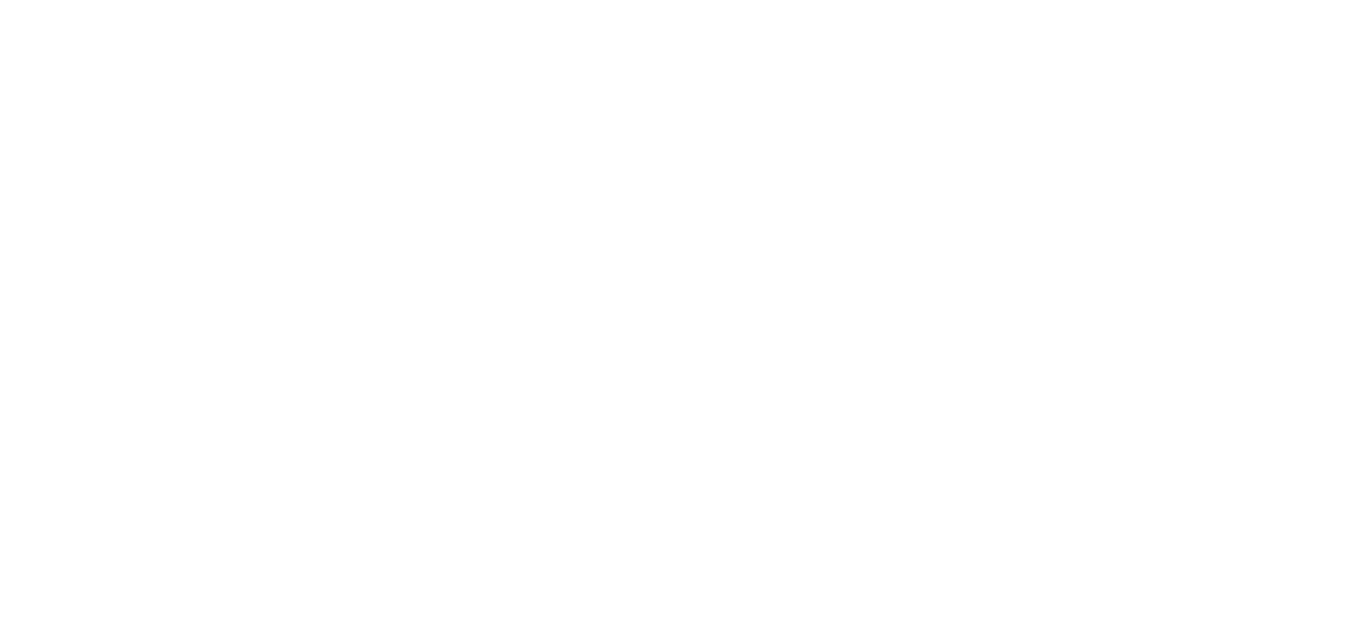 scroll, scrollTop: 0, scrollLeft: 0, axis: both 